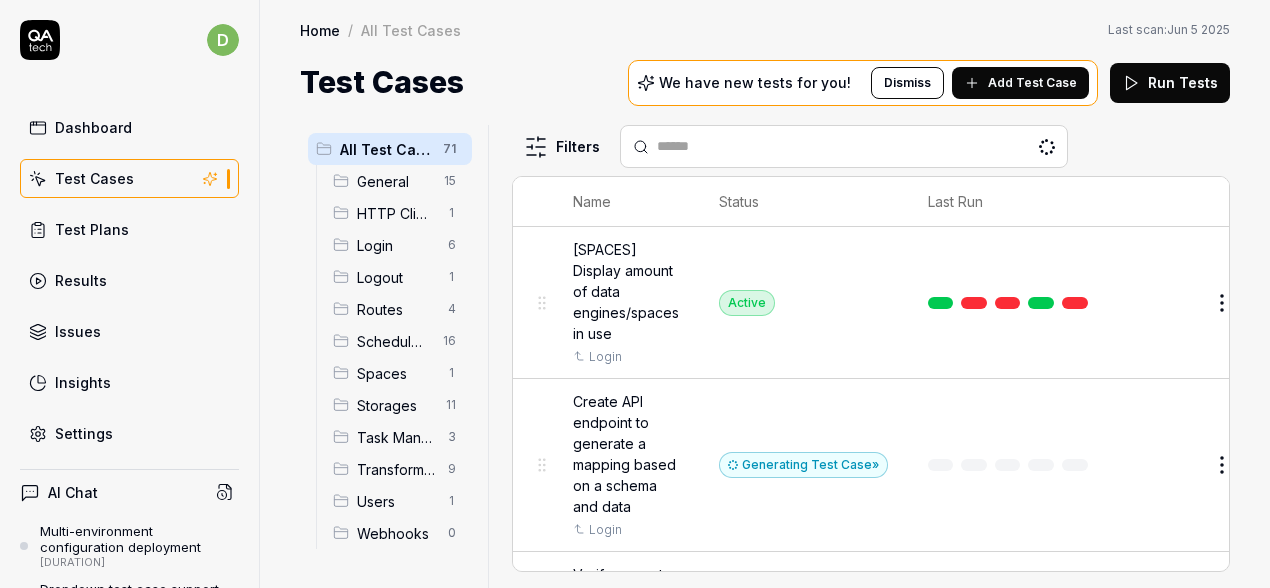scroll, scrollTop: 0, scrollLeft: 0, axis: both 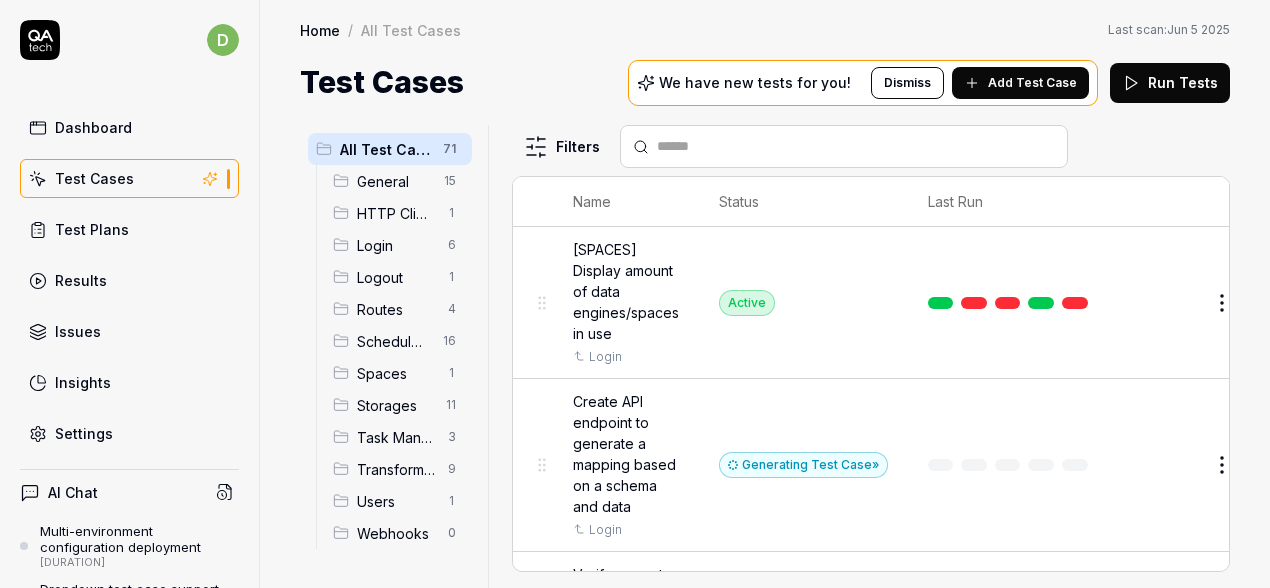 click on "Dashboard Test Cases Test Plans Results Issues Insights Settings" at bounding box center [129, 280] 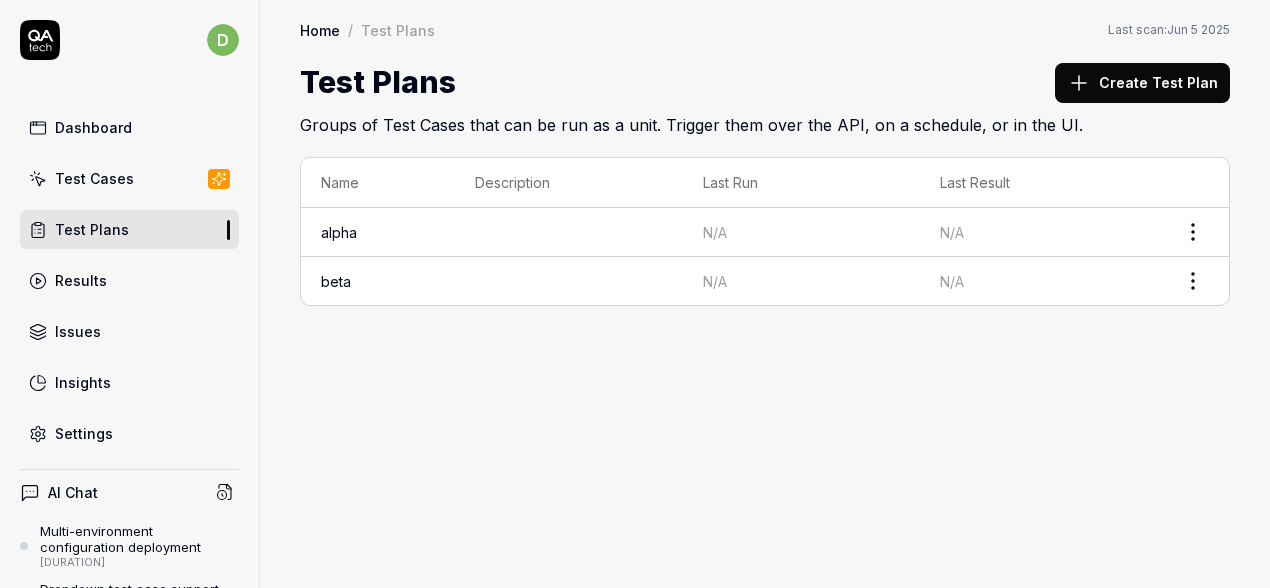 click on "d Dashboard Test Cases Test Plans Results Issues Settings AI Chat Multi-environment configuration deployment 18 days ago Dropdown test case support about 1 month ago New Book a call with us Documentation A Alumio AW repository Collapse Sidebar Home / Test Plans Home / Test Plans Last scan:  Jun 5 2025 Test Plans Create Test Plan Groups of Test Cases that can be run as a unit. Trigger them over the API, on a schedule, or in the UI. Name Description Last Run Last Result alpha N/A N/A beta N/A N/A" at bounding box center [635, 294] 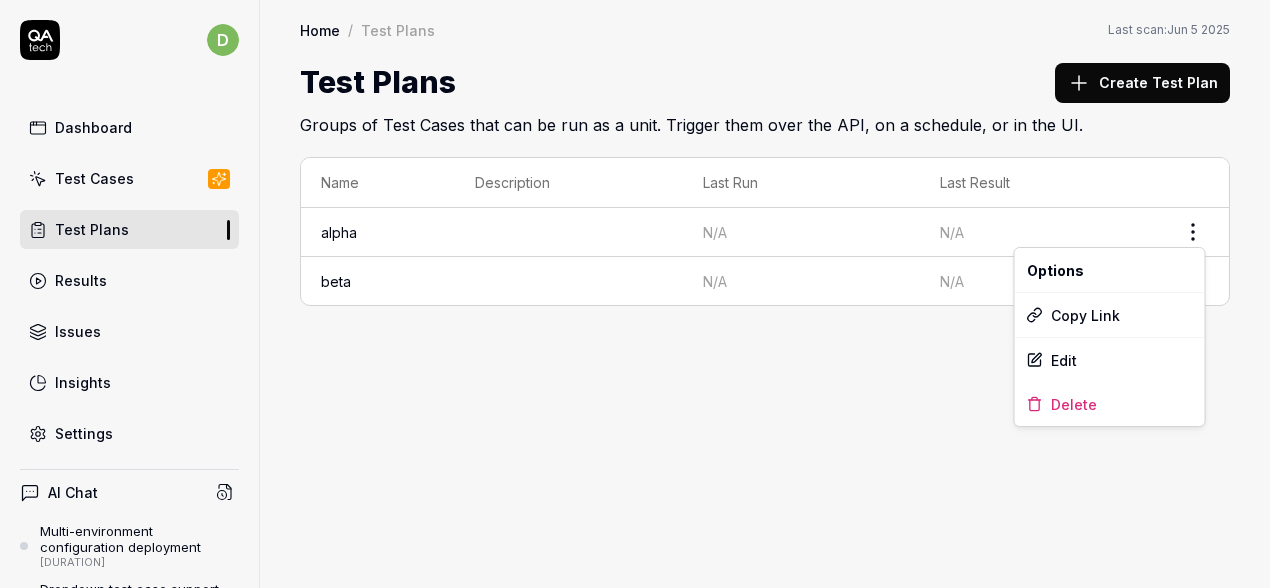 click on "d Dashboard Test Cases Test Plans Results Issues Settings AI Chat Multi-environment configuration deployment 18 days ago Dropdown test case support about 1 month ago New Book a call with us Documentation A Alumio AW repository Collapse Sidebar Home / Test Plans Home / Test Plans Last scan:  [DATE] Test Plans Create Test Plan Groups of Test Cases that can be run as a unit. Trigger them over the API, on a schedule, or in the UI. Name Description Last Run Last Result alpha N/A N/A beta N/A N/A
Options Copy Link Edit Delete" at bounding box center (635, 294) 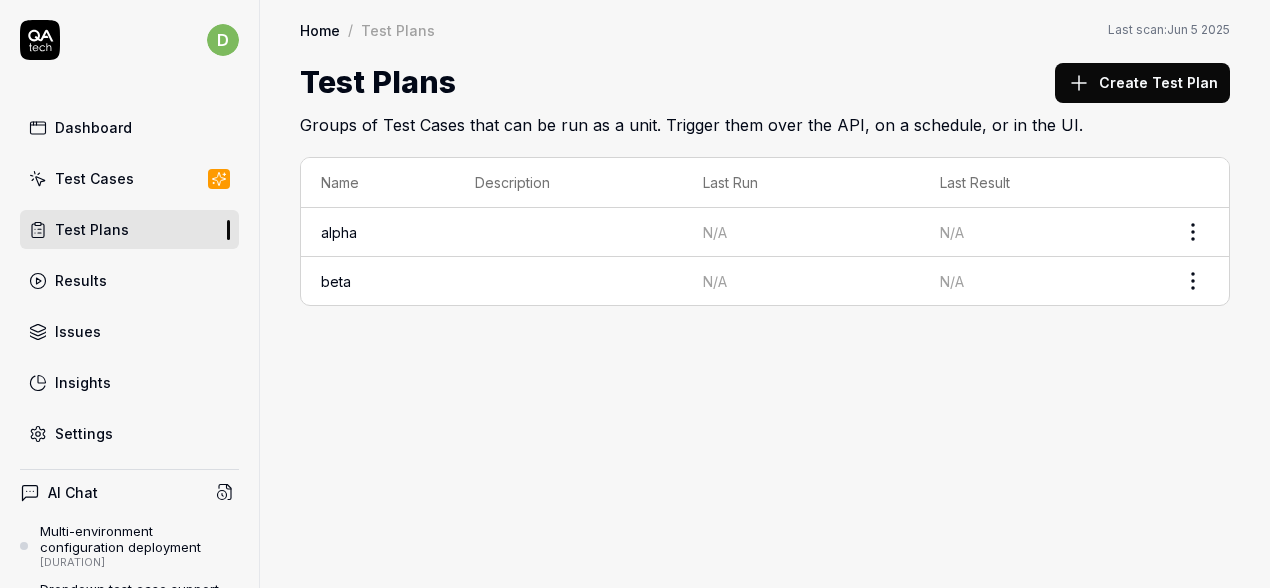 click on "alpha" at bounding box center [339, 232] 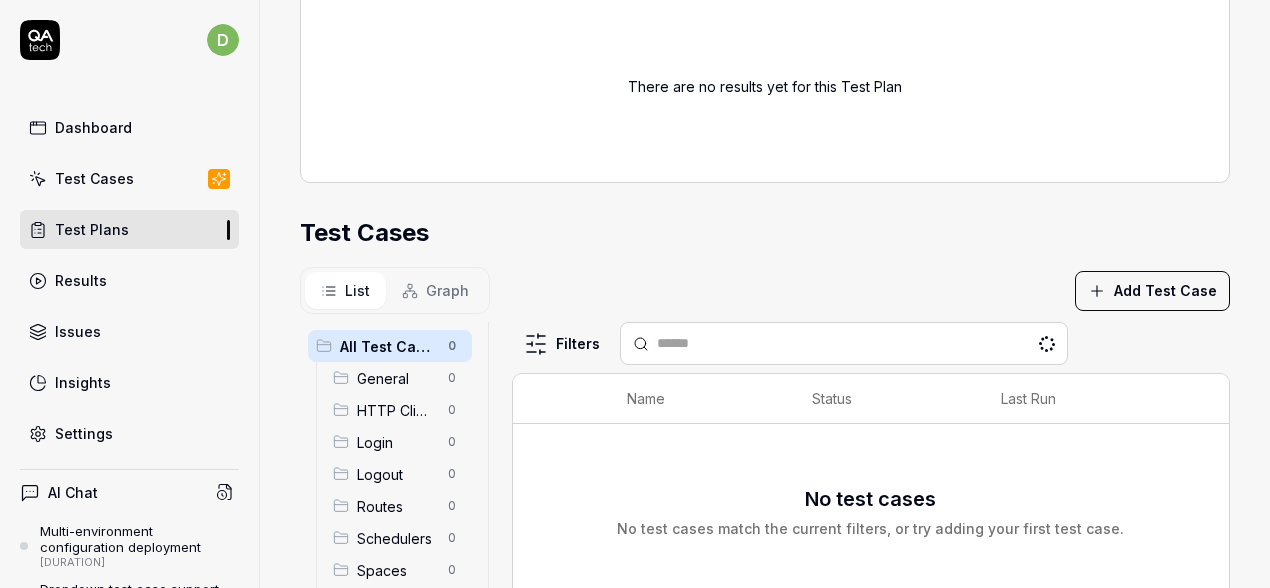 scroll, scrollTop: 509, scrollLeft: 0, axis: vertical 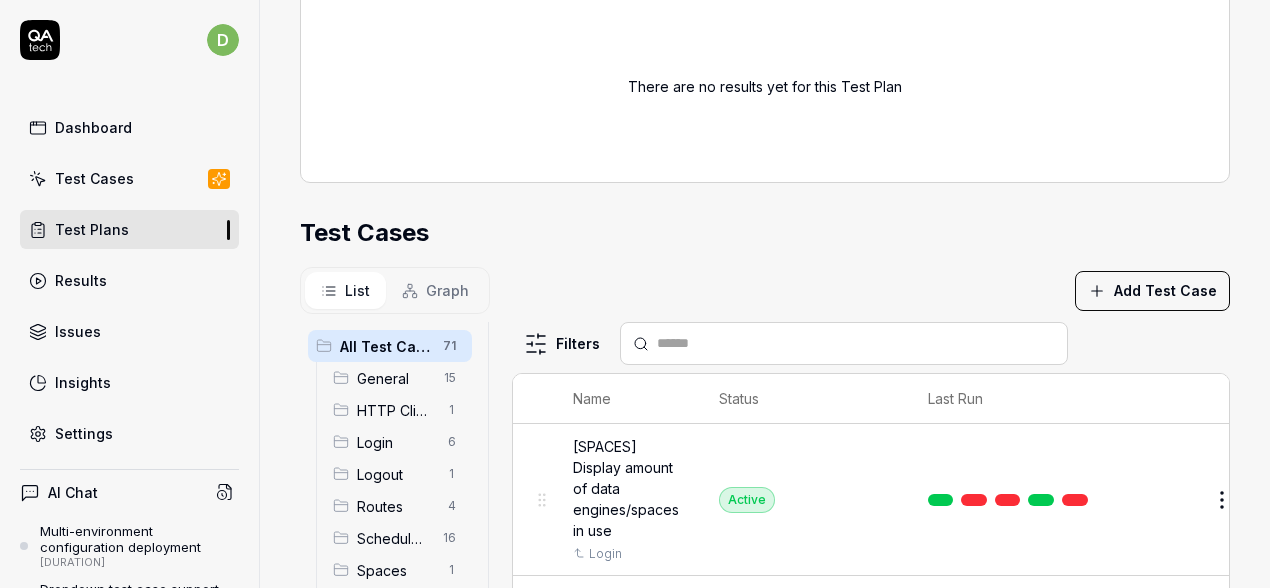 click on "Test Plans" at bounding box center [129, 229] 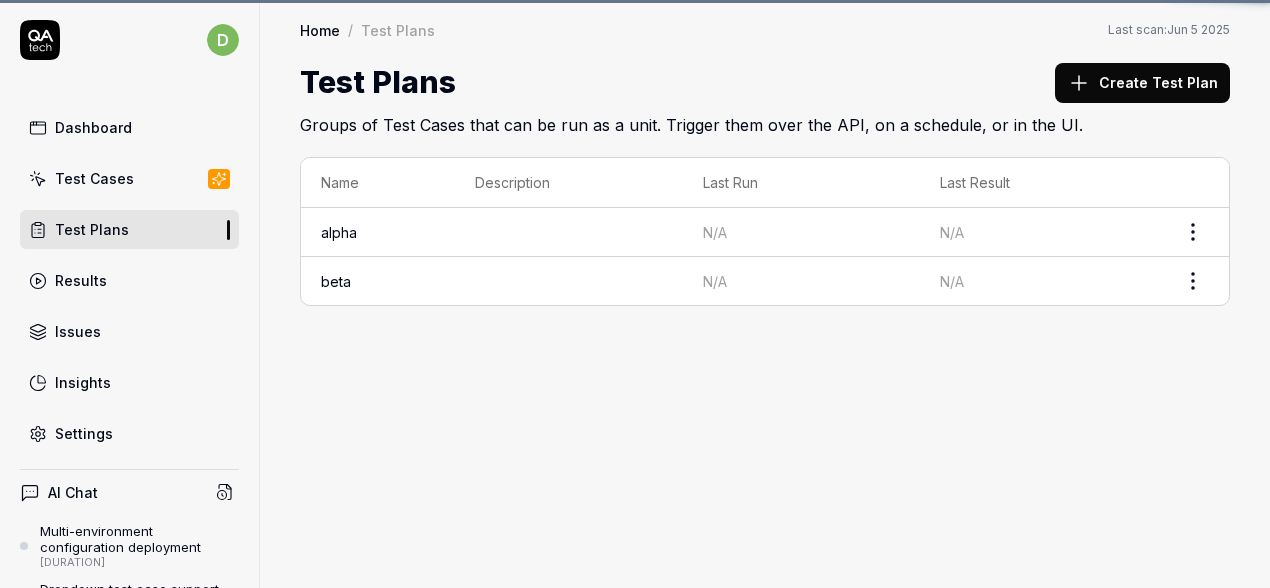 scroll, scrollTop: 0, scrollLeft: 0, axis: both 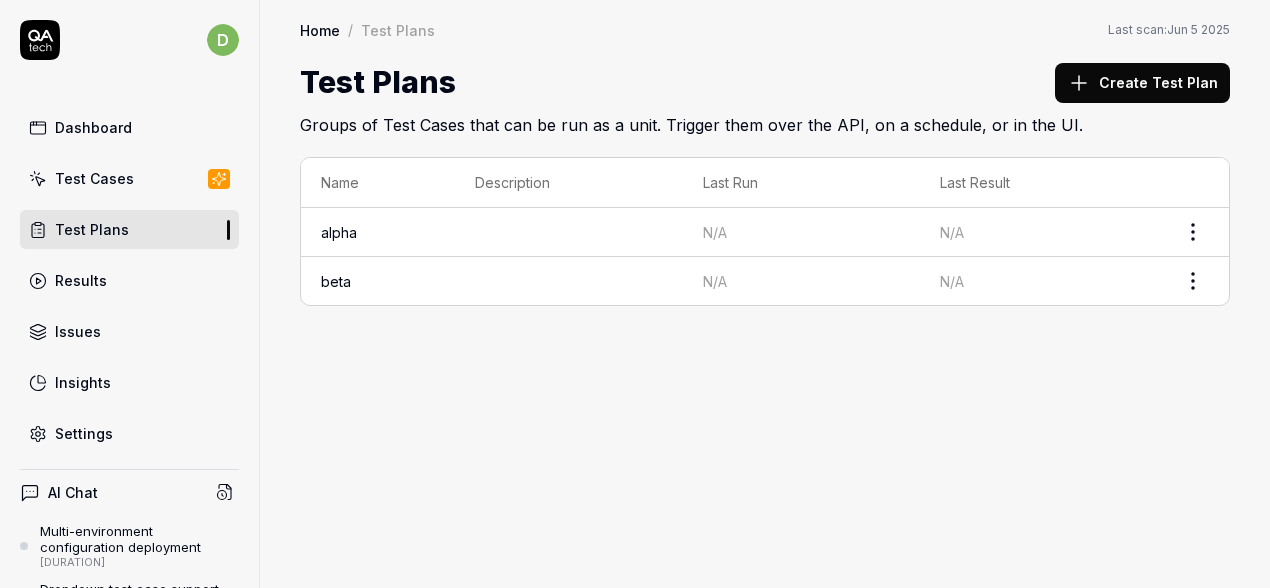 click on "beta" at bounding box center [336, 281] 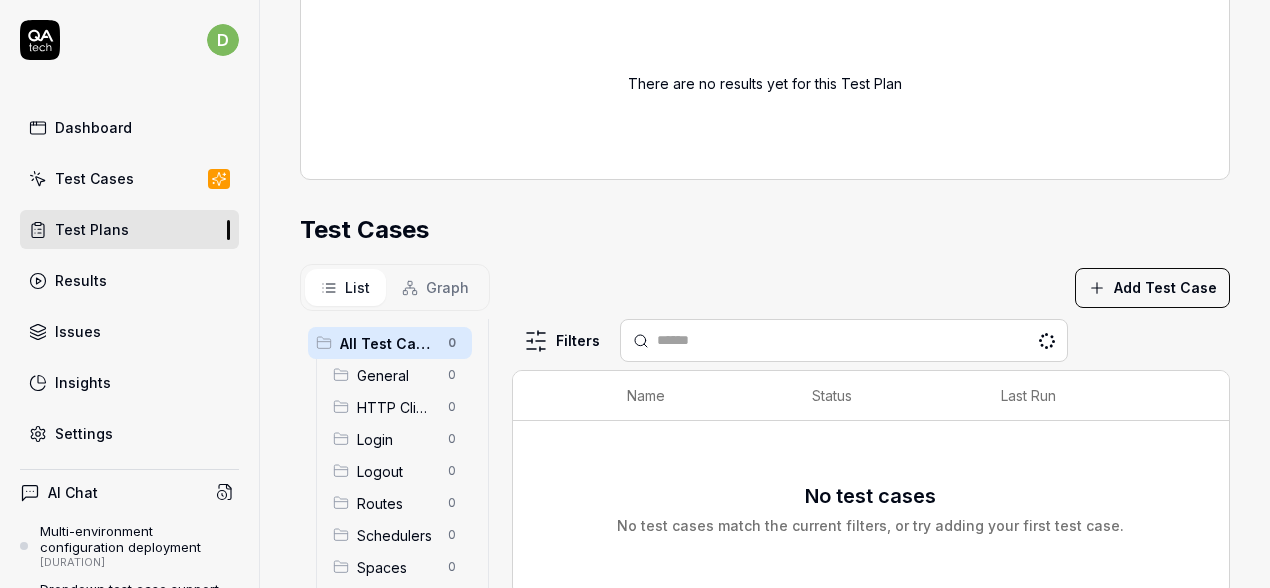 scroll, scrollTop: 509, scrollLeft: 0, axis: vertical 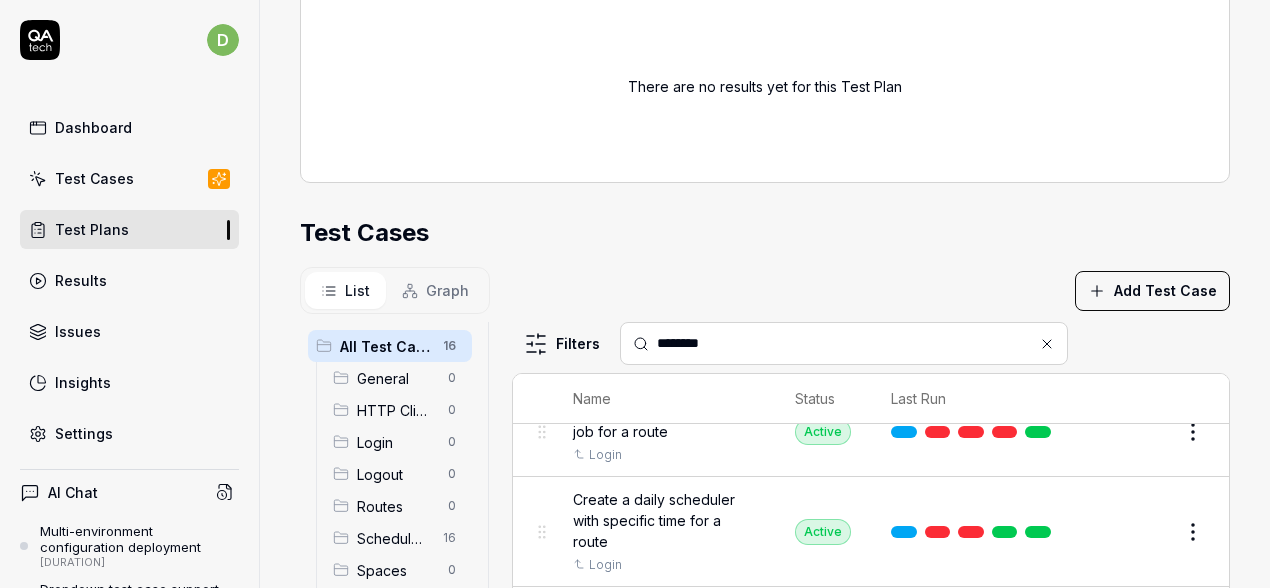 type on "********" 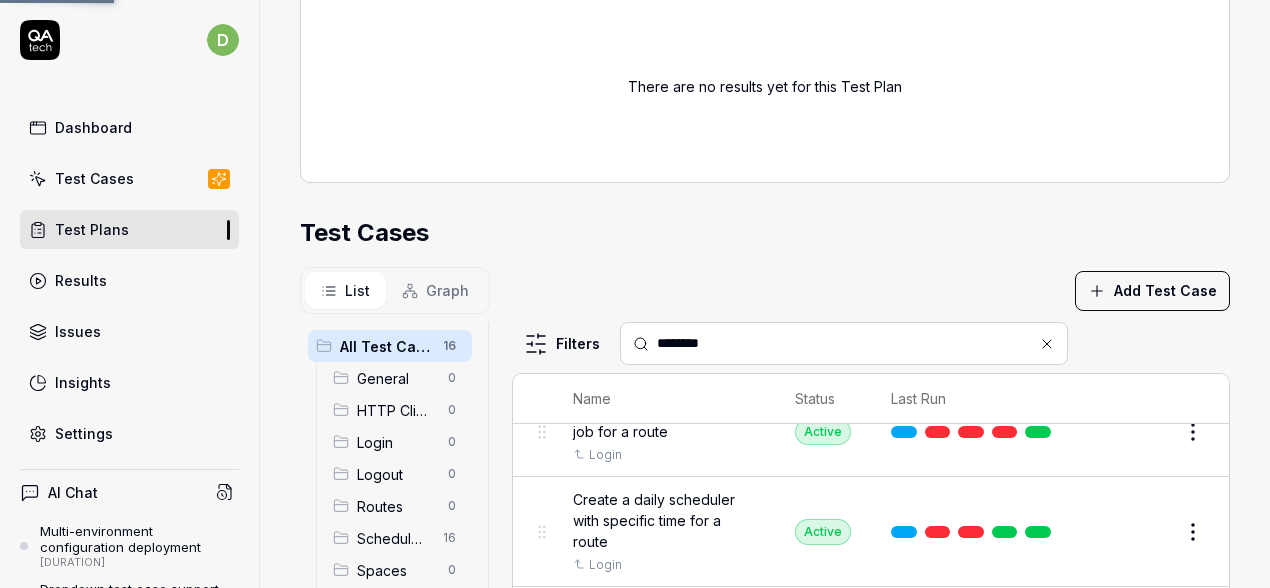 click on "Test Cases" at bounding box center [94, 178] 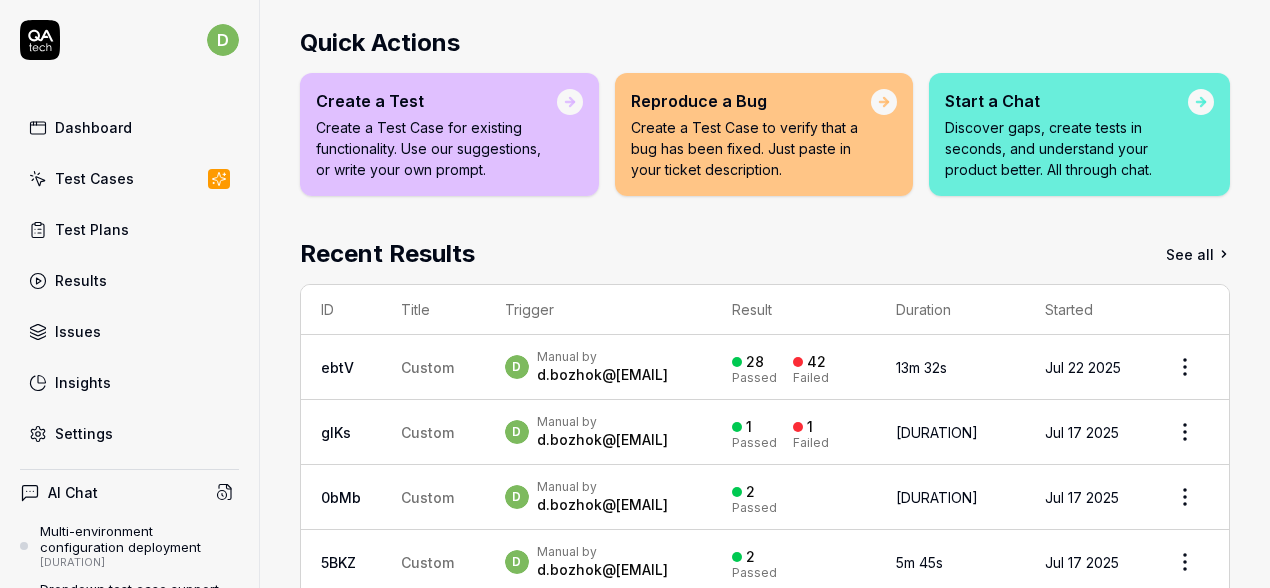 scroll, scrollTop: 371, scrollLeft: 0, axis: vertical 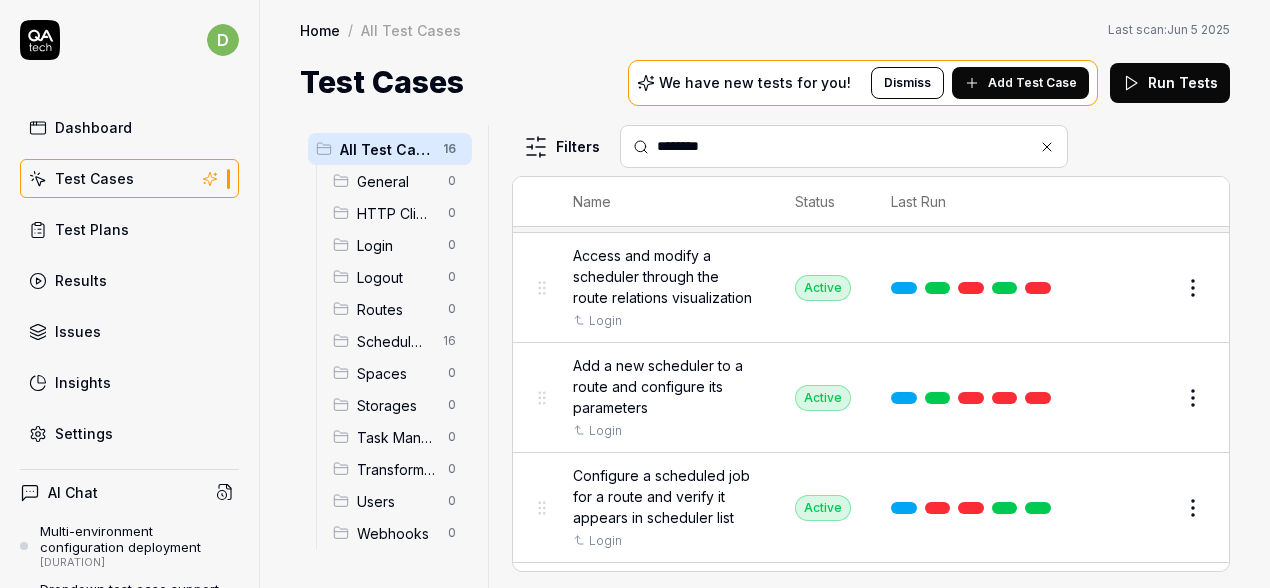 type on "********" 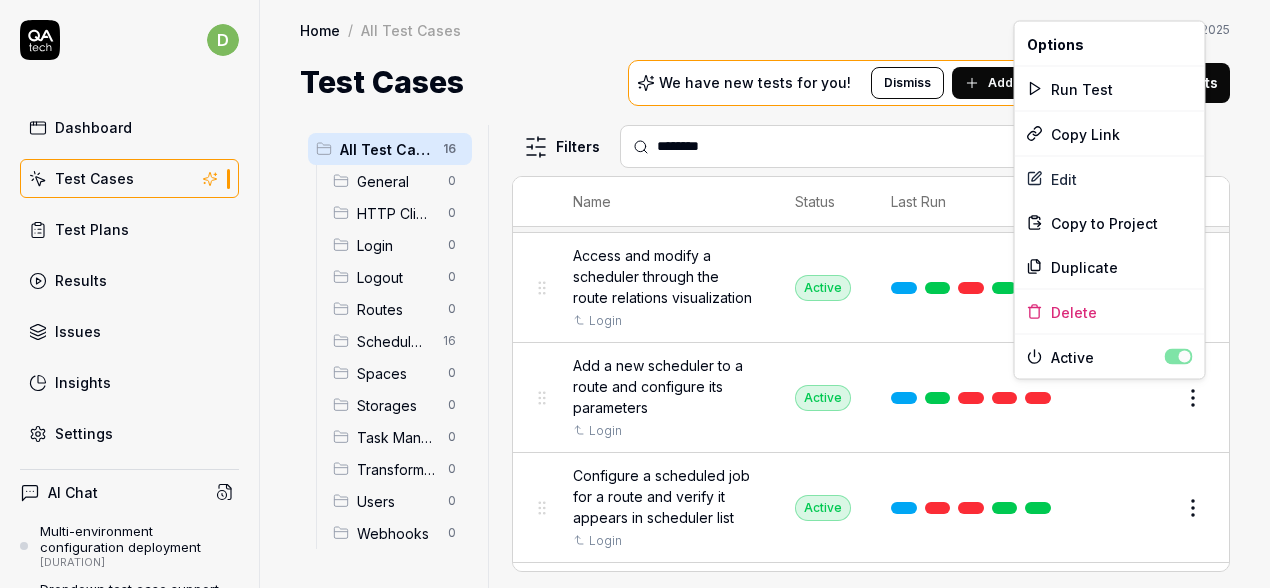 click on "d Dashboard Test Cases Test Plans Results Issues Settings AI Chat Multi-environment configuration deployment 18 days ago Dropdown test case support about 1 month ago New Book a call with us Documentation A Alumio AW repository Collapse Sidebar Home / All Test Cases Home / All Test Cases Last scan:  Jun 5 2025 Test Cases We have new tests for you! Dismiss Add Test Case Run Tests All Test Cases 16 General 0 HTTP Clients 0 Login 0 Logout 0 Routes 0 Schedulers 16 Spaces 0 Storages 0 Task Management 0 Transformers 0 Users 0 Webhooks 0 Filters ******** Name Status Last Run Schedulers Access and modify a scheduler through the route relations visualization Login Active Edit Add a new scheduler to a route and configure its parameters Login Active Edit Configure a scheduled job for a route and verify it appears in scheduler list Login Active Edit Create a daily scheduled job for a route Login Active Edit Create a daily scheduler with specific time for a route Login Active Edit Login Active Edit Login Active Edit Login Active" at bounding box center [635, 294] 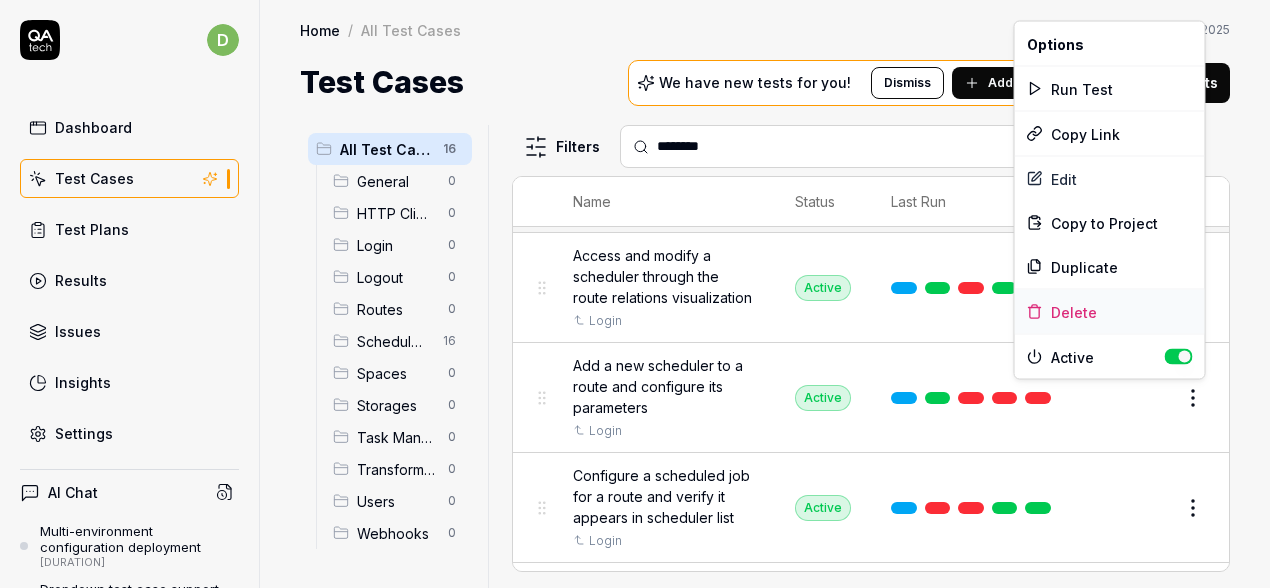 click on "Delete" at bounding box center [1110, 312] 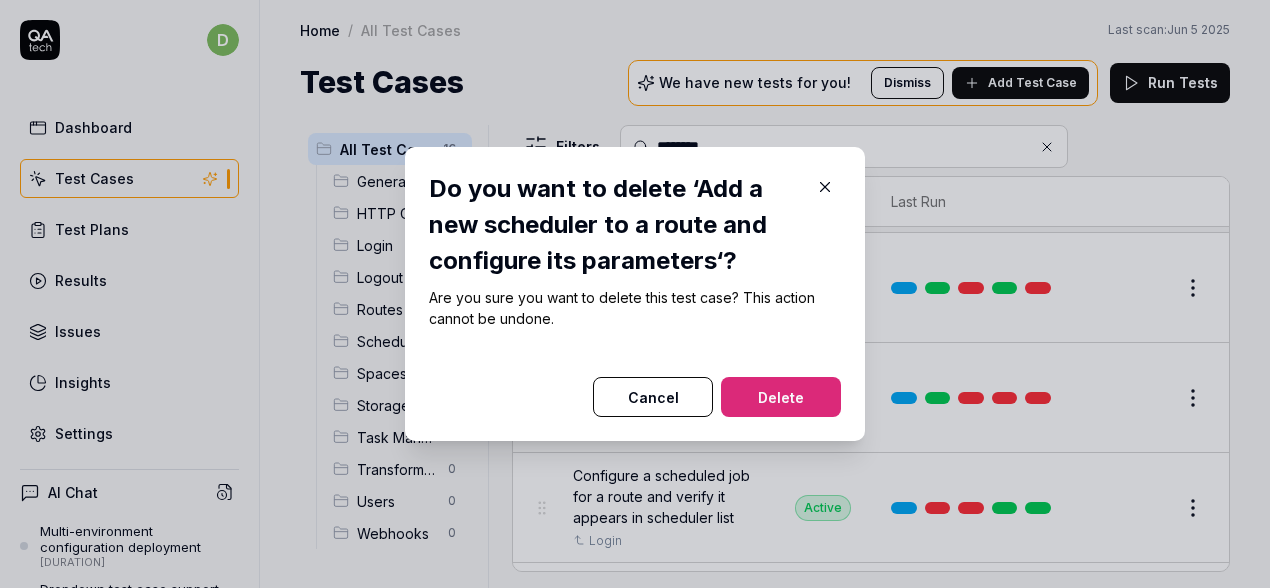 click on "Delete" at bounding box center [781, 397] 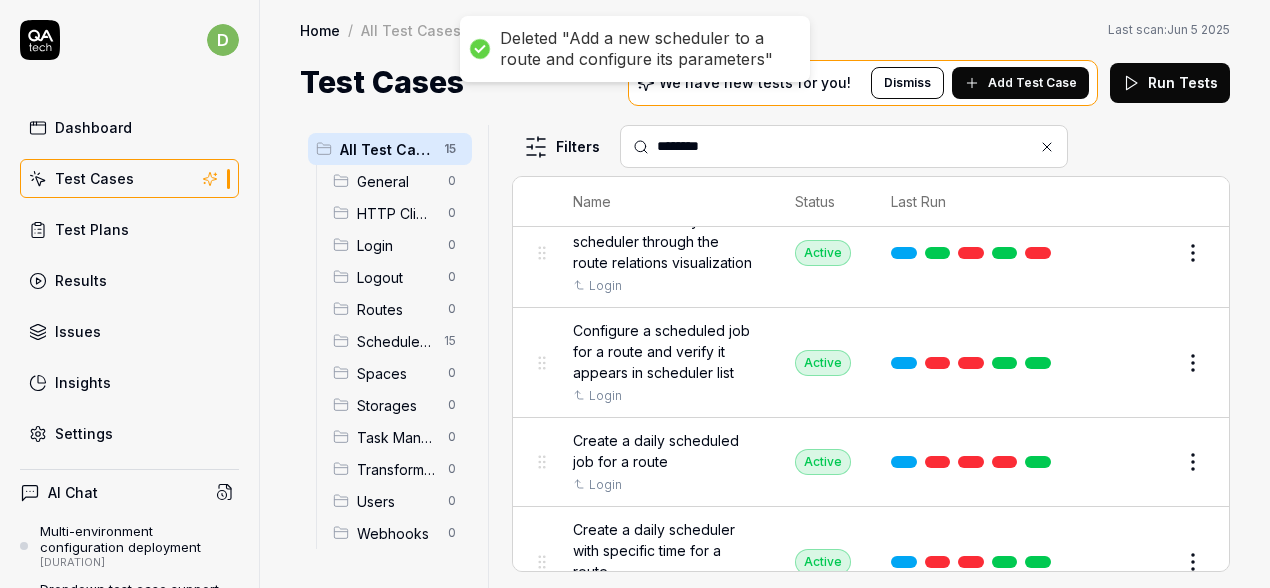scroll, scrollTop: 61, scrollLeft: 0, axis: vertical 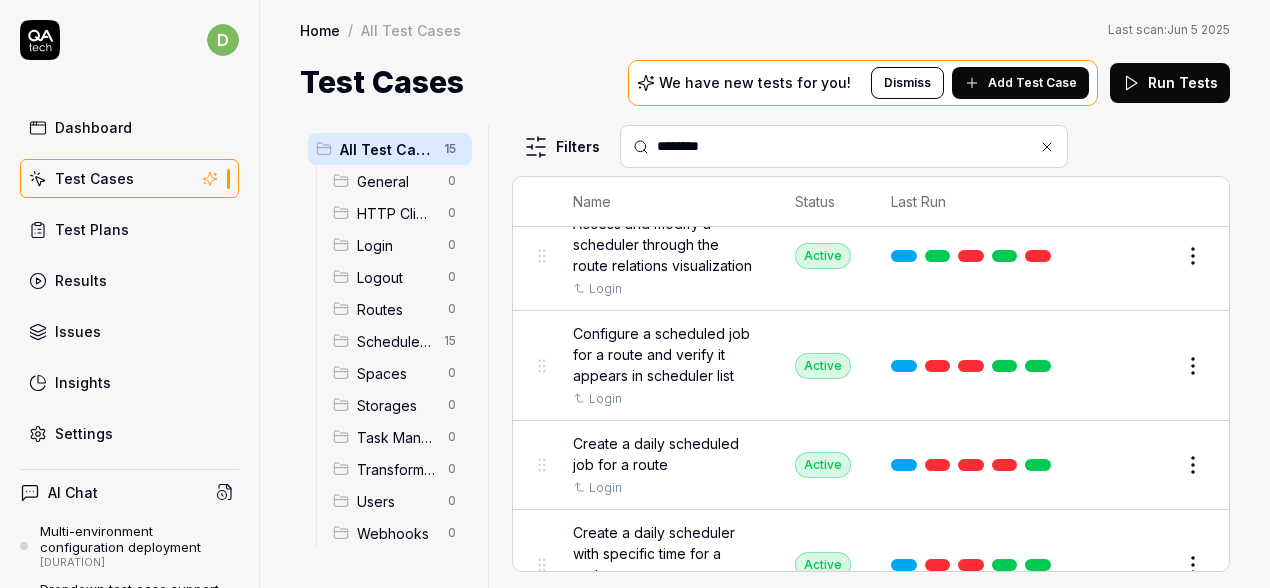 click on "Edit" at bounding box center [1145, 366] 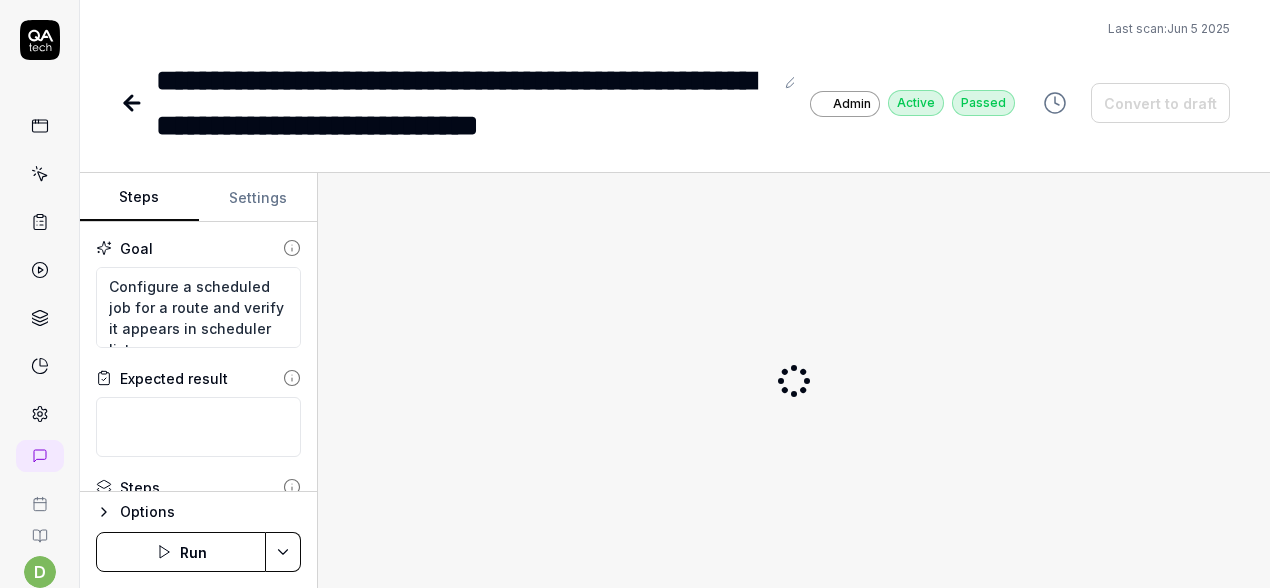 scroll, scrollTop: 670, scrollLeft: 0, axis: vertical 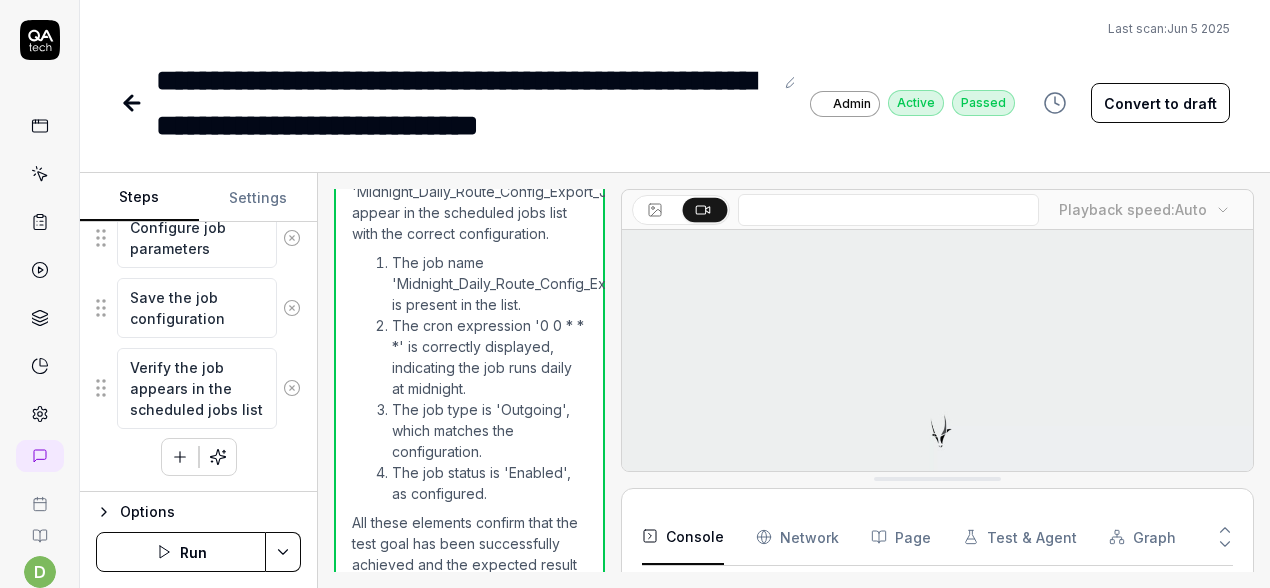 click 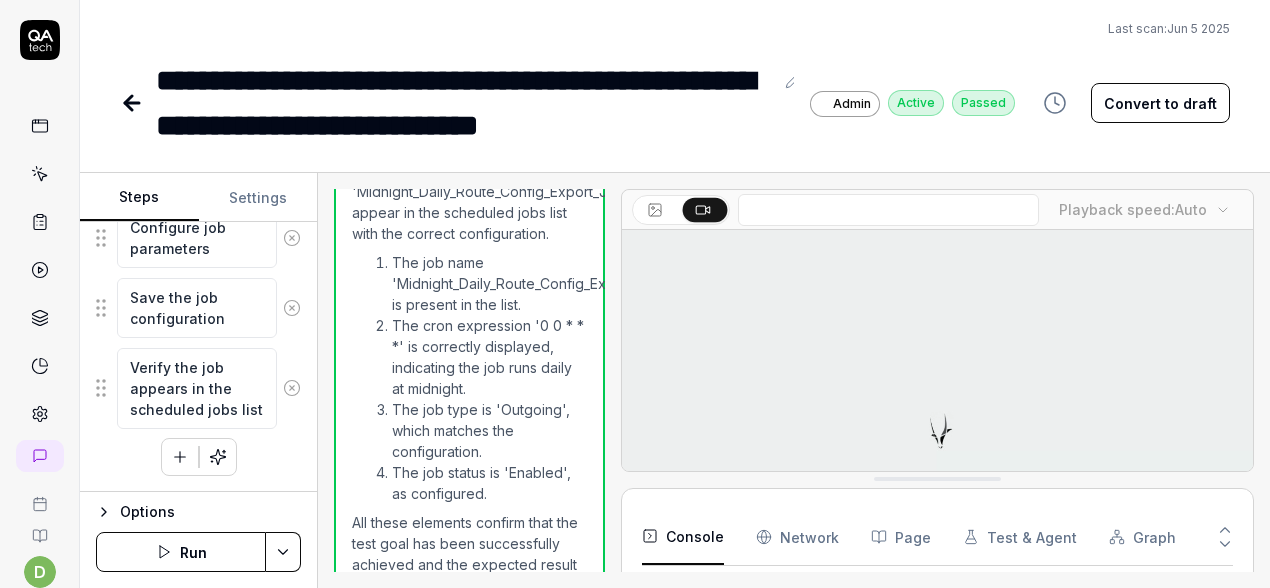 scroll, scrollTop: 1122, scrollLeft: 0, axis: vertical 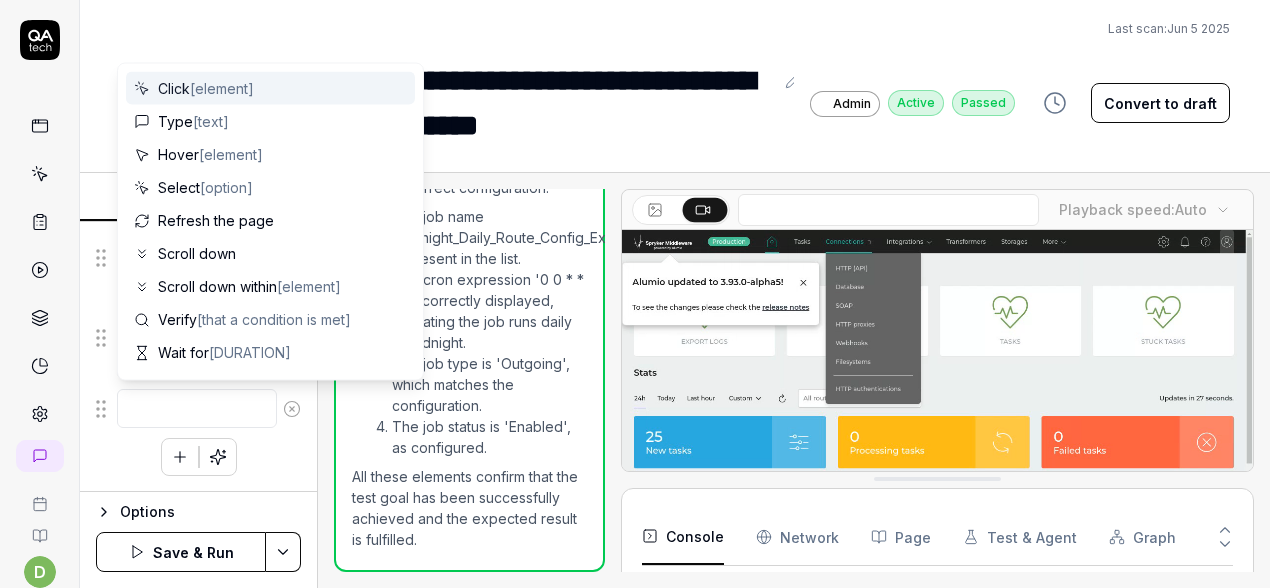 type on "*" 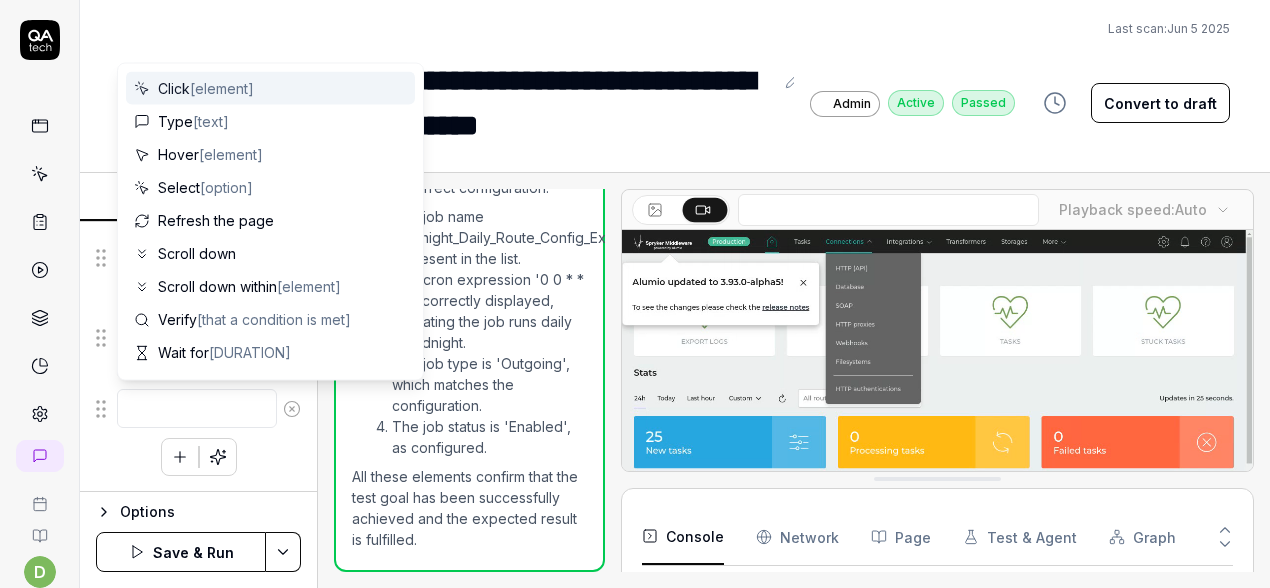 type on "D" 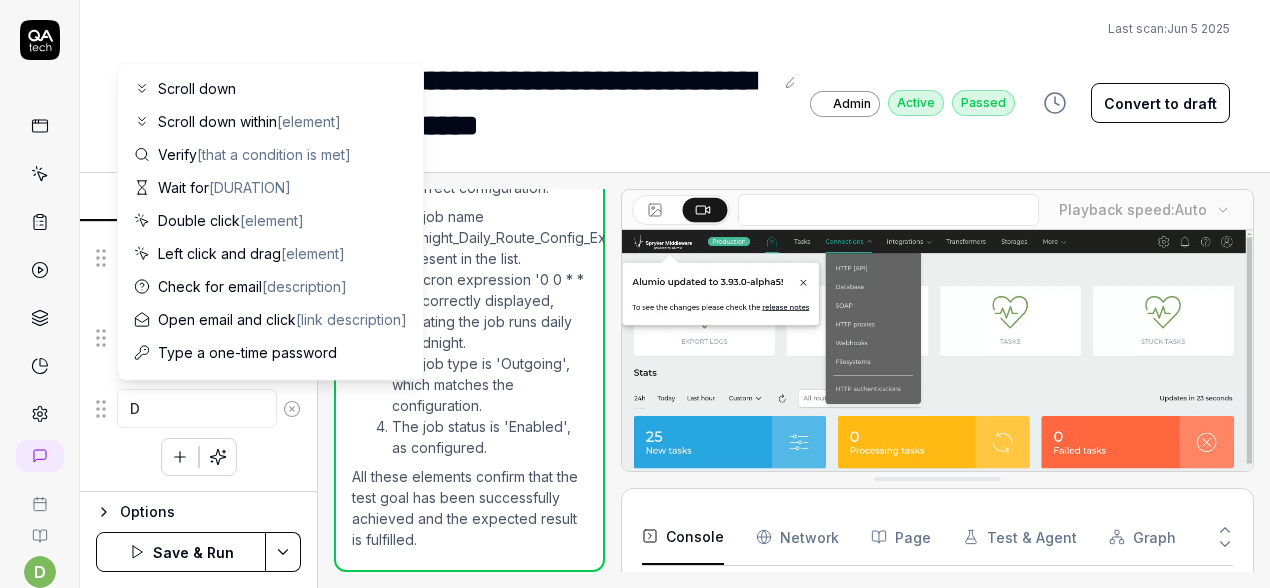 type on "*" 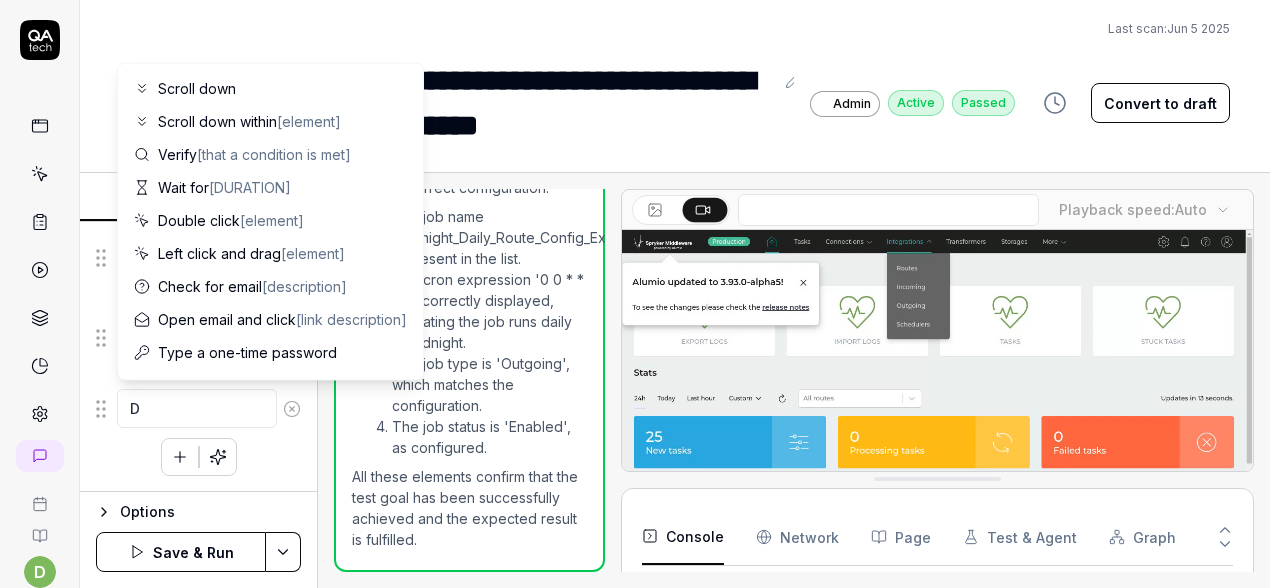 type on "De" 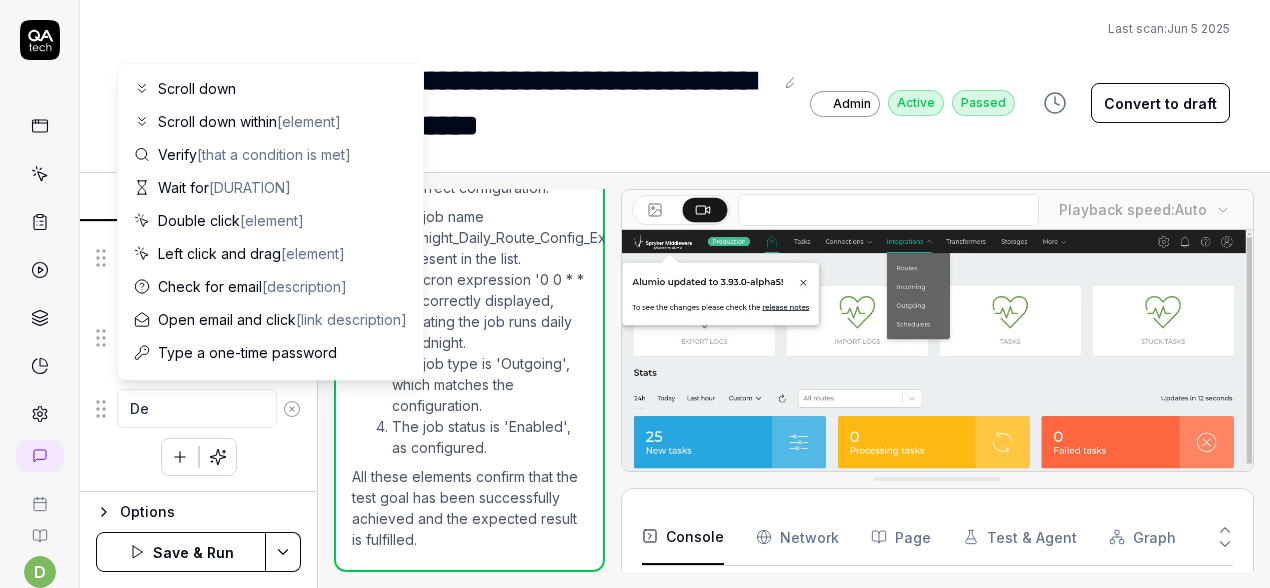 type on "*" 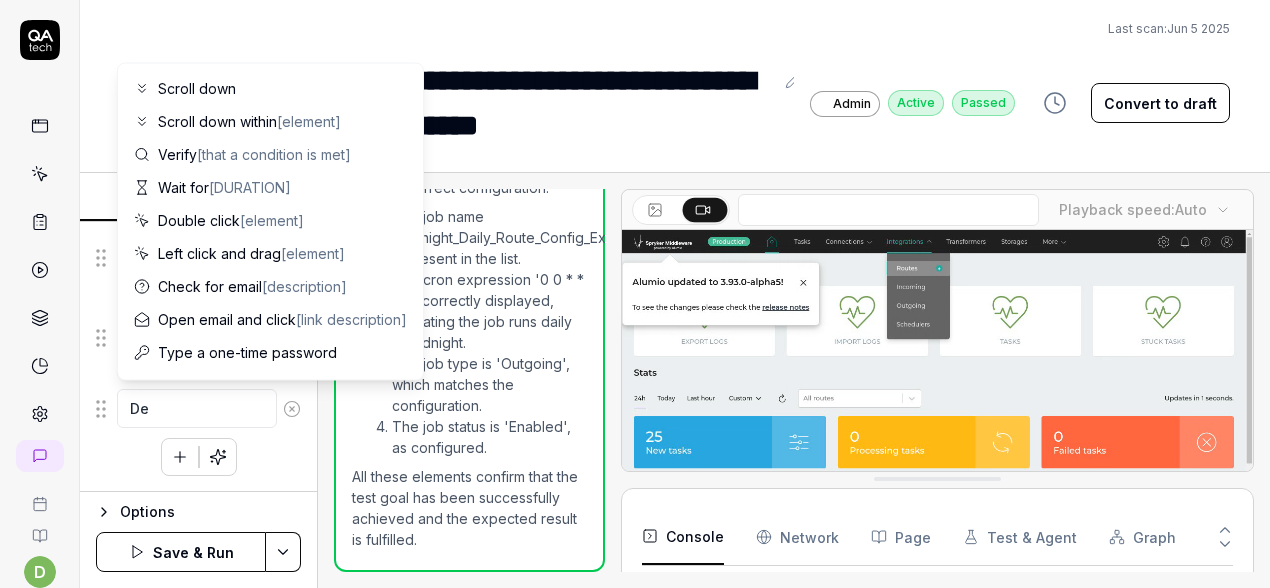 type on "Del" 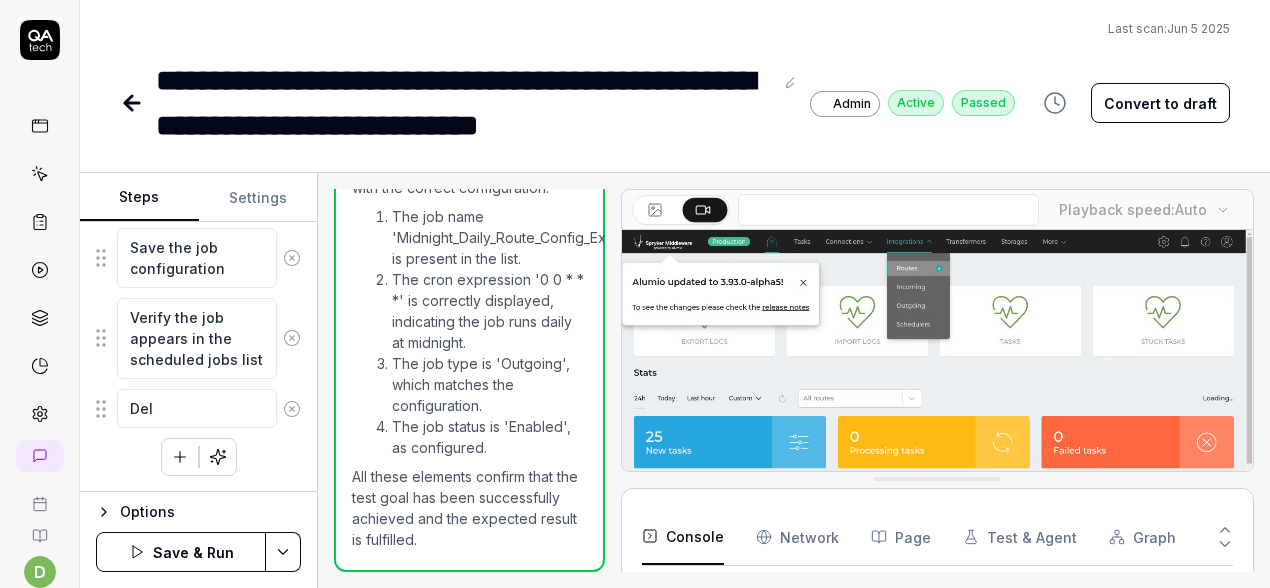 type on "*" 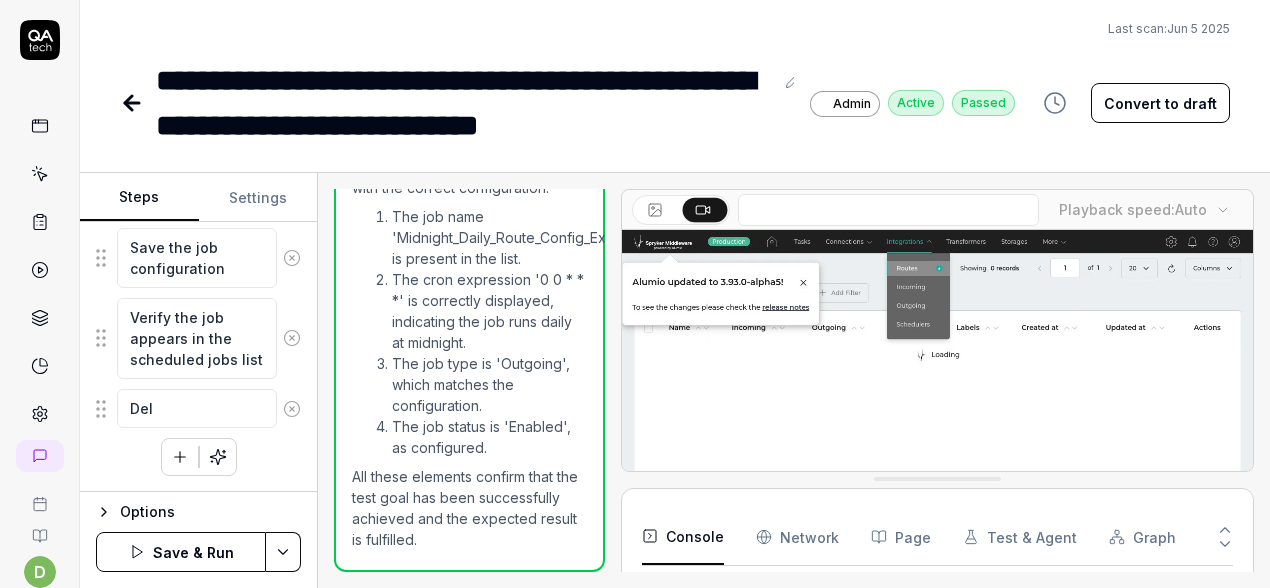 type on "Dele" 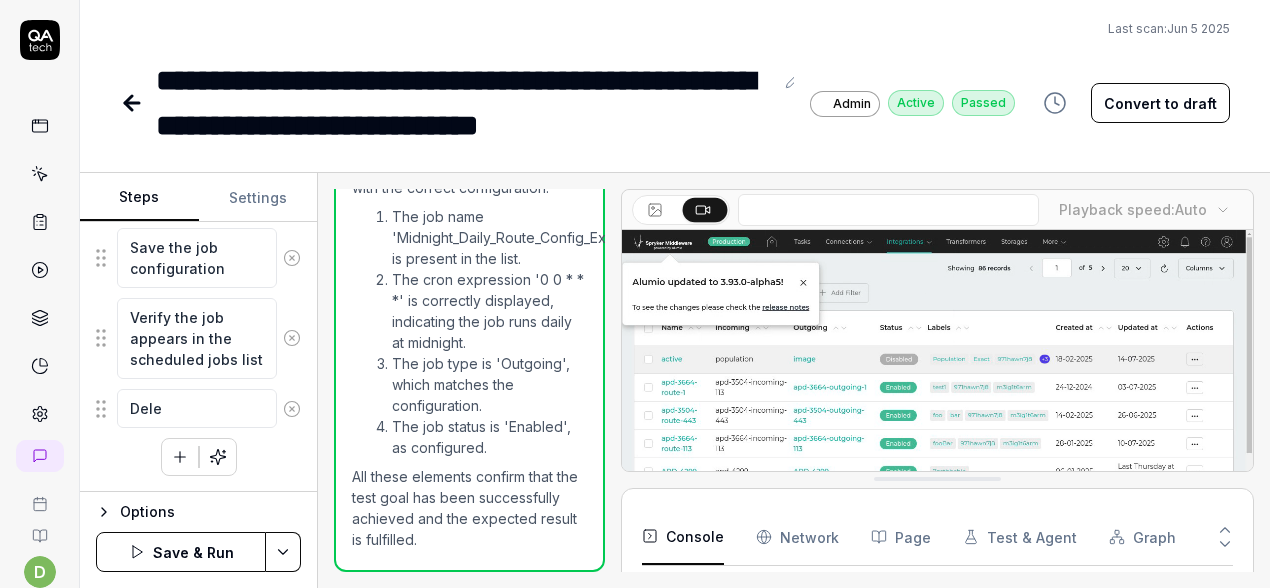 type on "*" 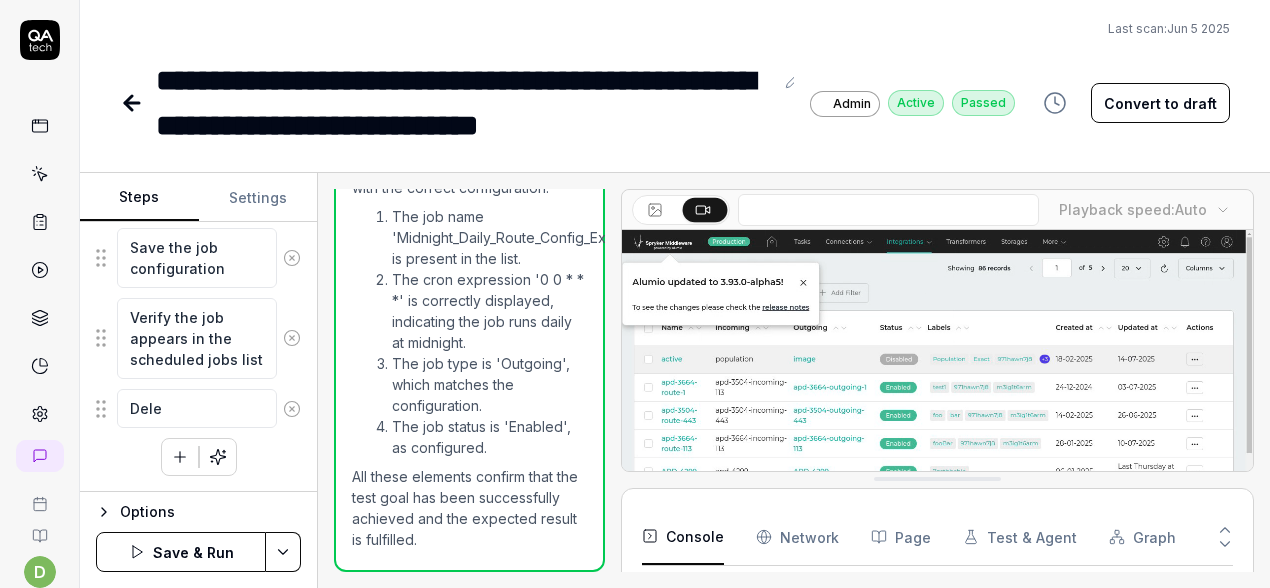 type on "Delet" 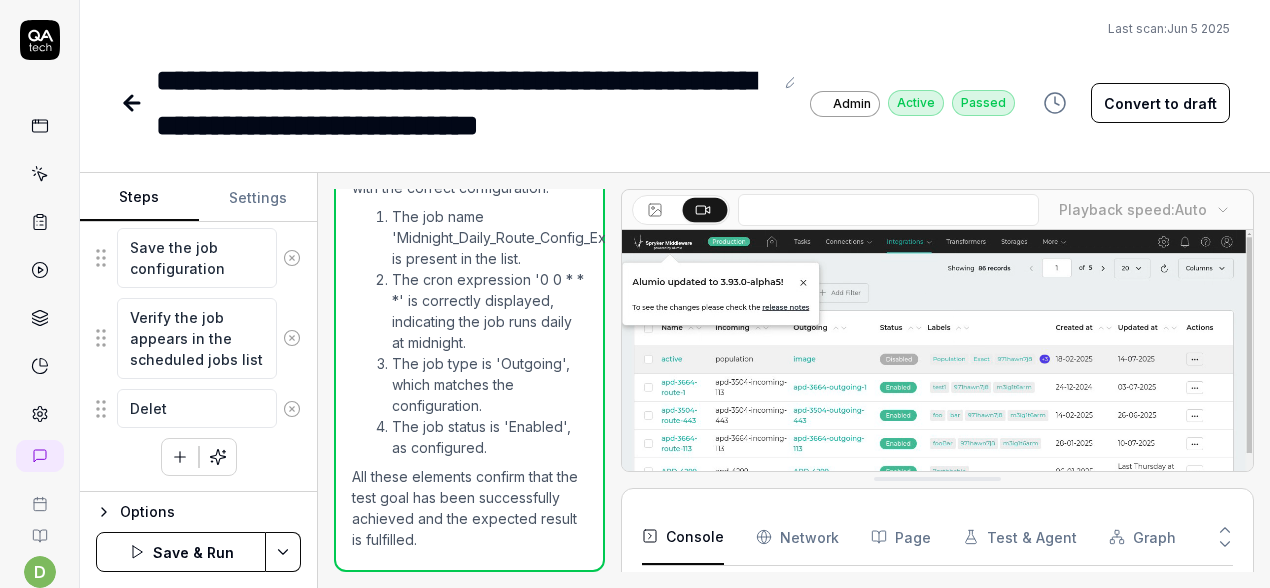 type on "*" 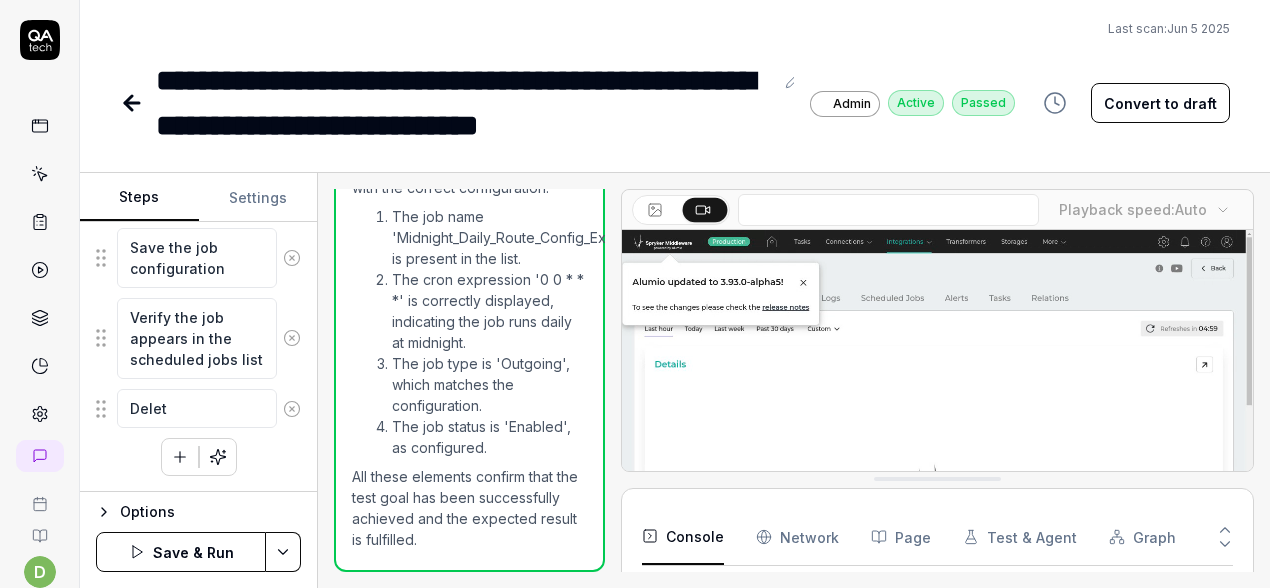 type on "Delete" 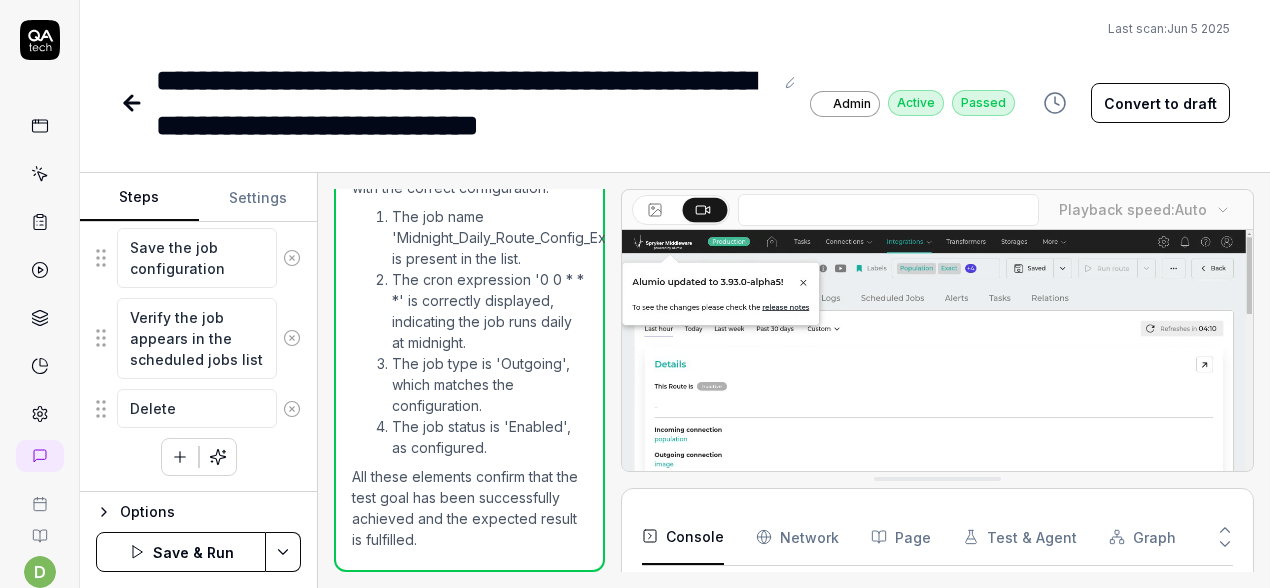 type on "*" 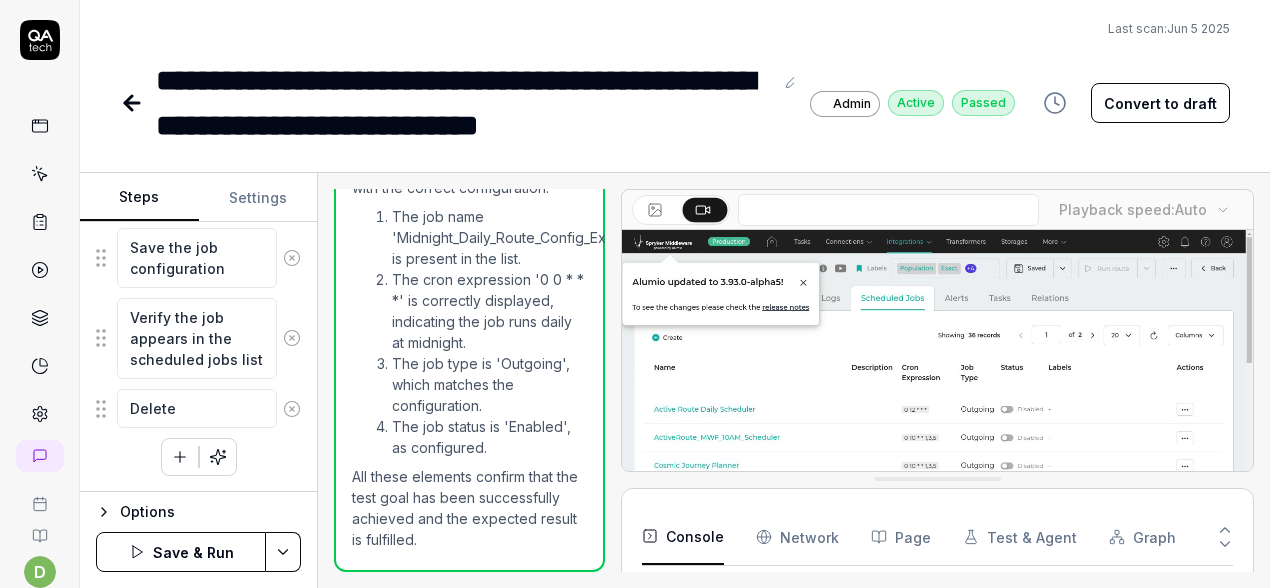 type on "Delete" 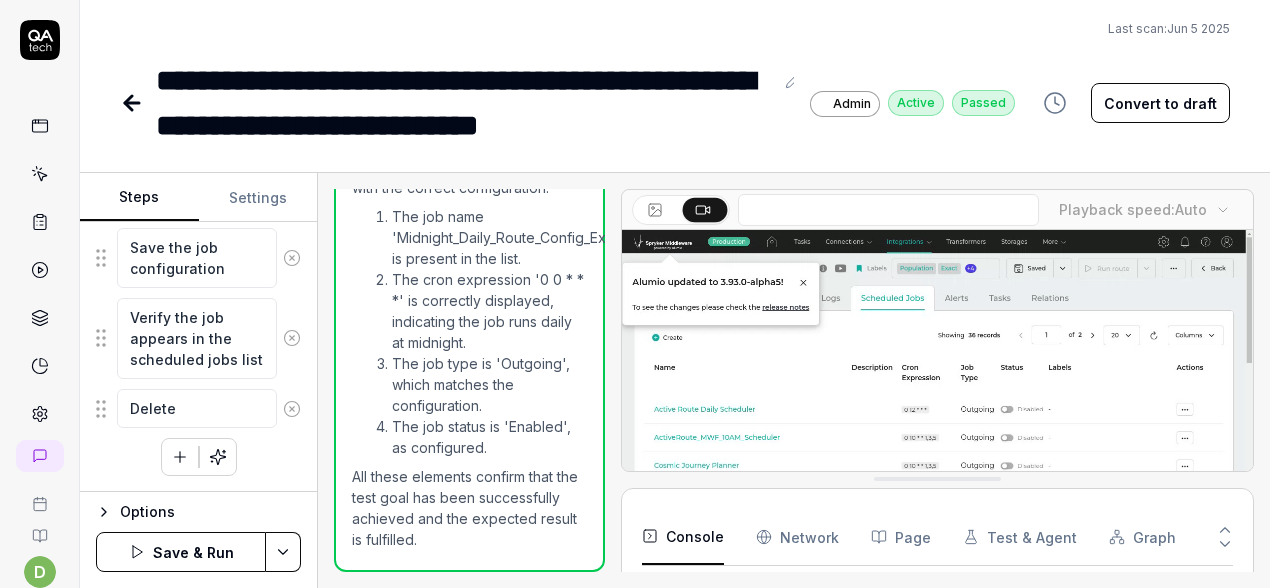 type on "*" 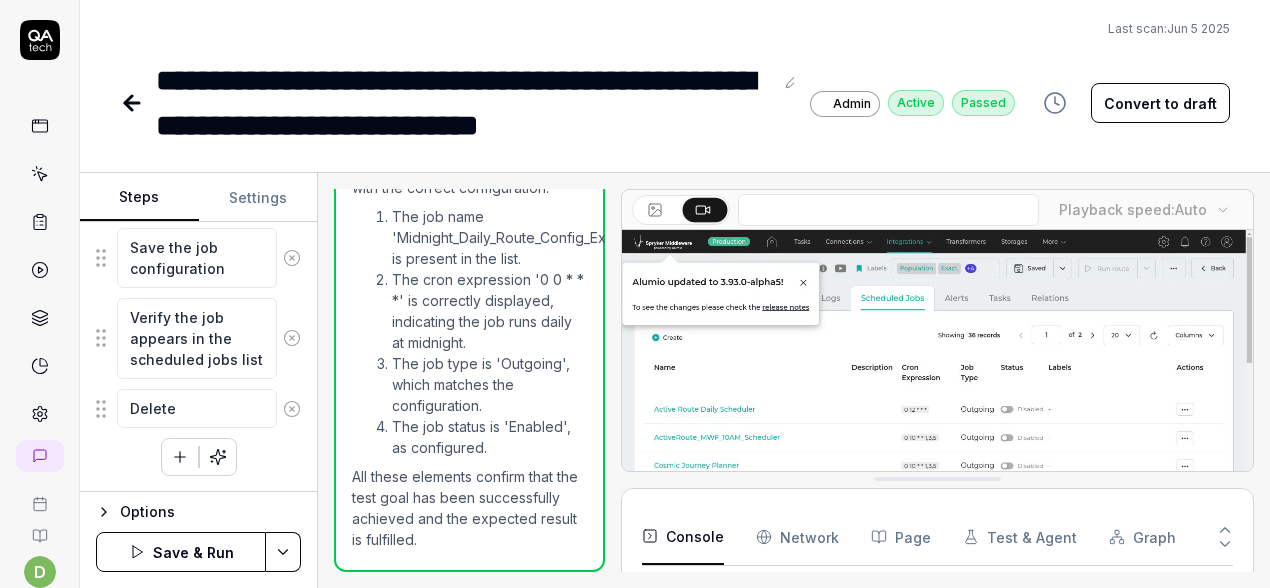 type on "Delete S" 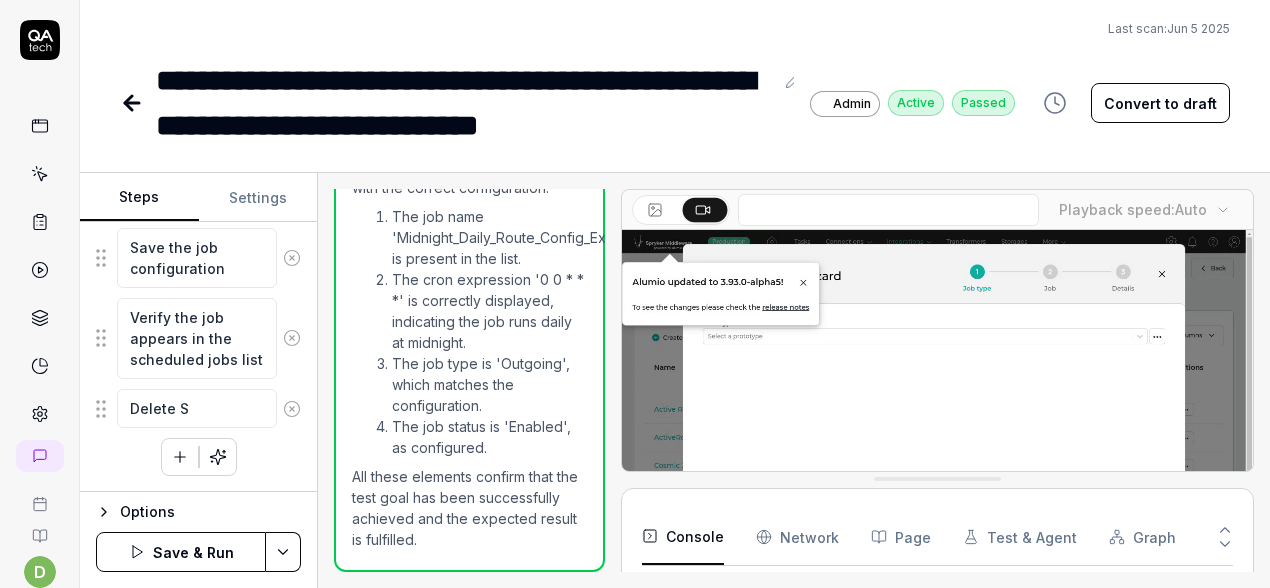 type on "*" 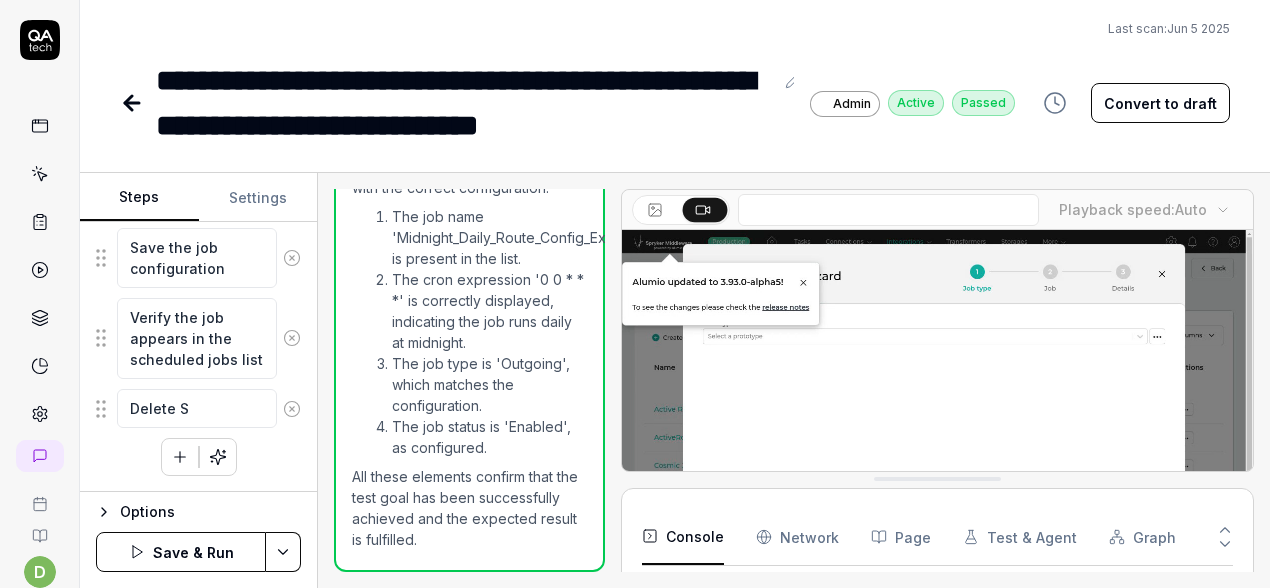 type on "Delete Sc" 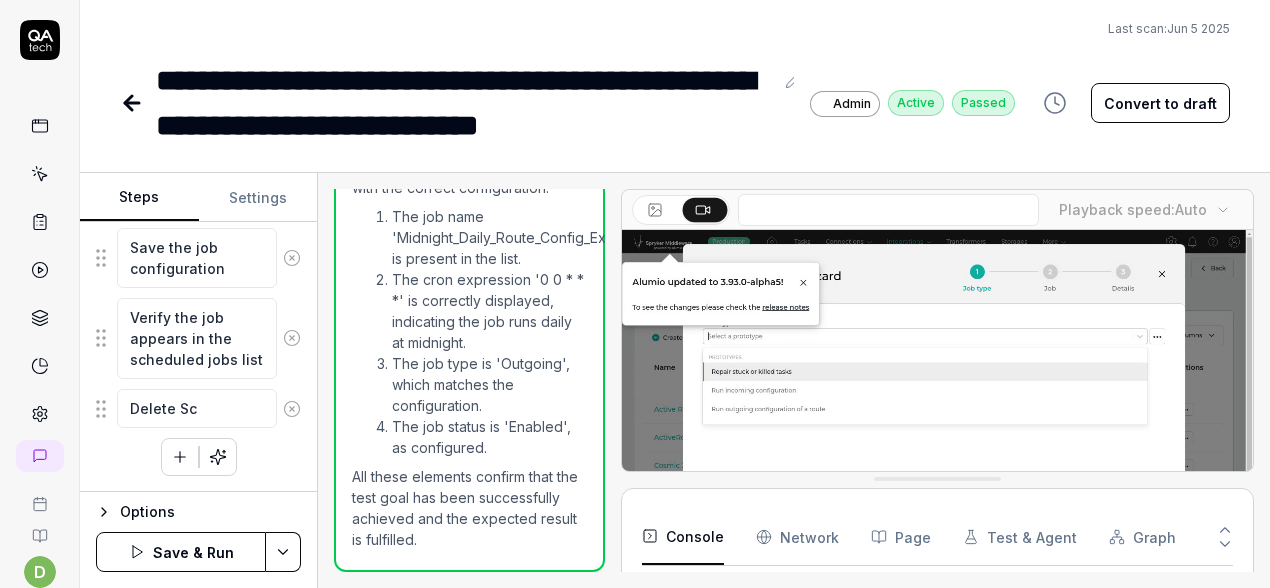 type on "*" 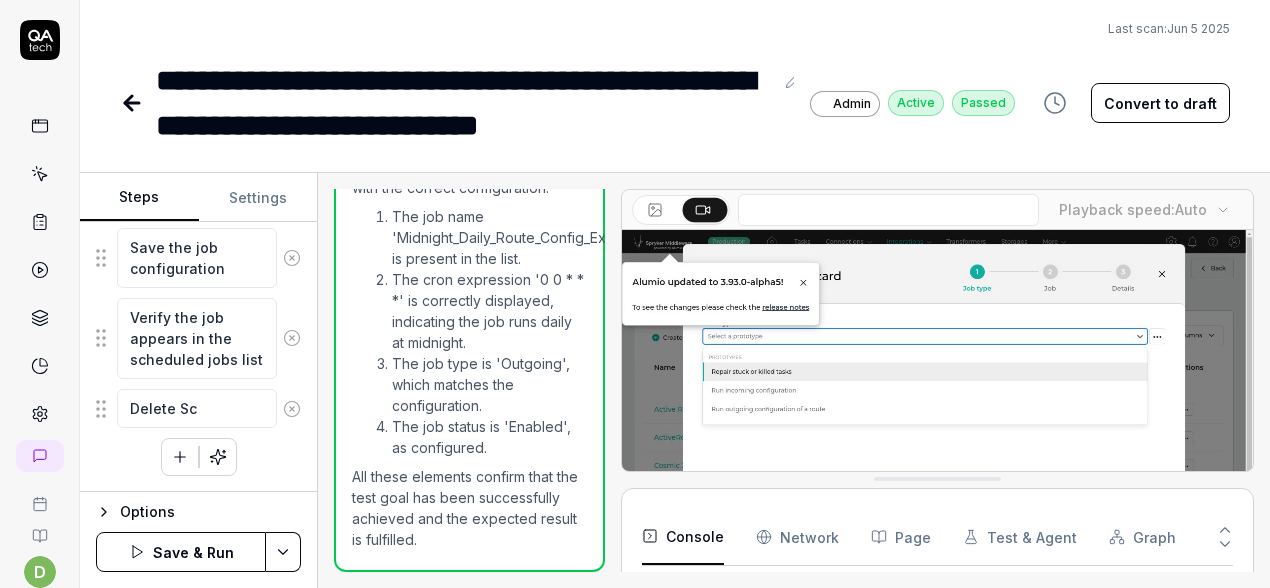 type on "Delete Sch" 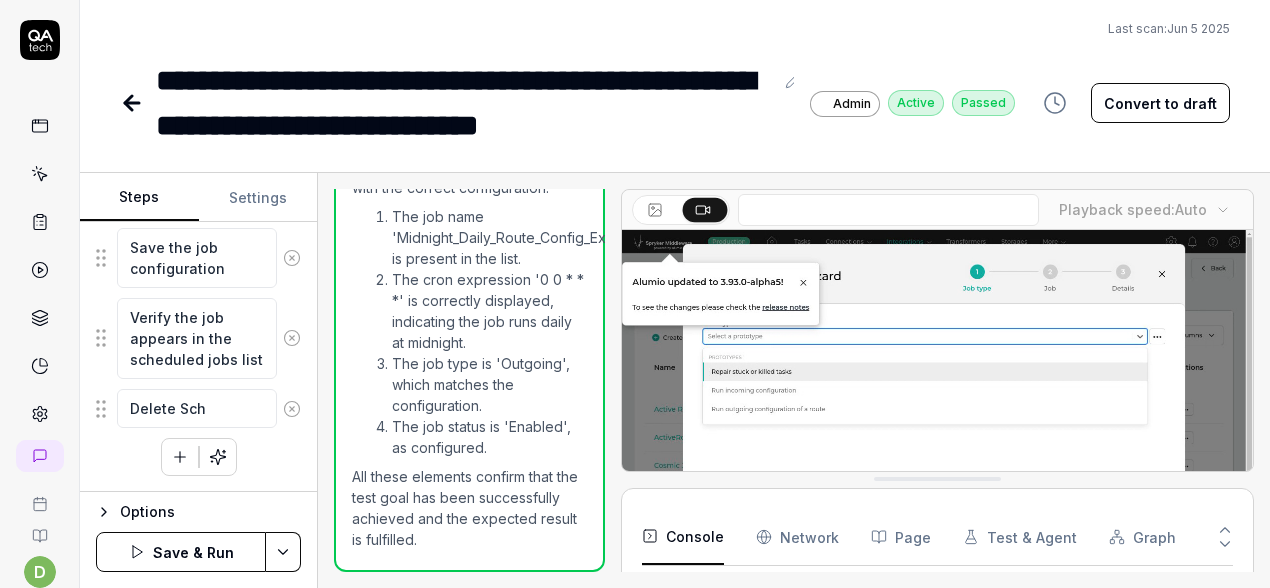 type on "*" 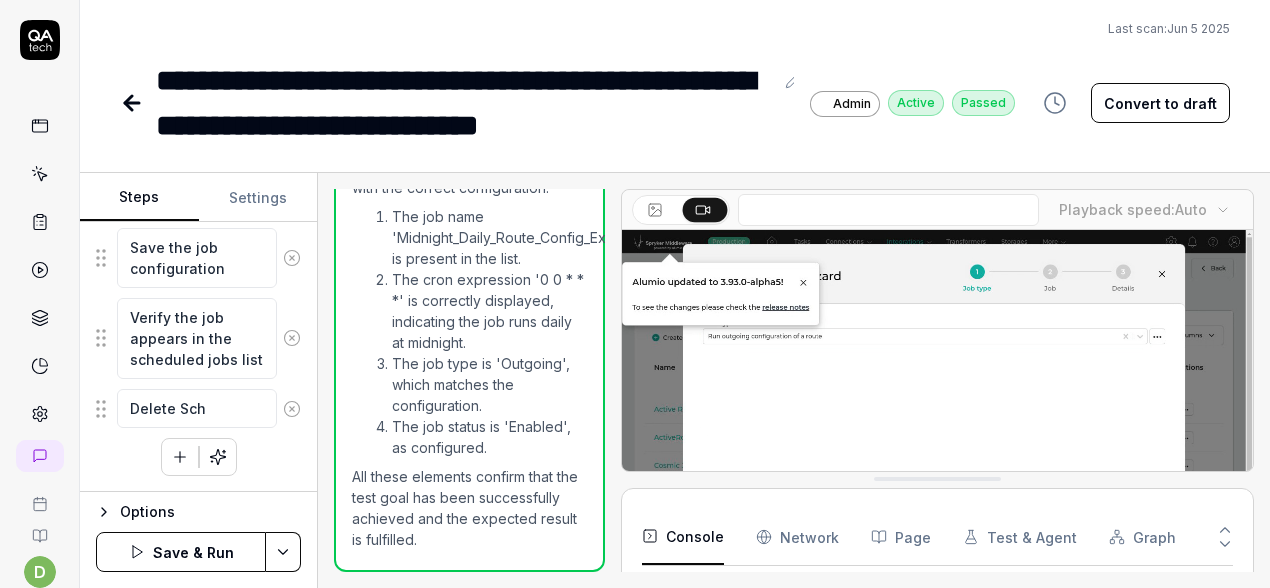 type on "Delete Schd" 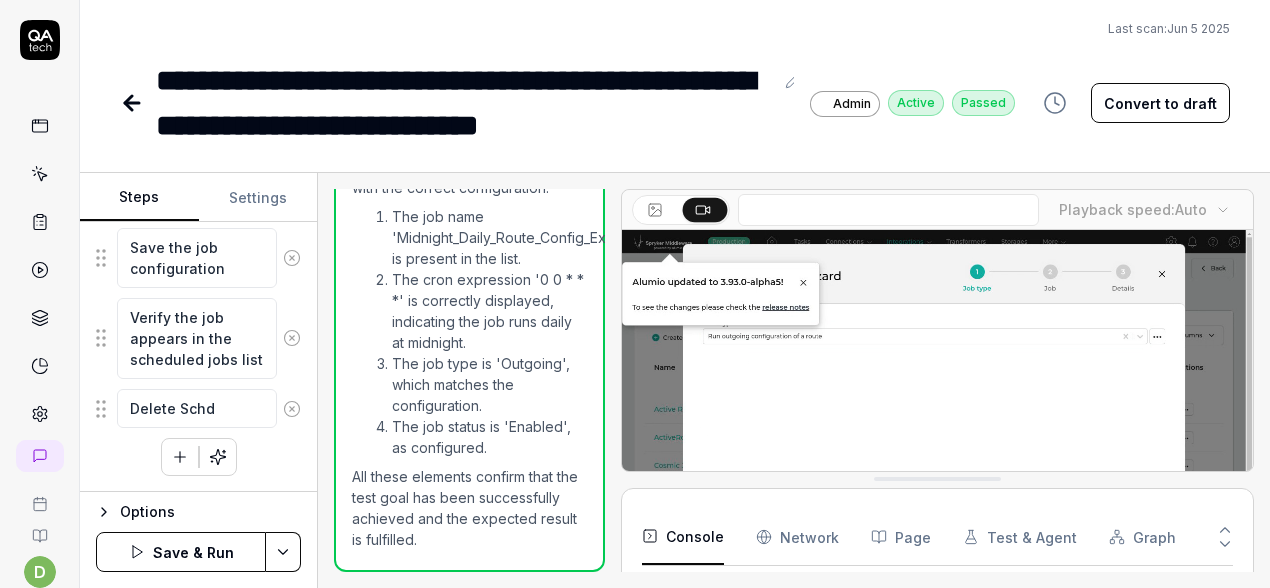 type on "*" 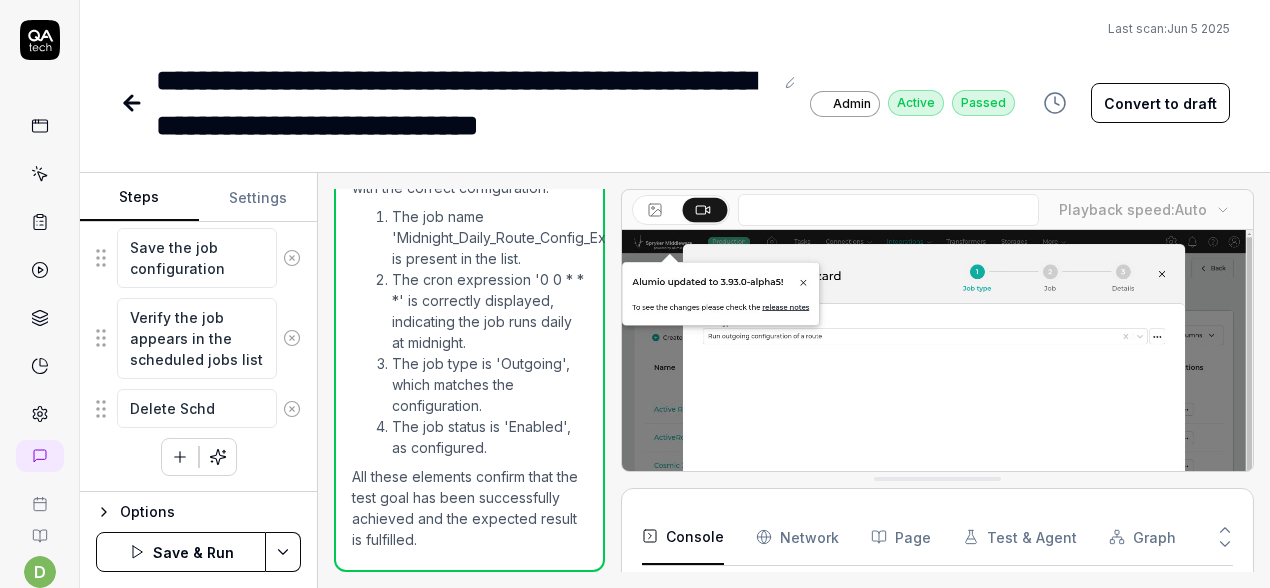 type on "Delete Schdu" 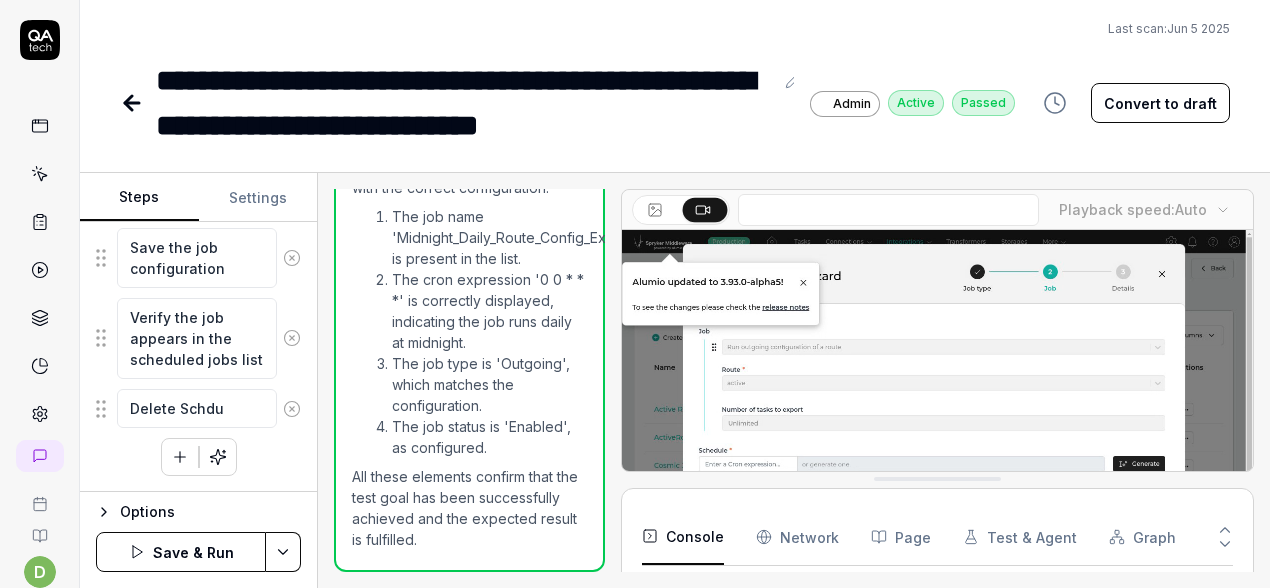 type on "*" 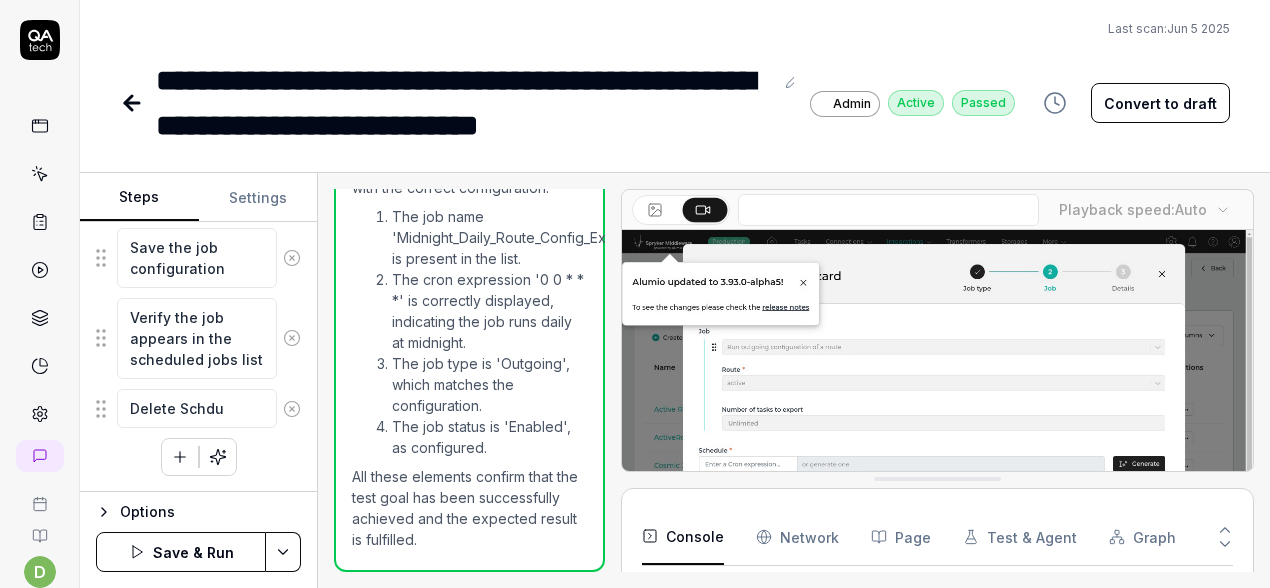 type on "Delete Schdul" 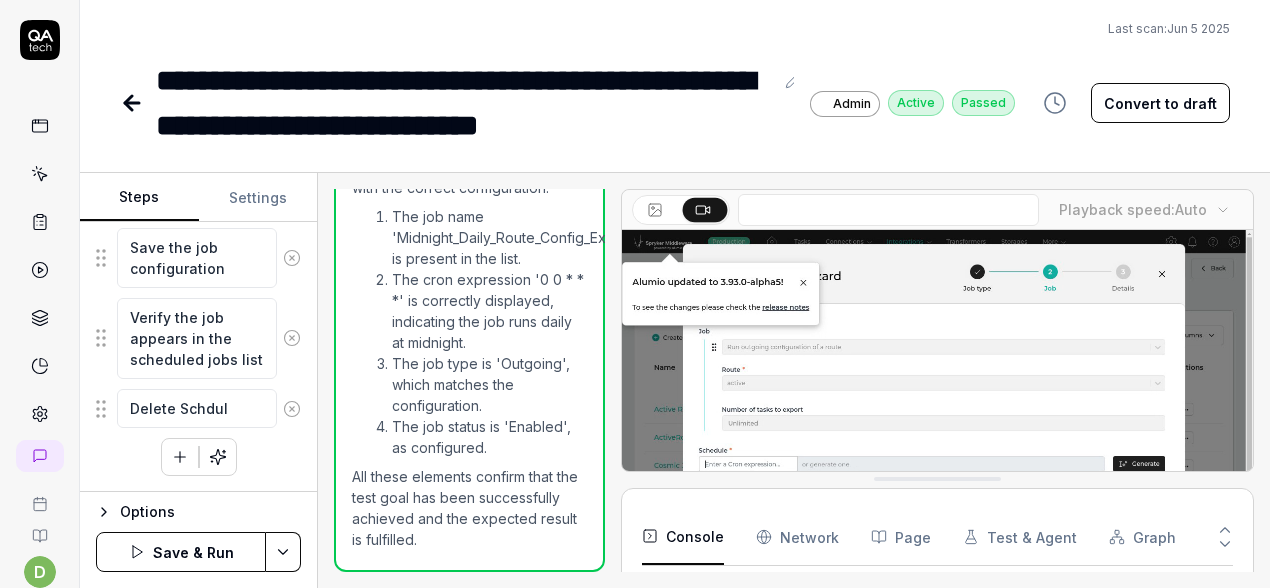 type on "*" 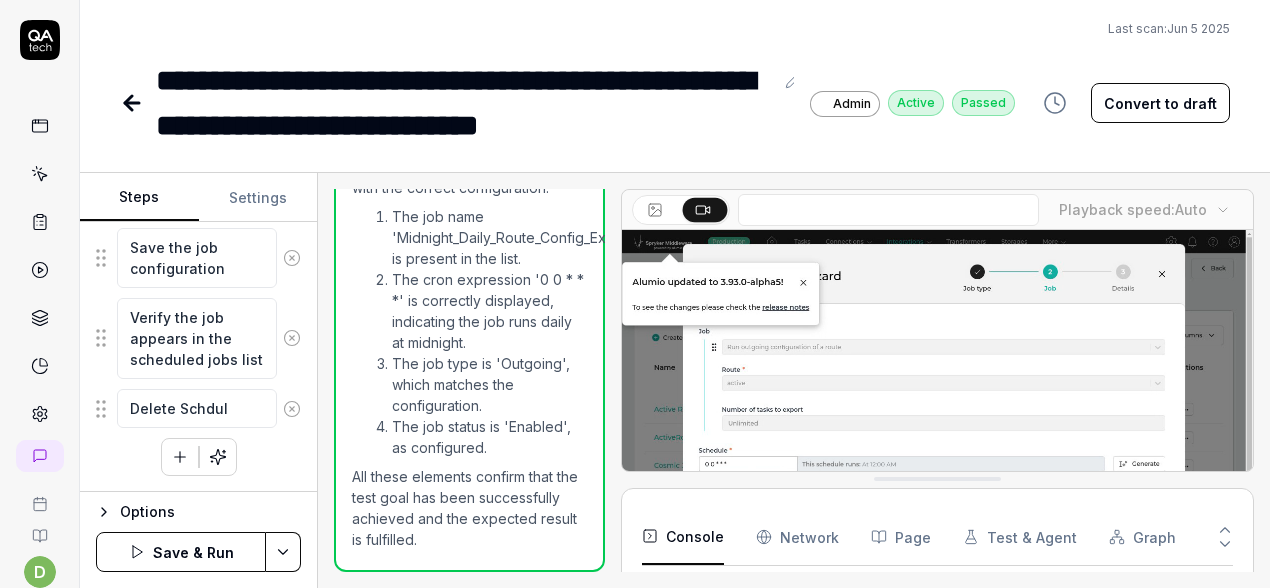 type on "Delete Schdule" 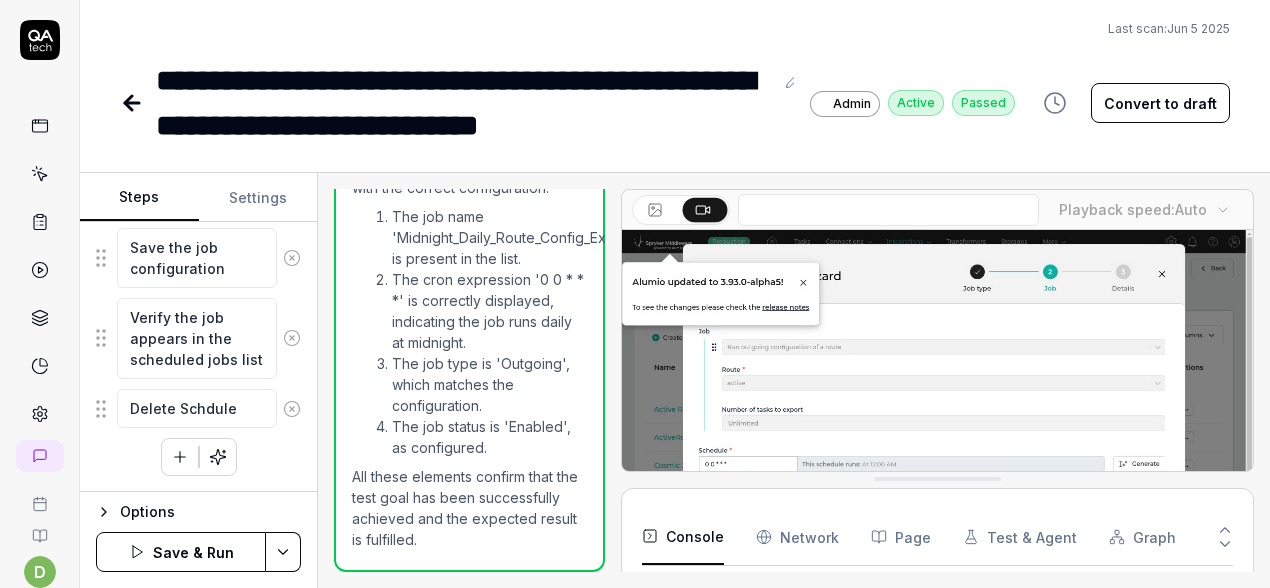 type on "*" 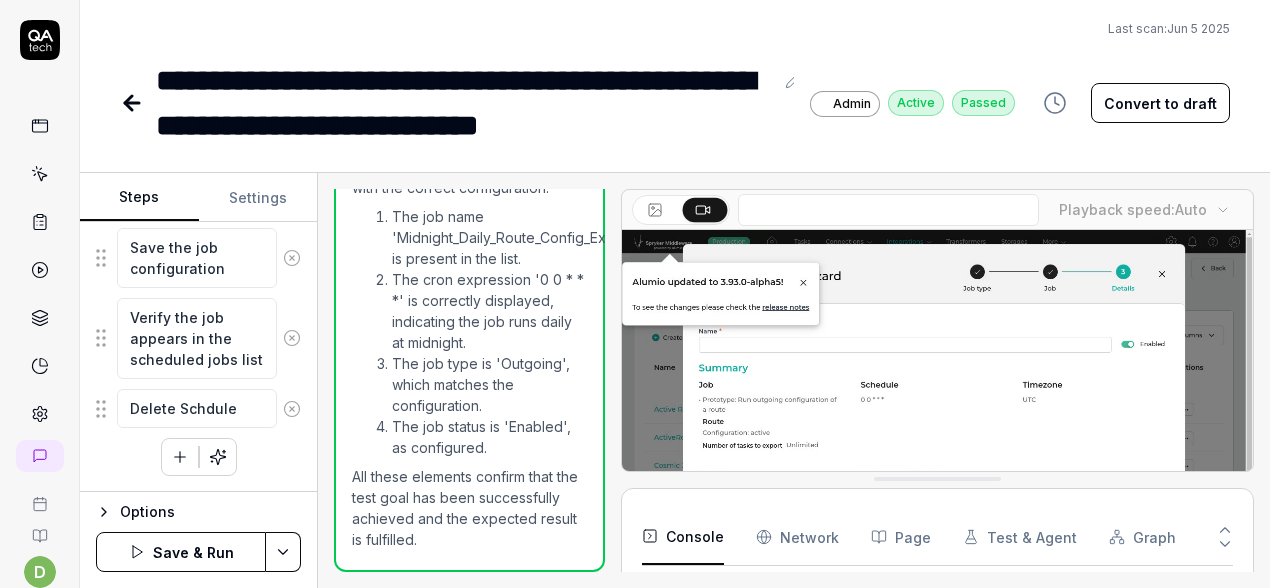 type on "Delete Schduler" 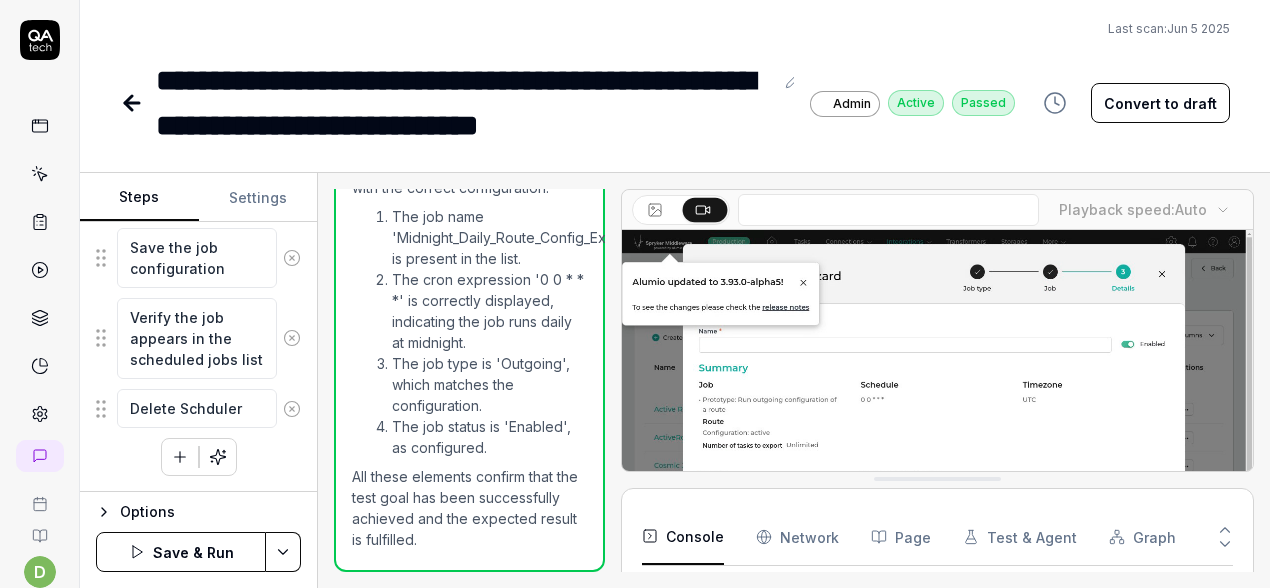 type on "*" 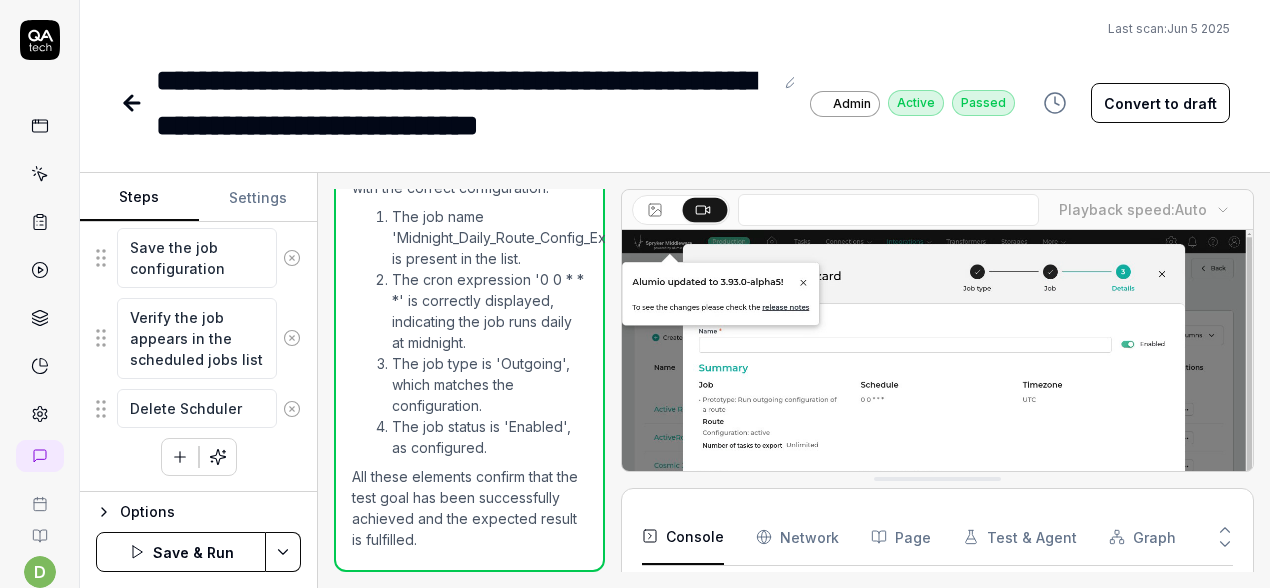 type on "Delete Schduler" 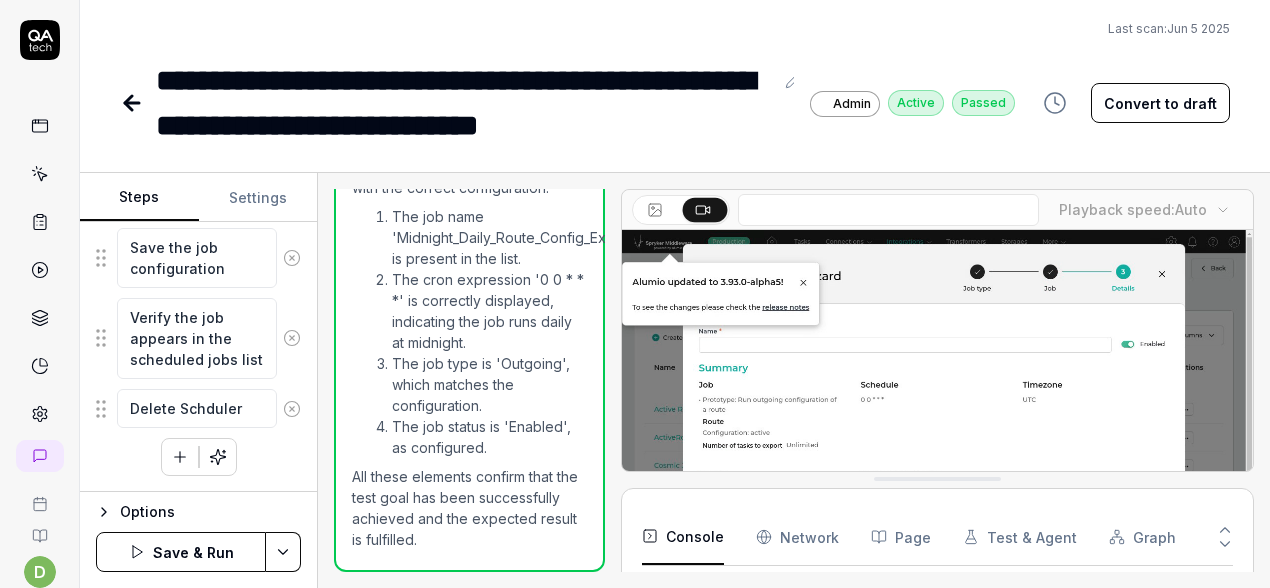 type on "*" 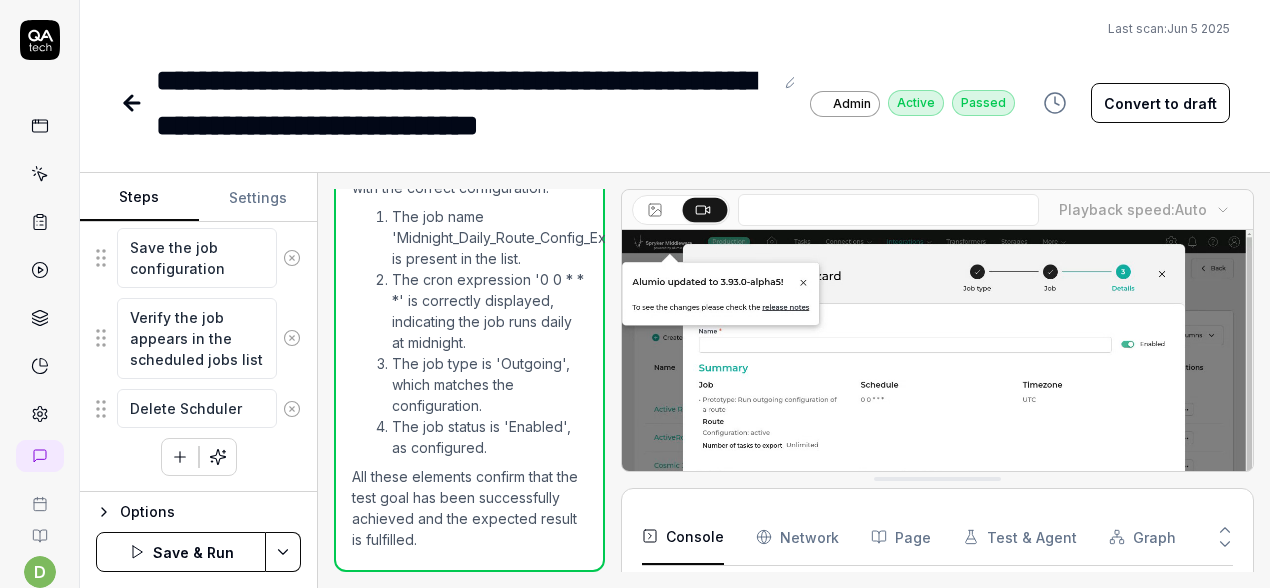 type on "Delete Schduler t" 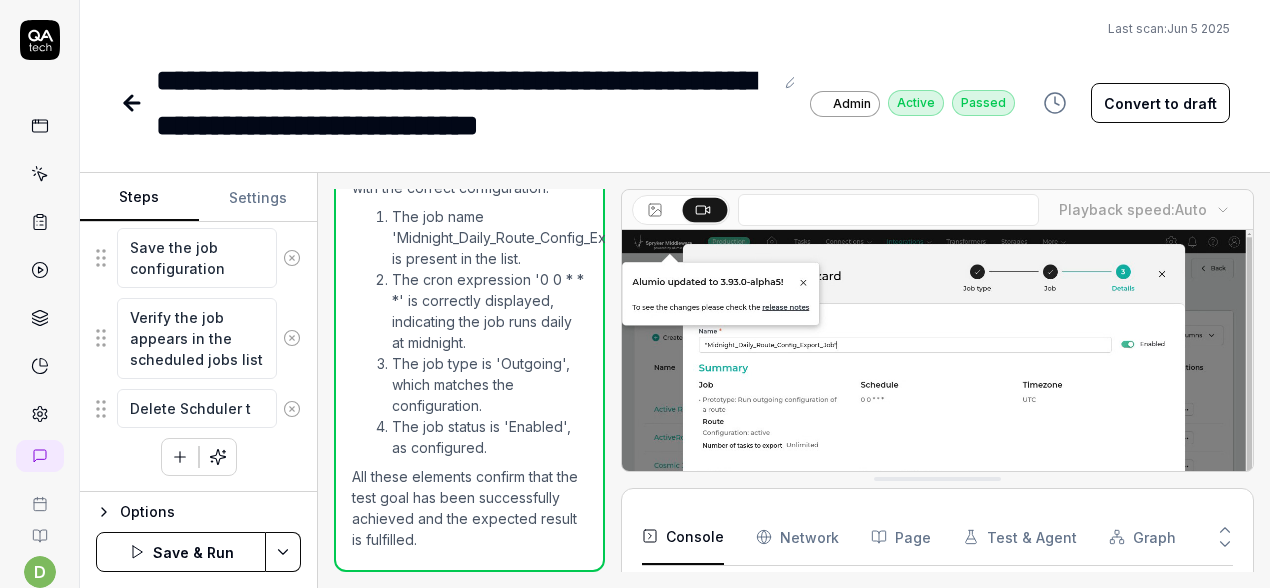 type on "*" 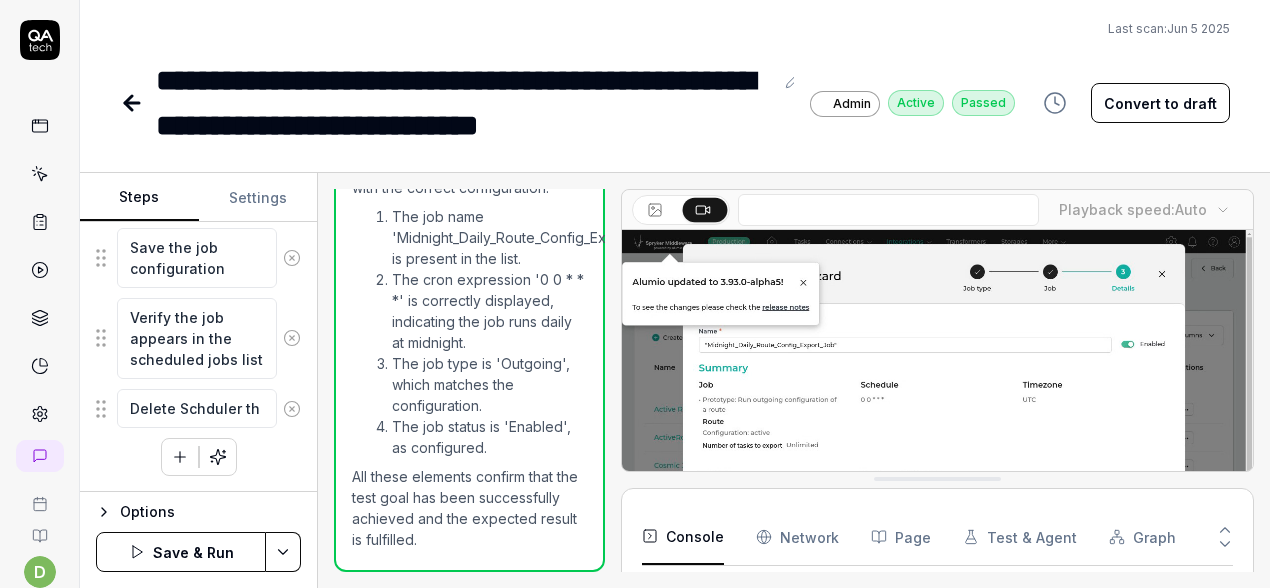 type on "Delete Schduler tha" 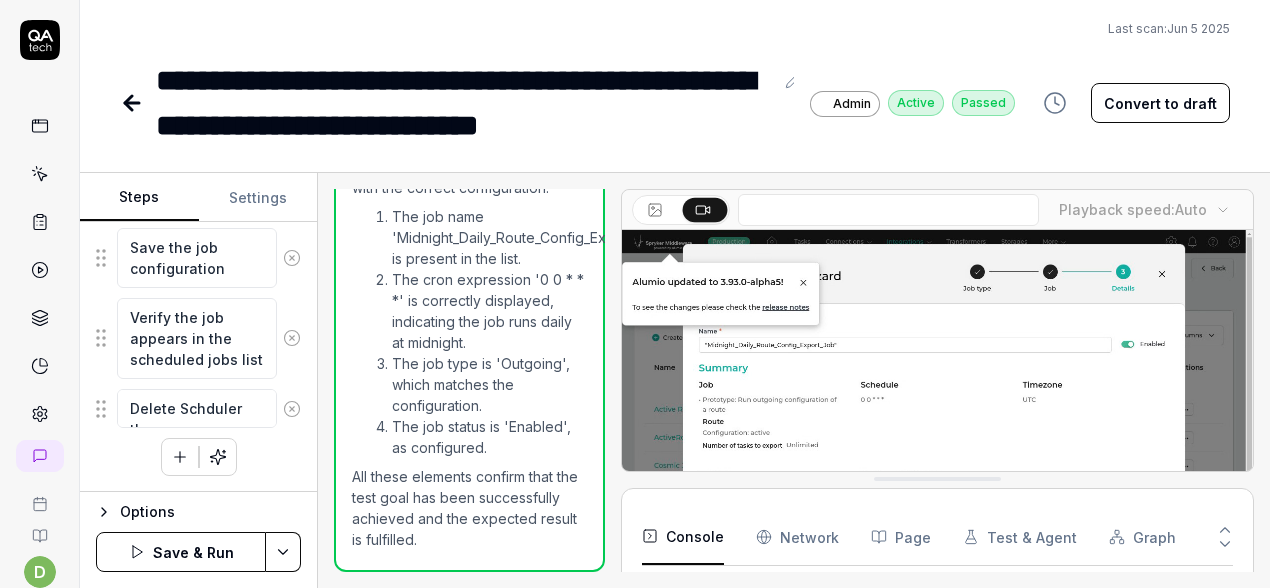 type on "*" 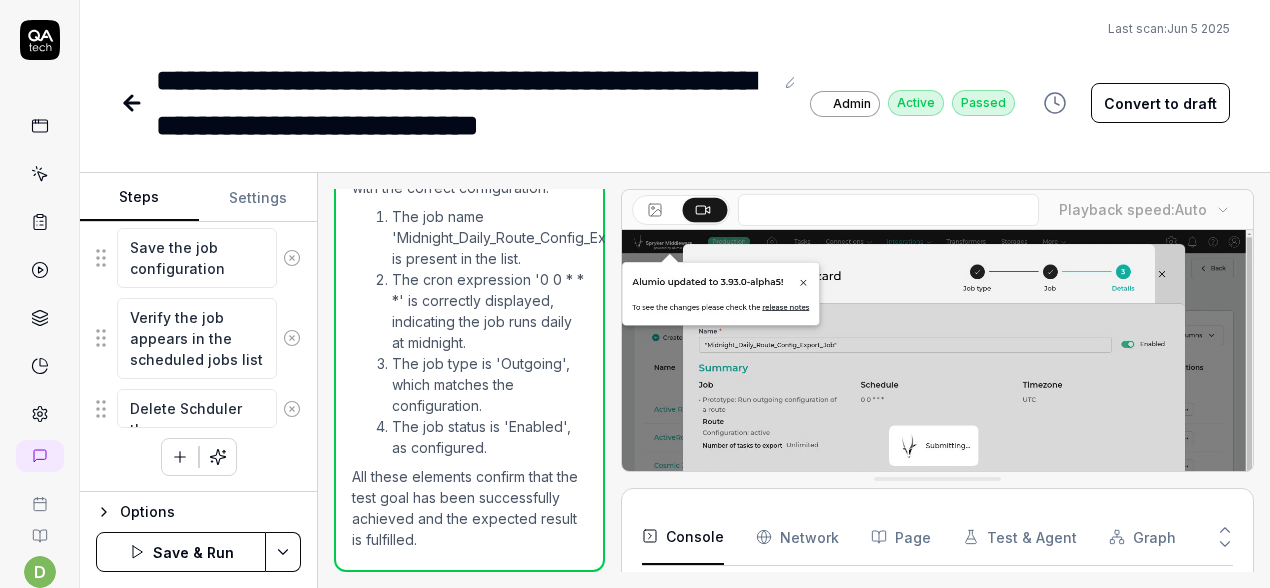 type on "Delete Schduler that" 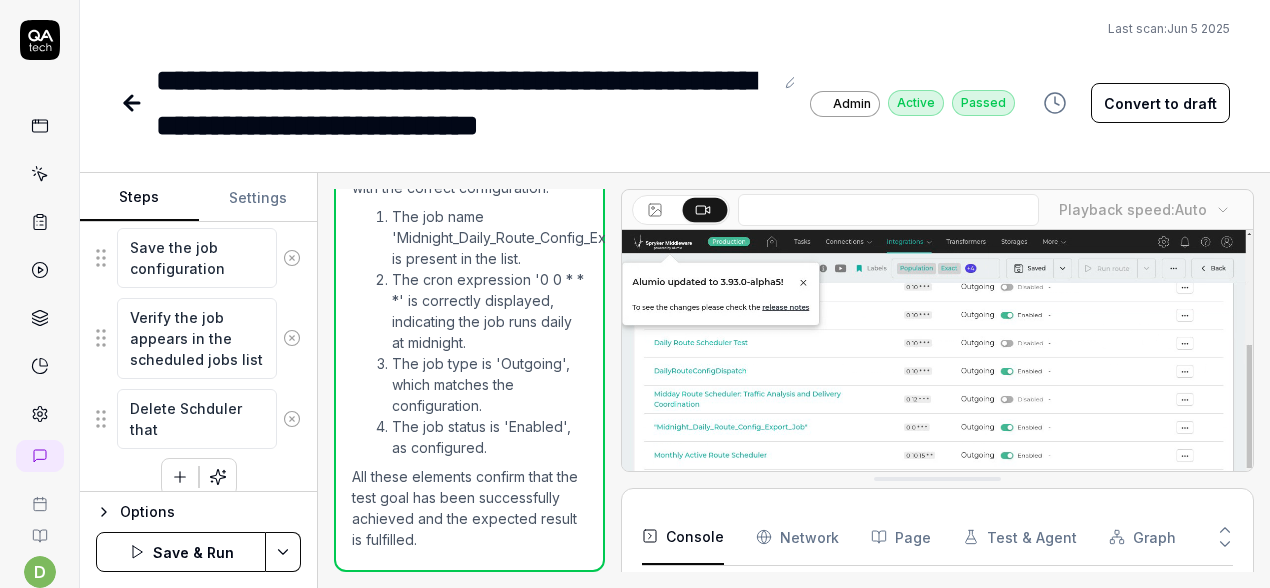type on "*" 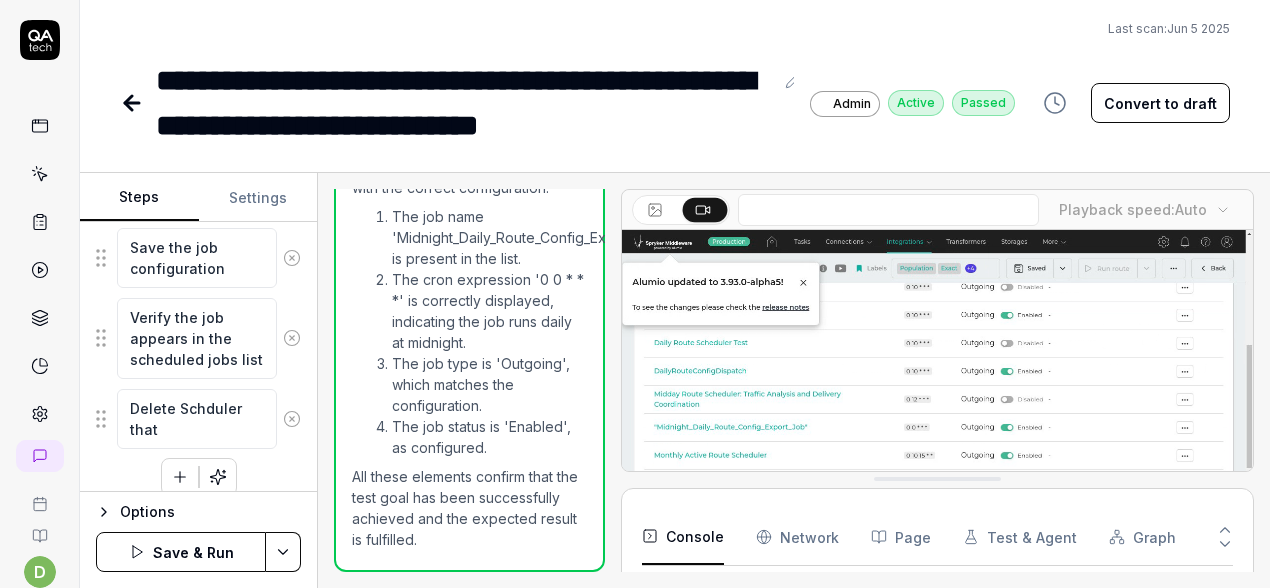 type on "Delete Schduler that" 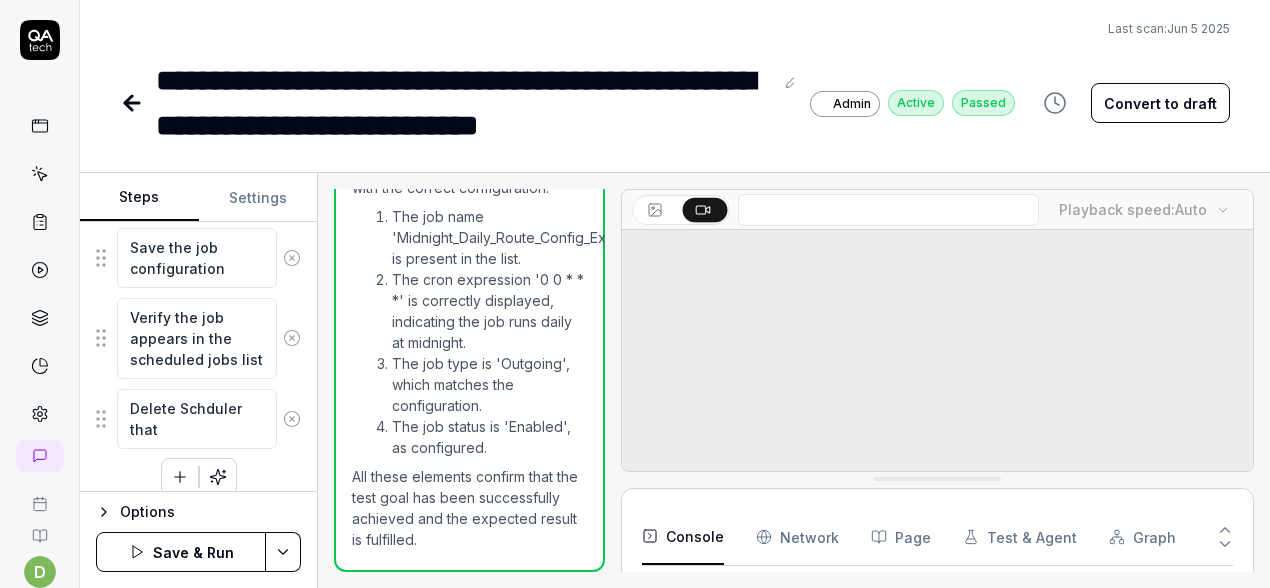 type on "*" 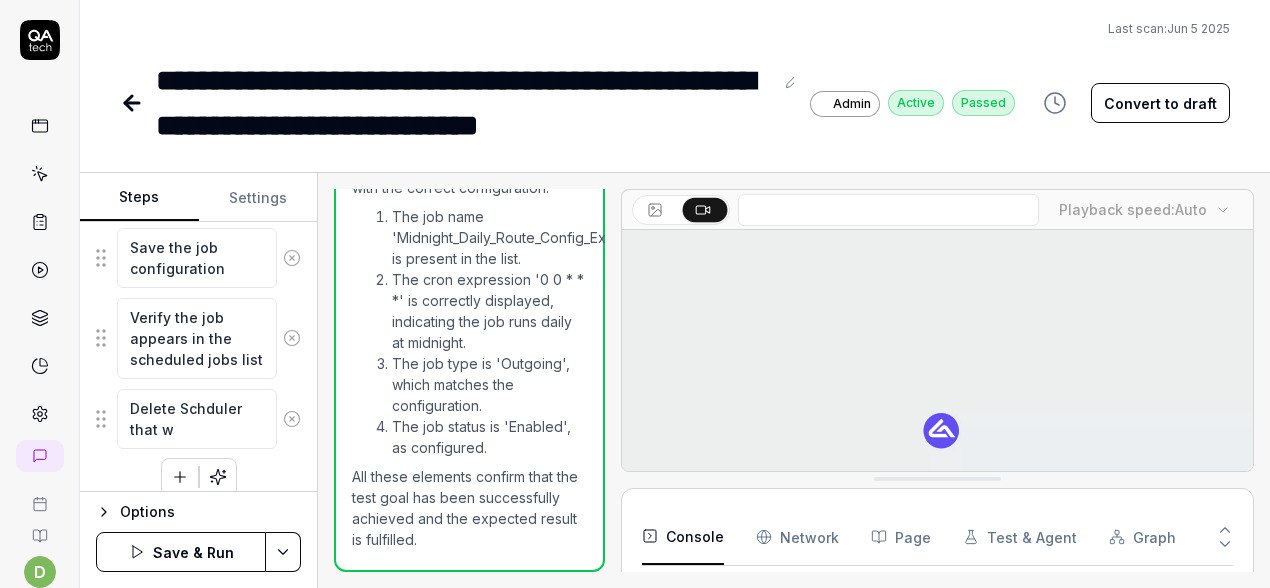 type on "Delete Schduler that wa" 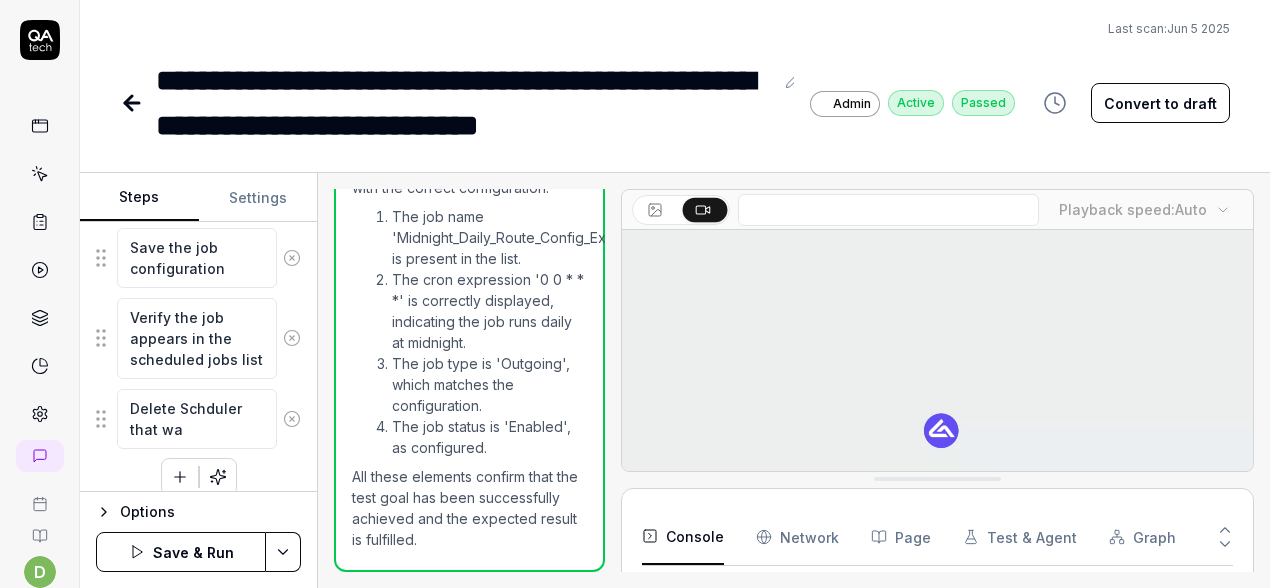 type on "*" 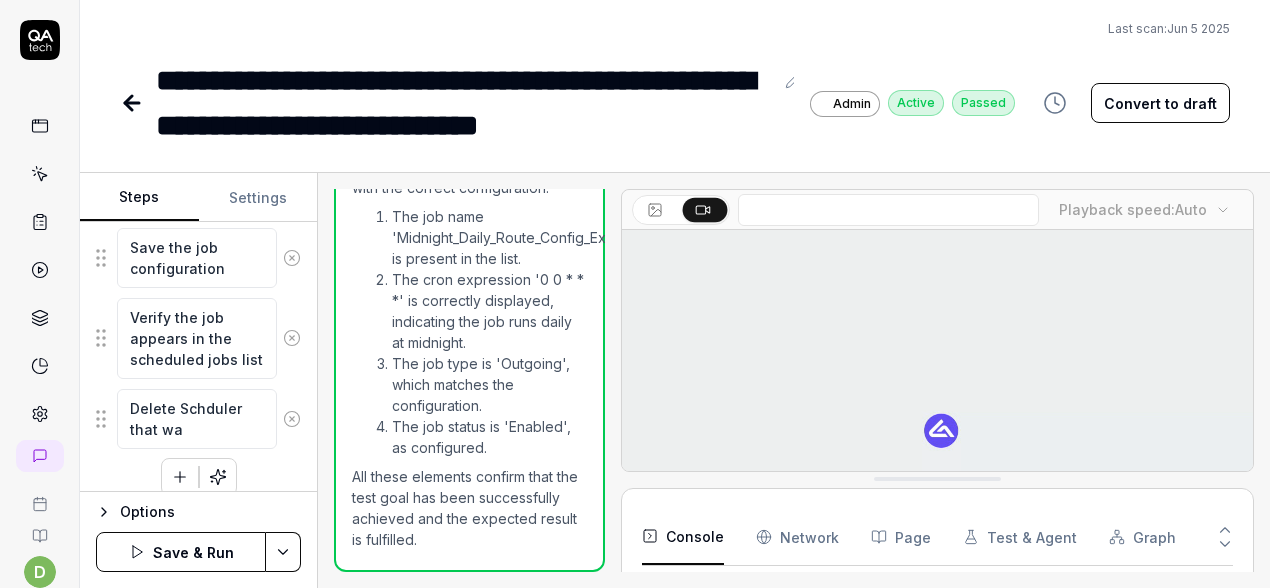 type on "Delete Schduler that was" 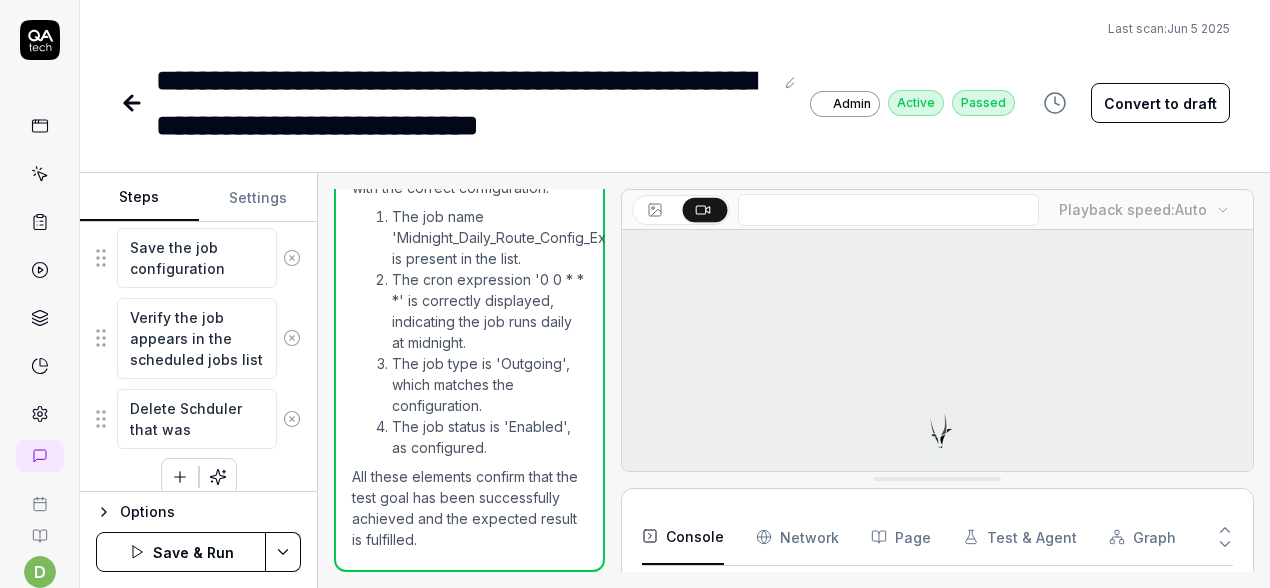 type on "*" 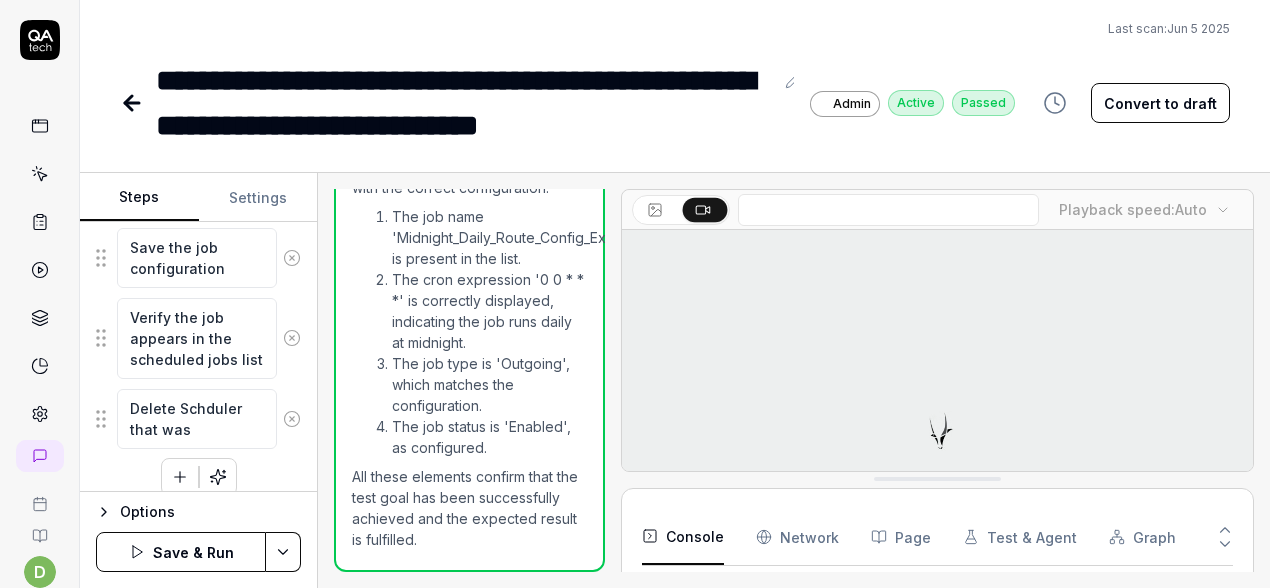 type on "Delete Schduler that was" 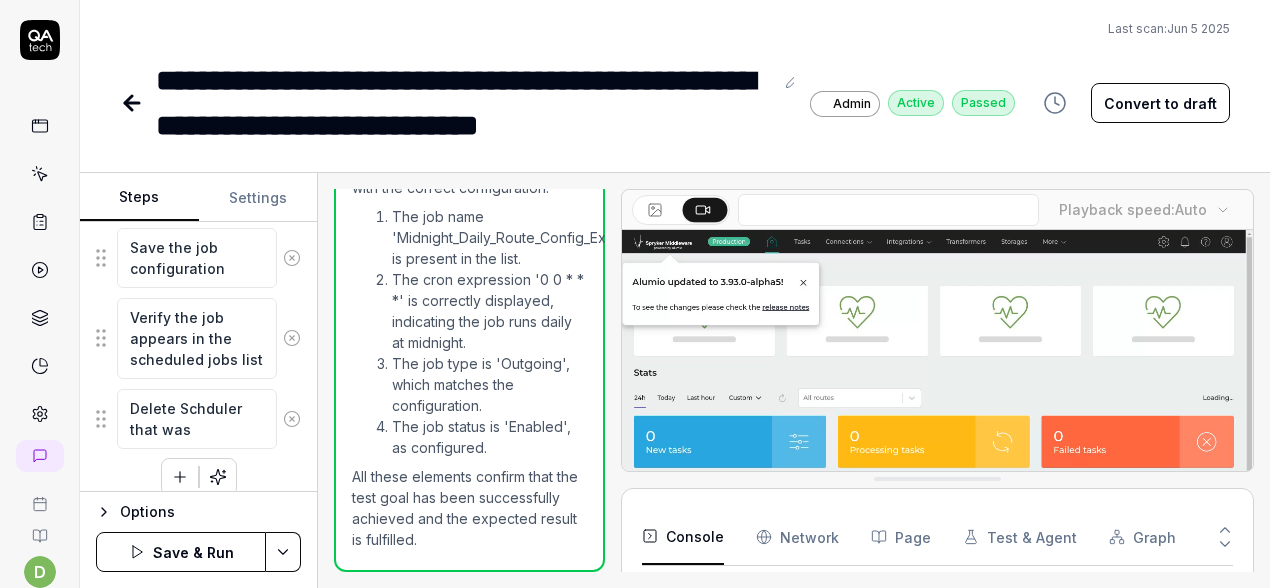 type on "*" 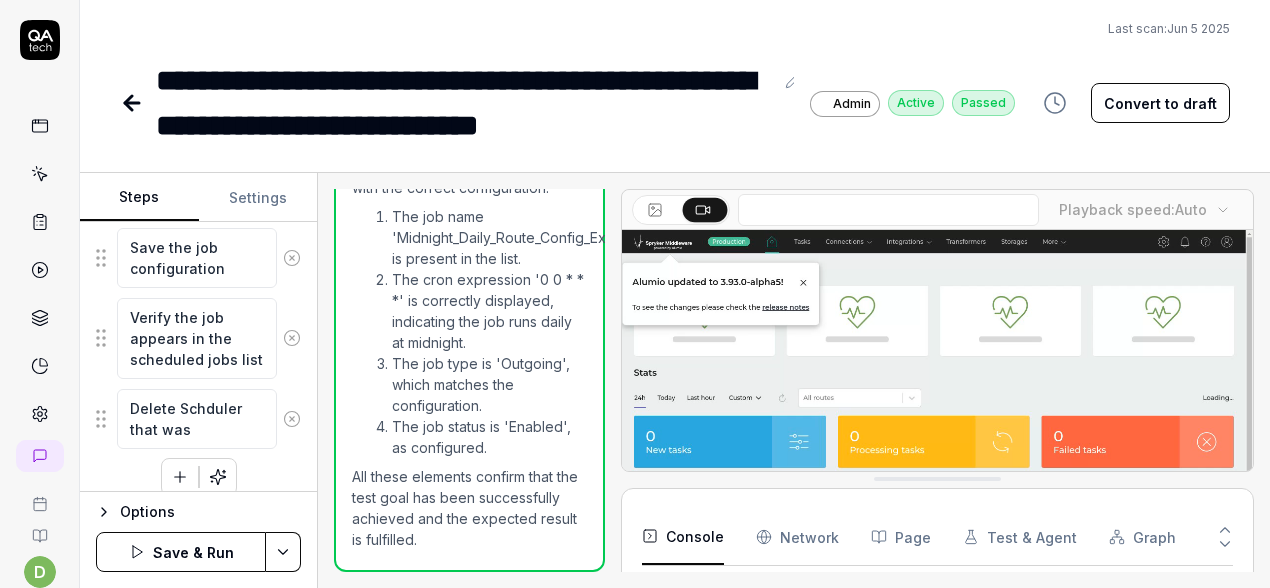 type on "Delete Schduler that was c" 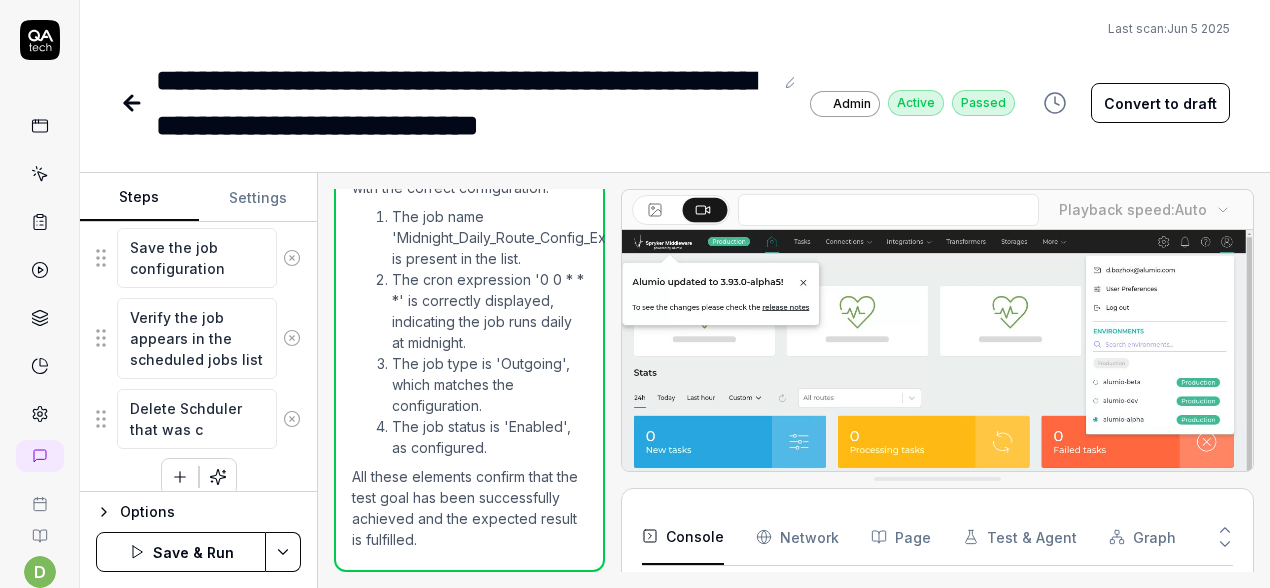 type on "*" 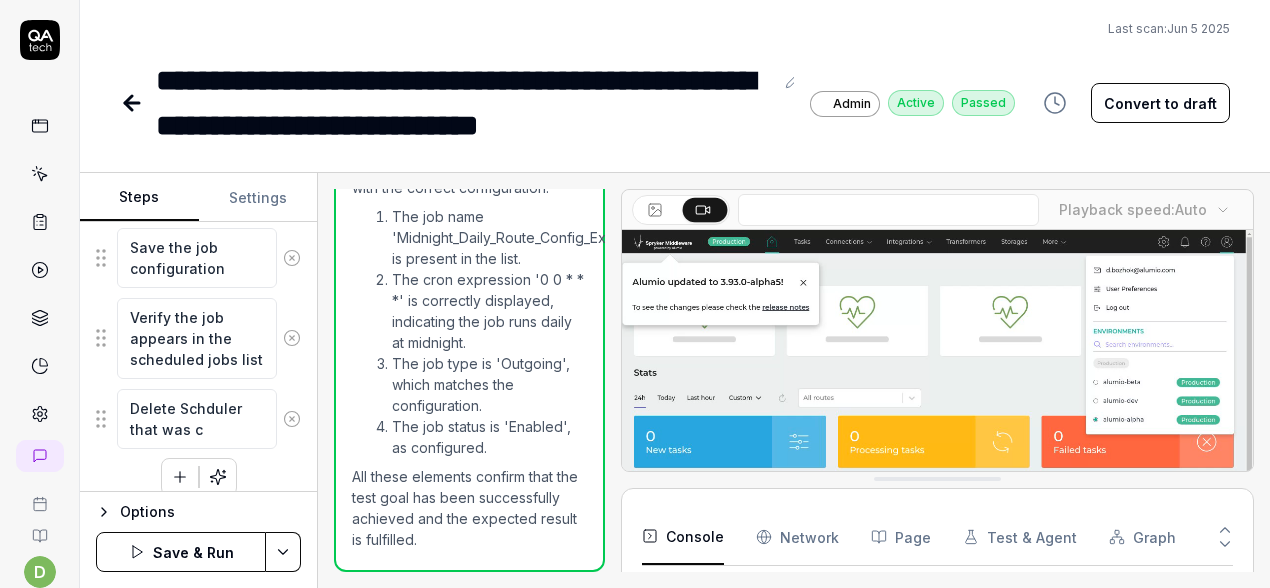 type on "Delete Schduler that was cr" 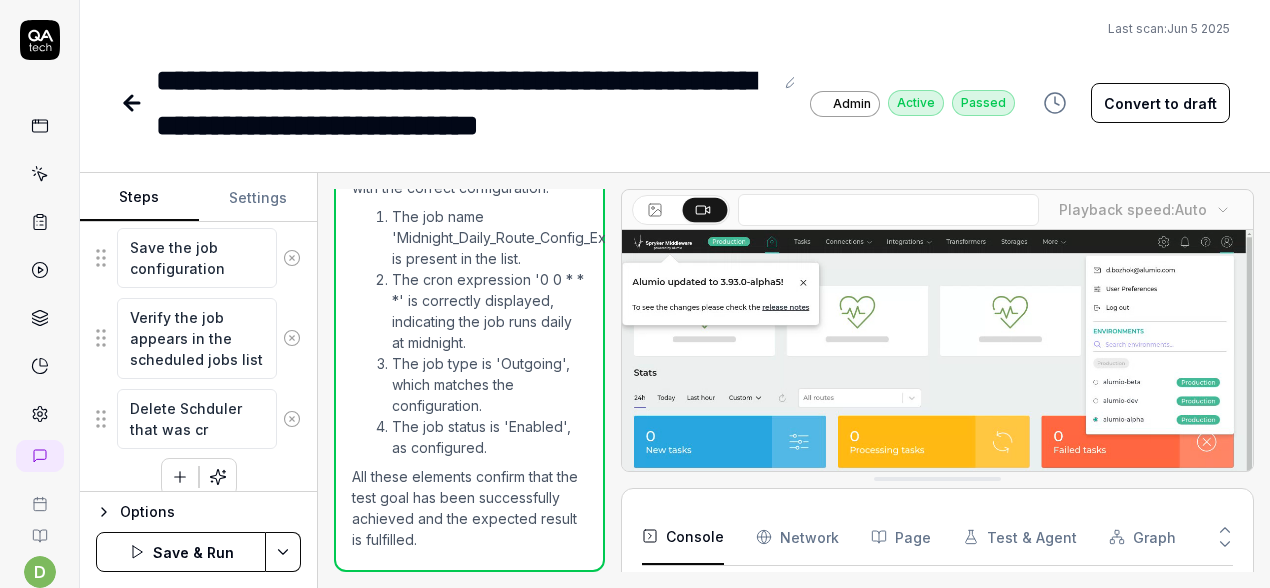 type on "*" 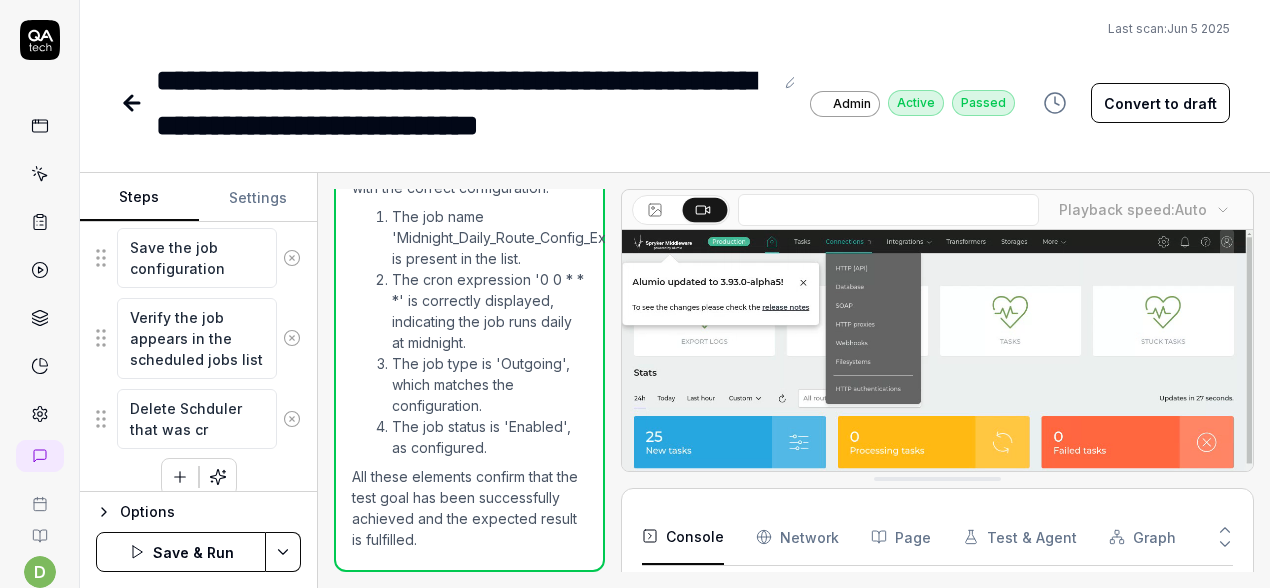 type on "Delete Schduler that was cre" 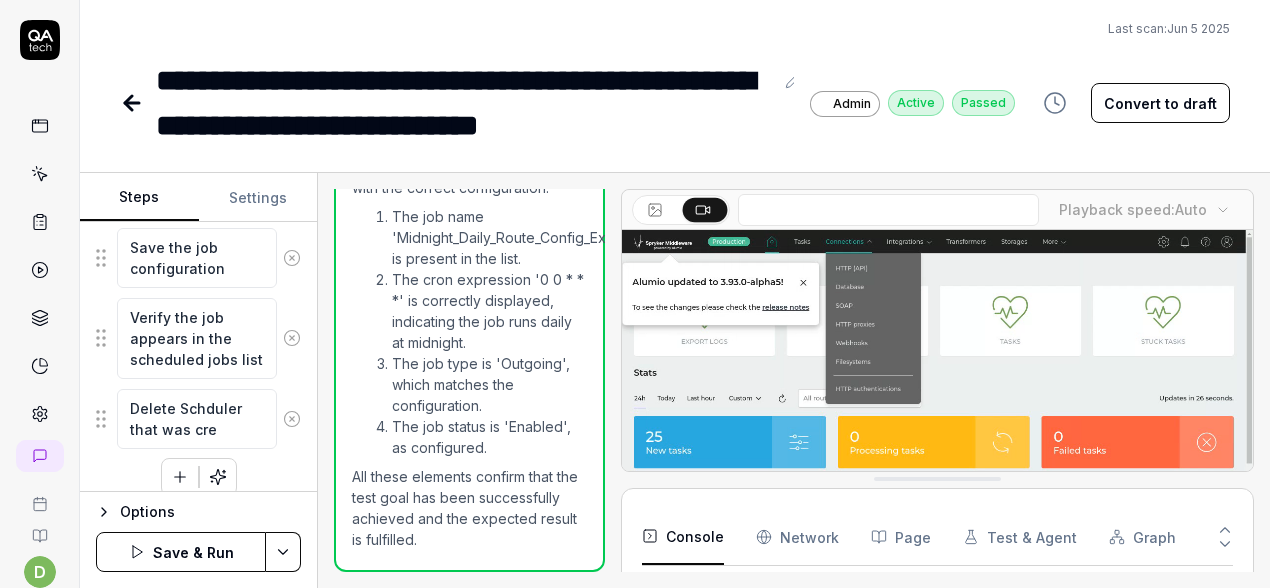 type on "*" 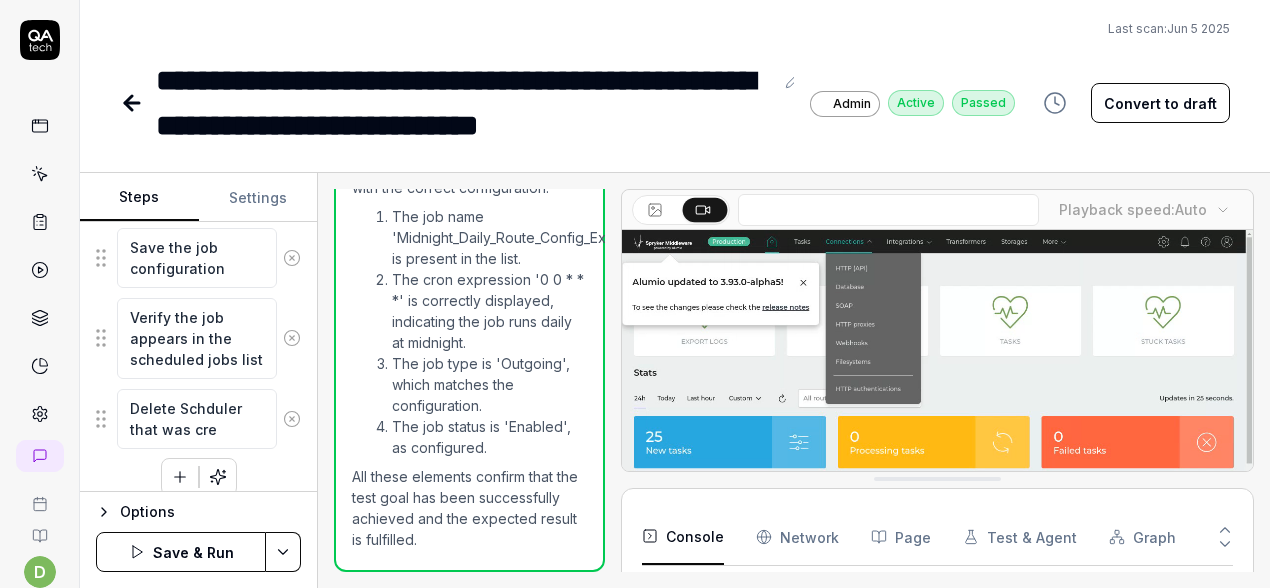 type on "Delete Schduler that was crea" 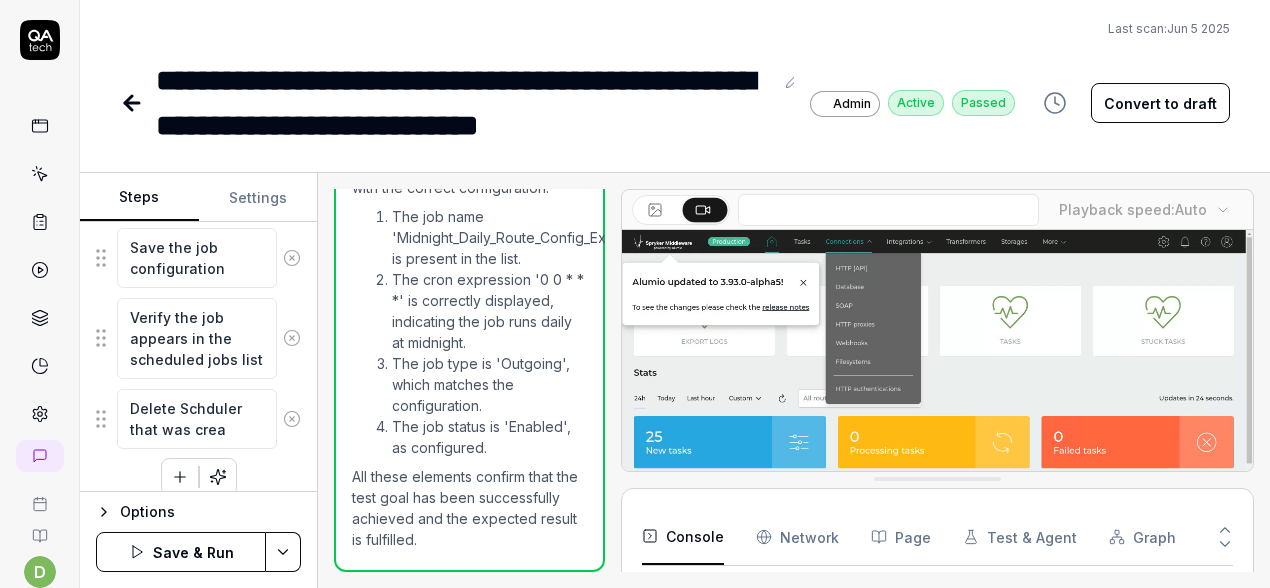 type on "*" 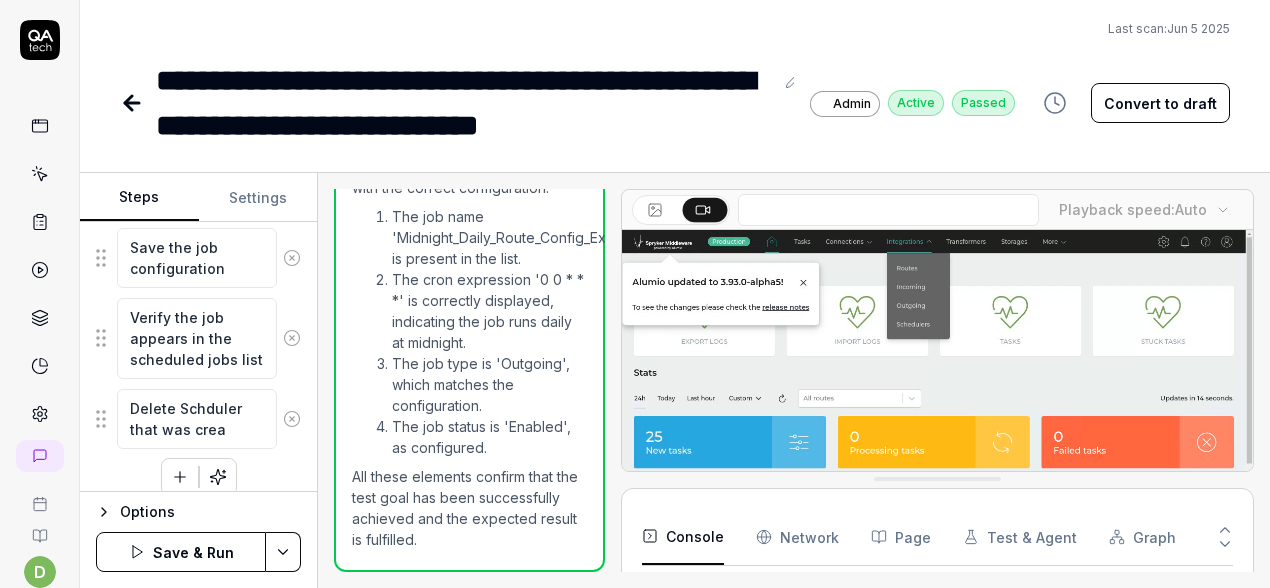 type on "Delete Schduler that was creat" 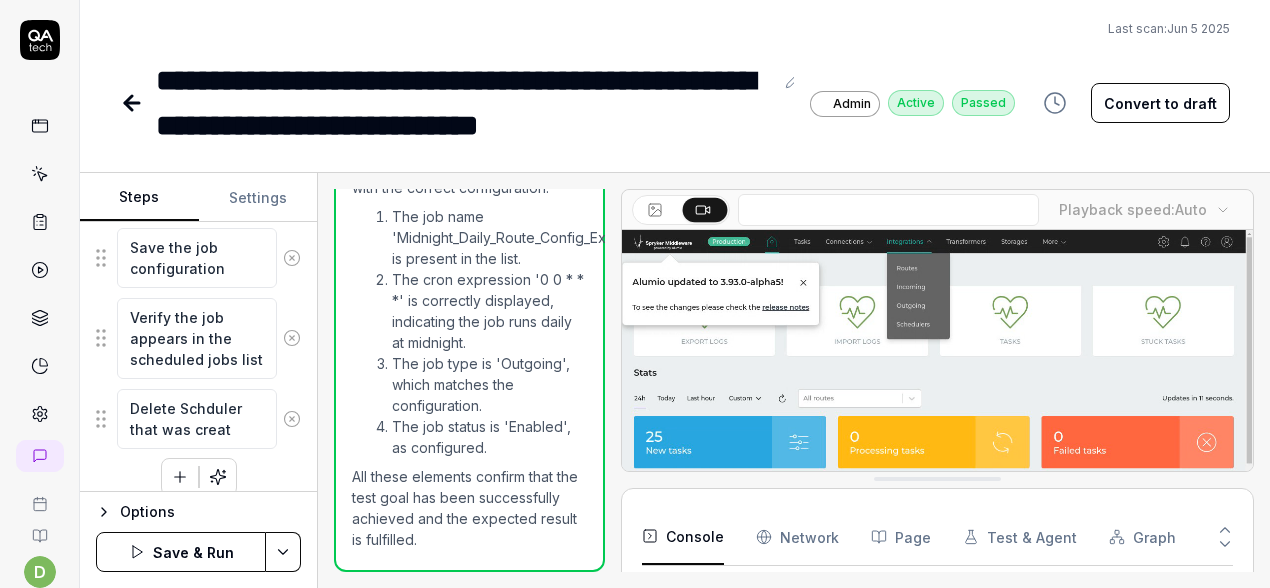 type on "*" 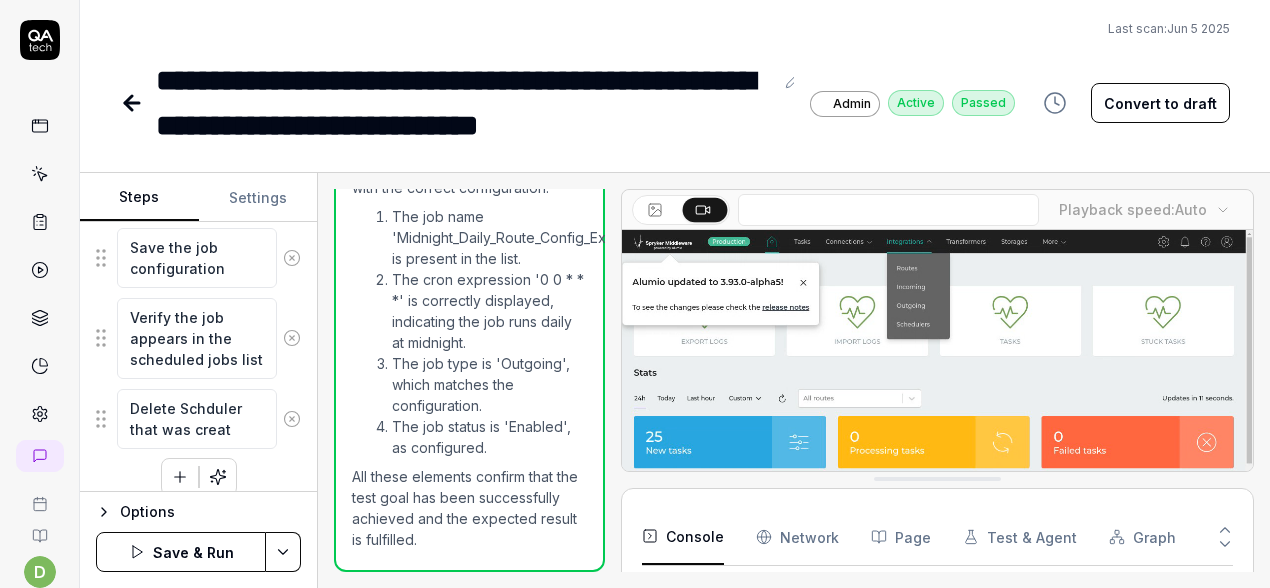 type on "Delete Schduler that was create" 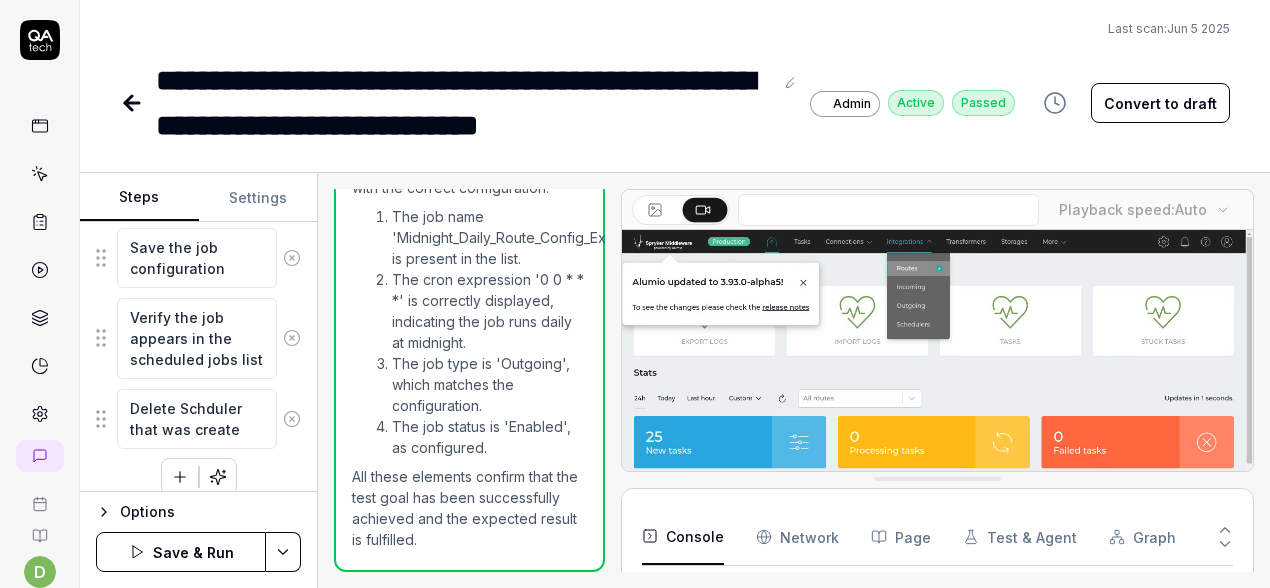 type on "*" 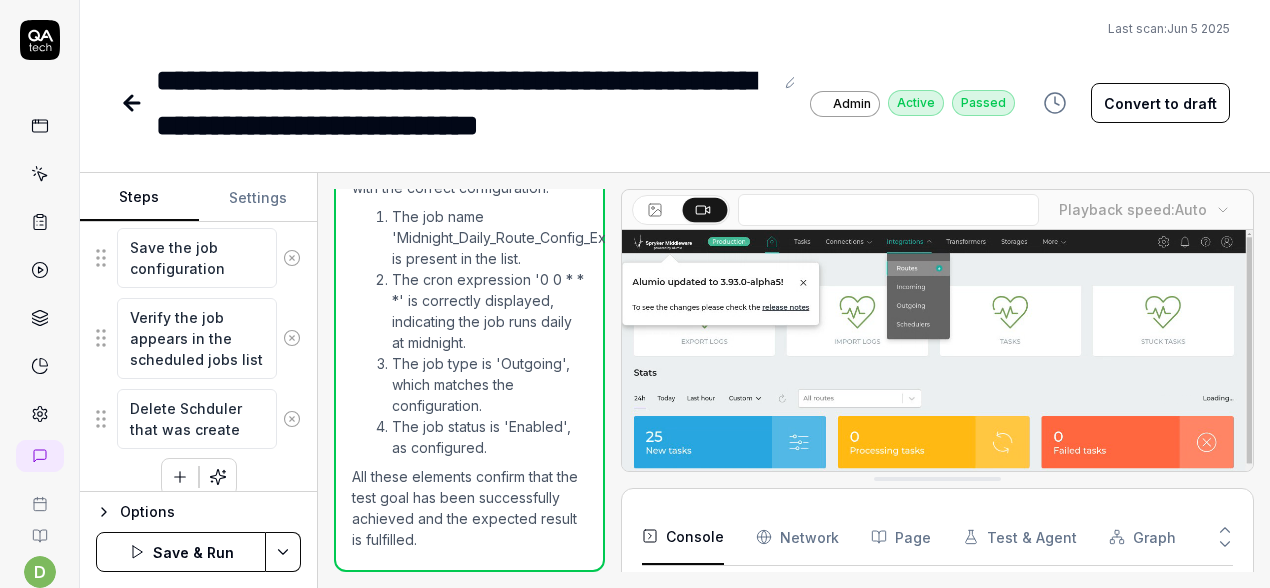 type on "Delete Schduler that was created" 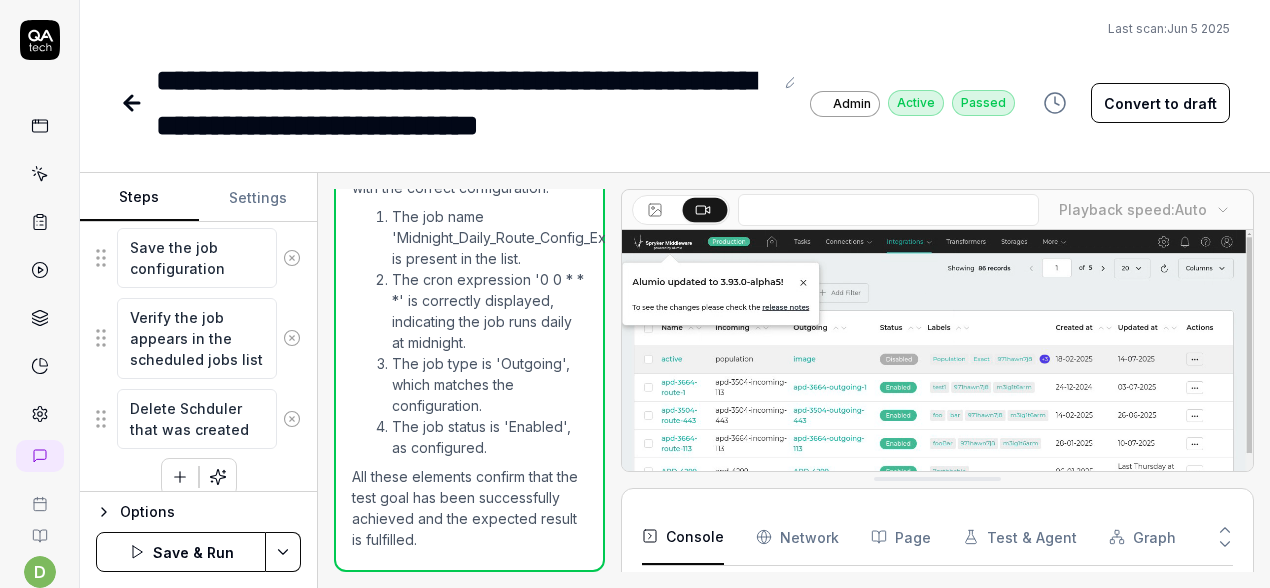 click on "Delete Schduler that was created" at bounding box center (197, 419) 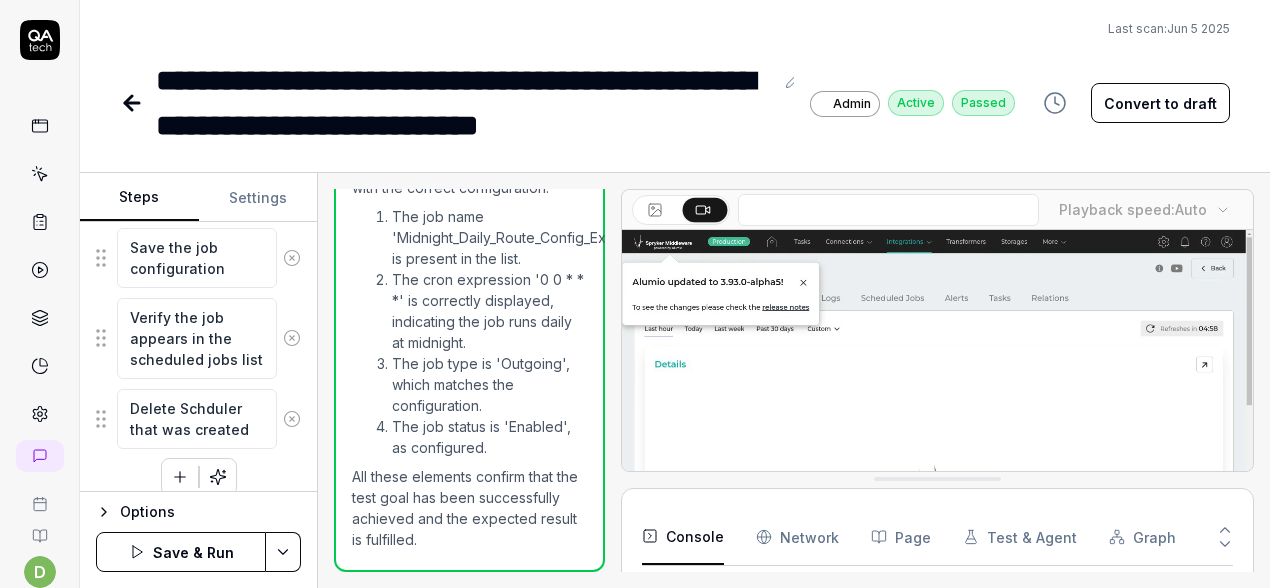 click on "Delete Schduler that was created" at bounding box center [197, 419] 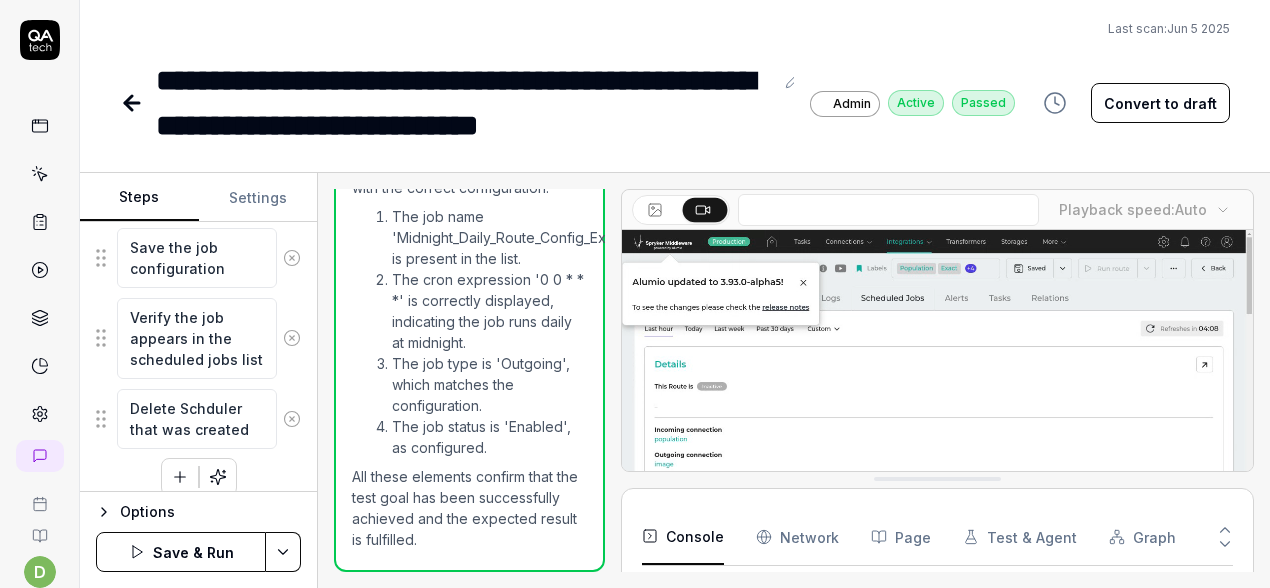 type on "*" 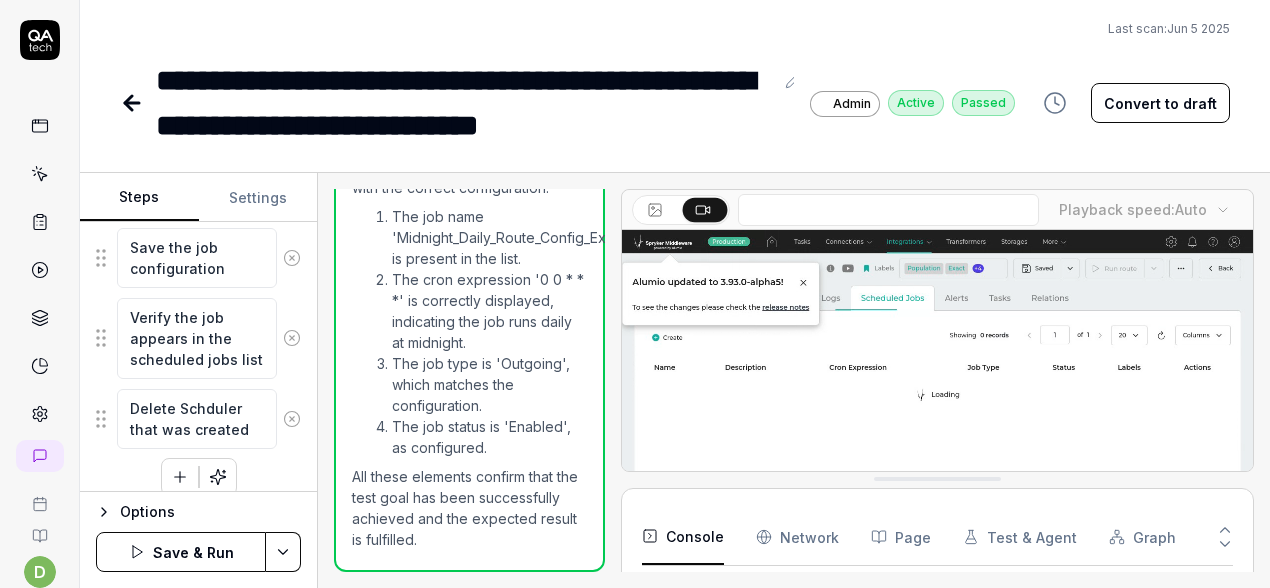 type on "Delete Schdulerthat was created" 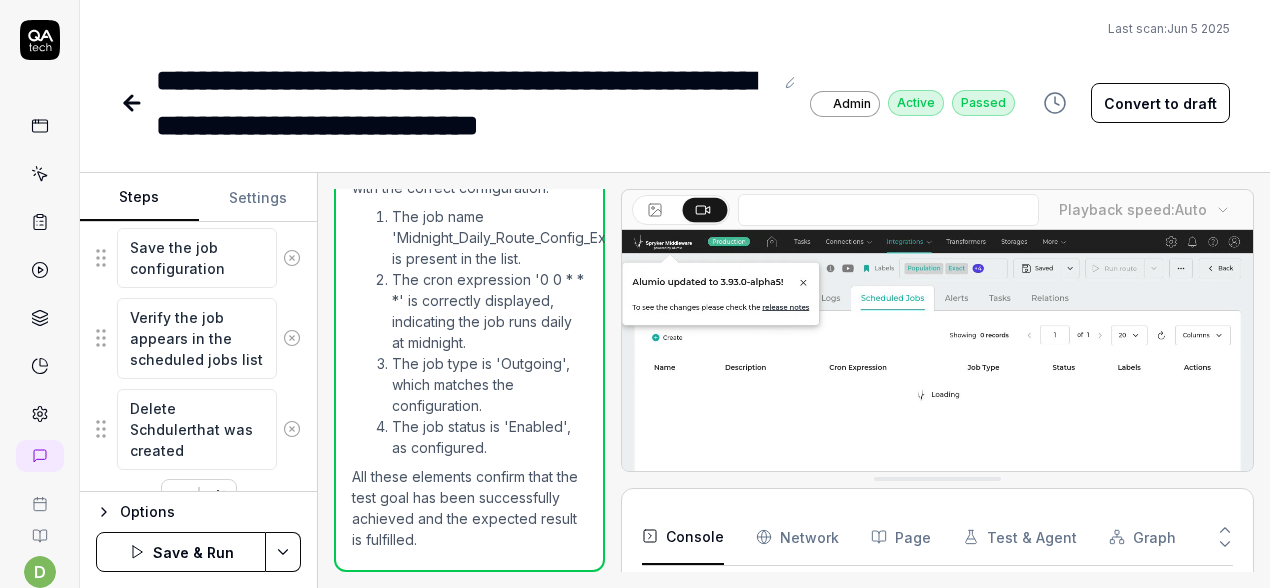 type on "*" 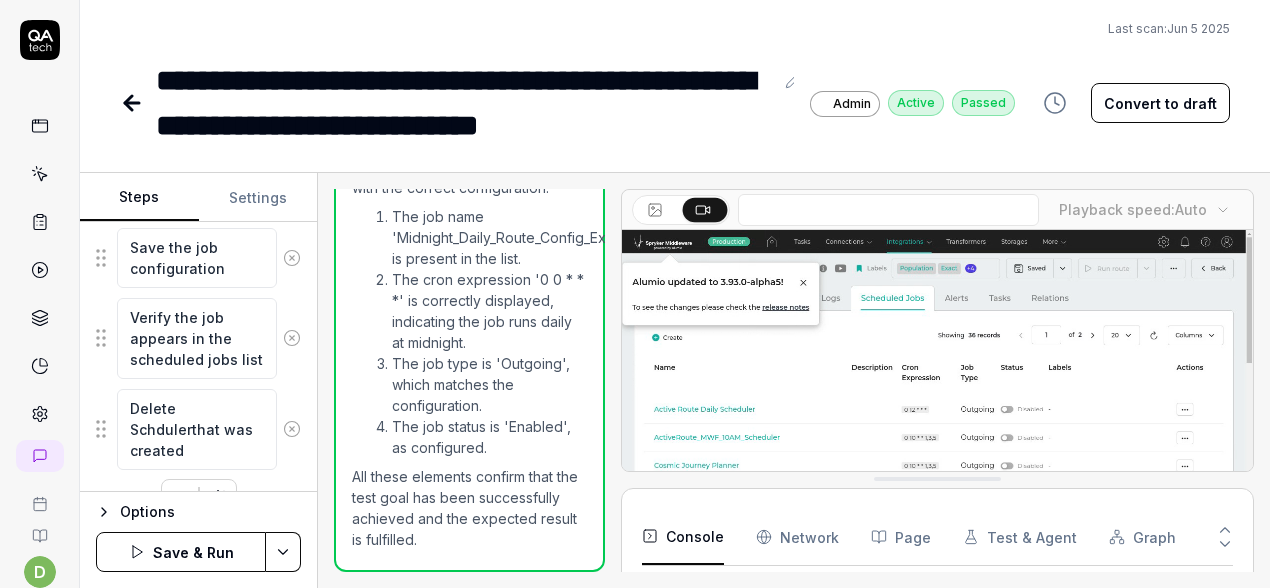 type on "Delete Schdulethat was created" 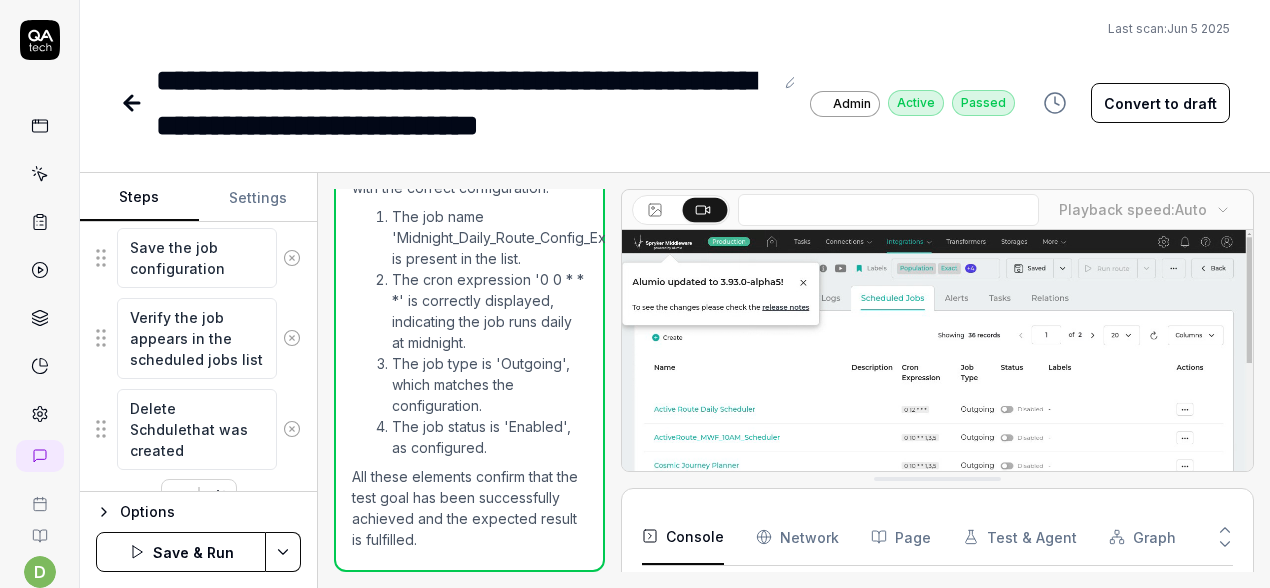 type on "*" 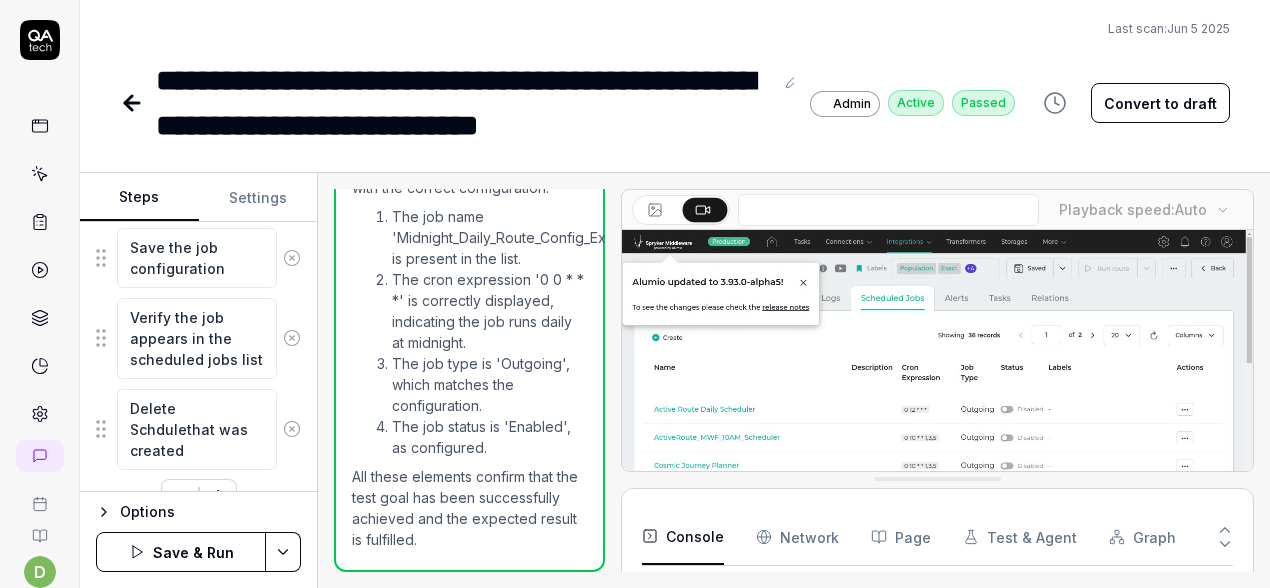 type on "Delete Schdulthat was created" 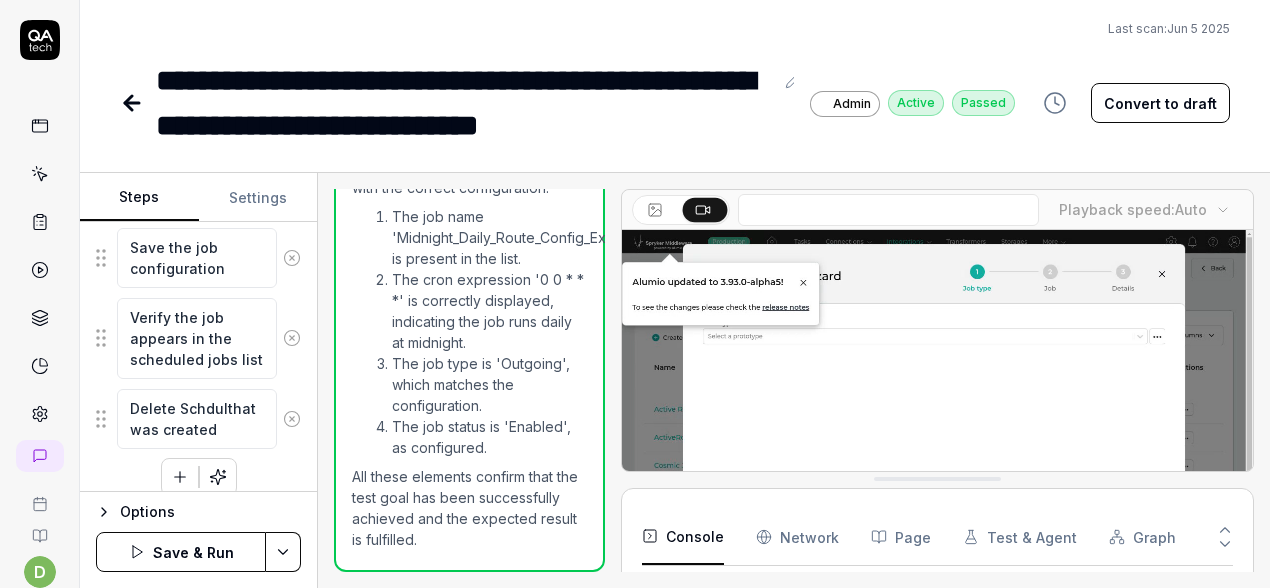 type on "*" 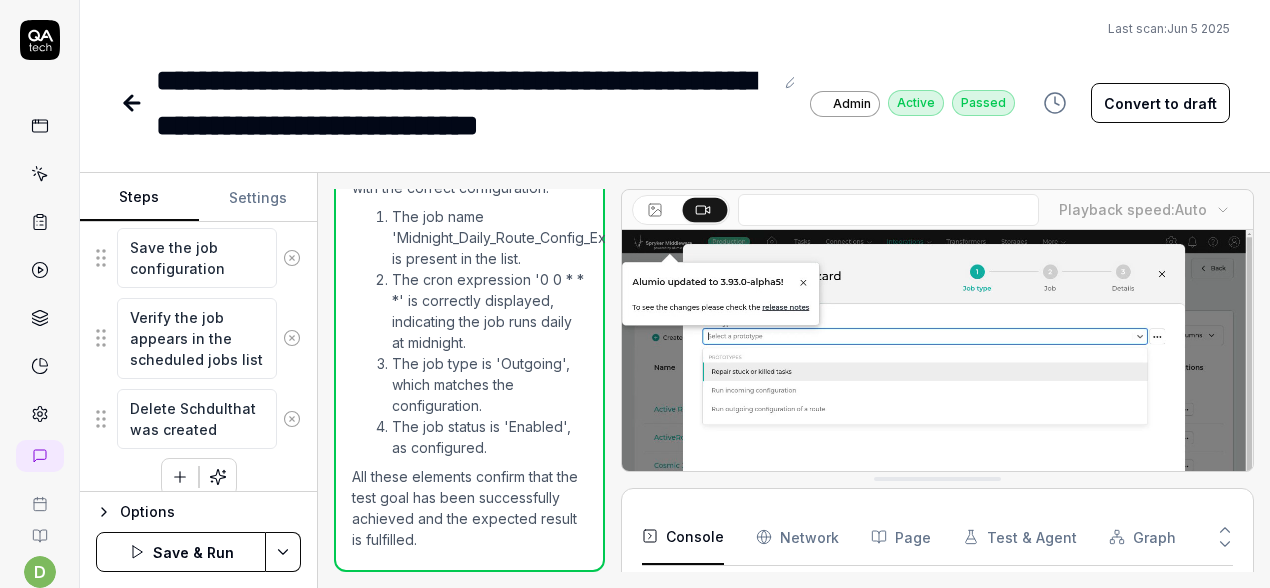 type on "Delete Schduthat was created" 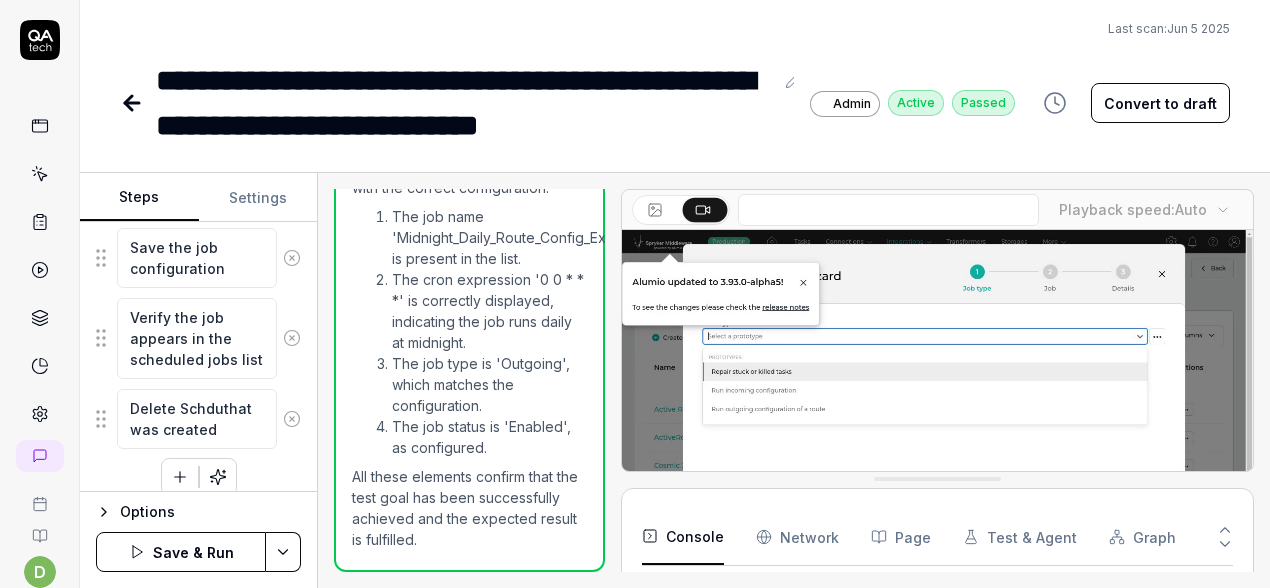 type on "*" 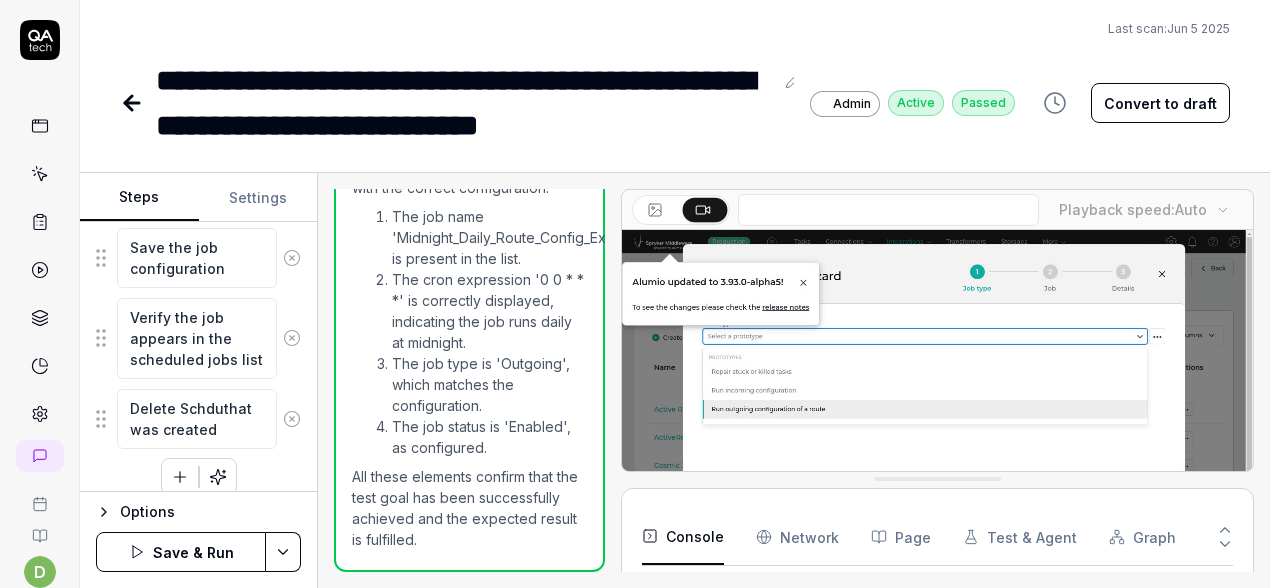 type on "Delete Schdthat was created" 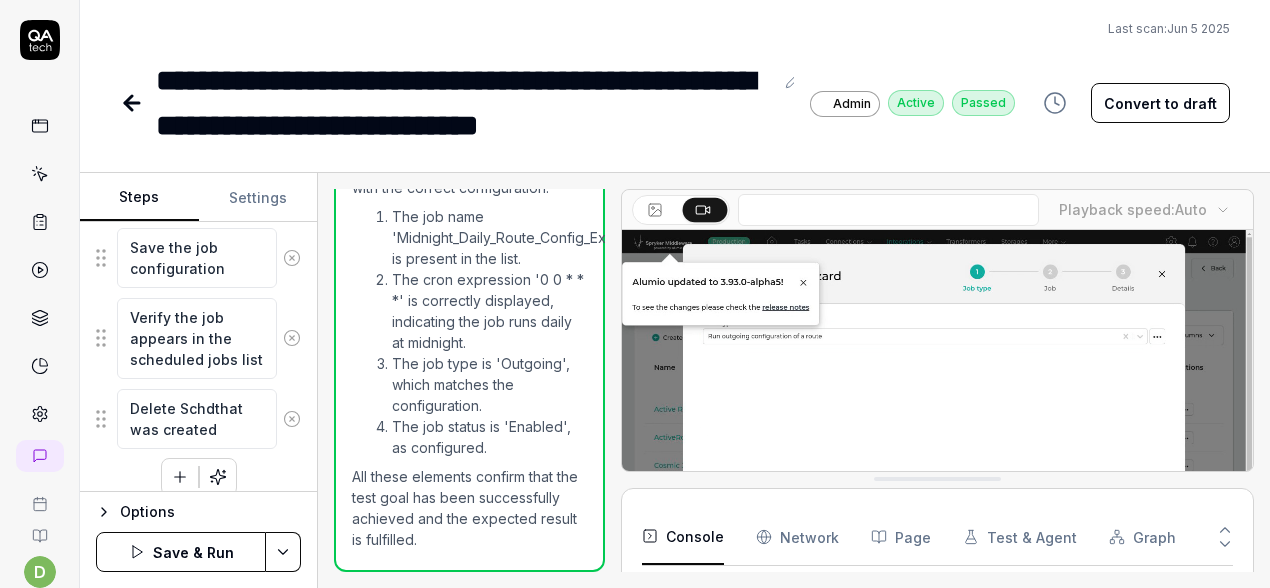 type on "*" 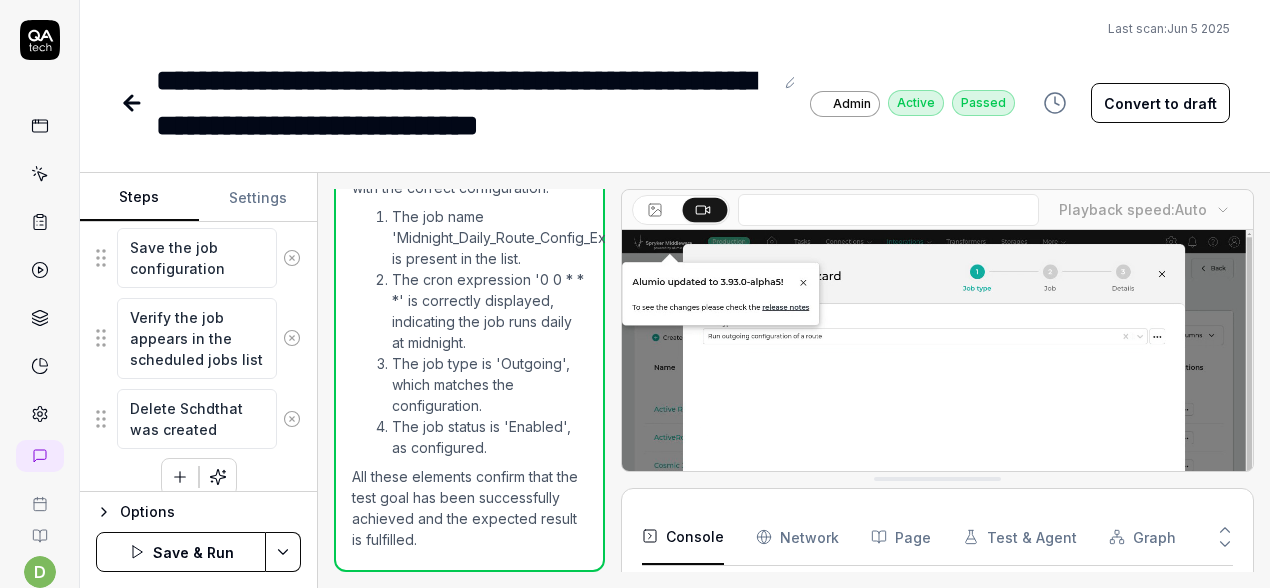type on "Delete Schthat was created" 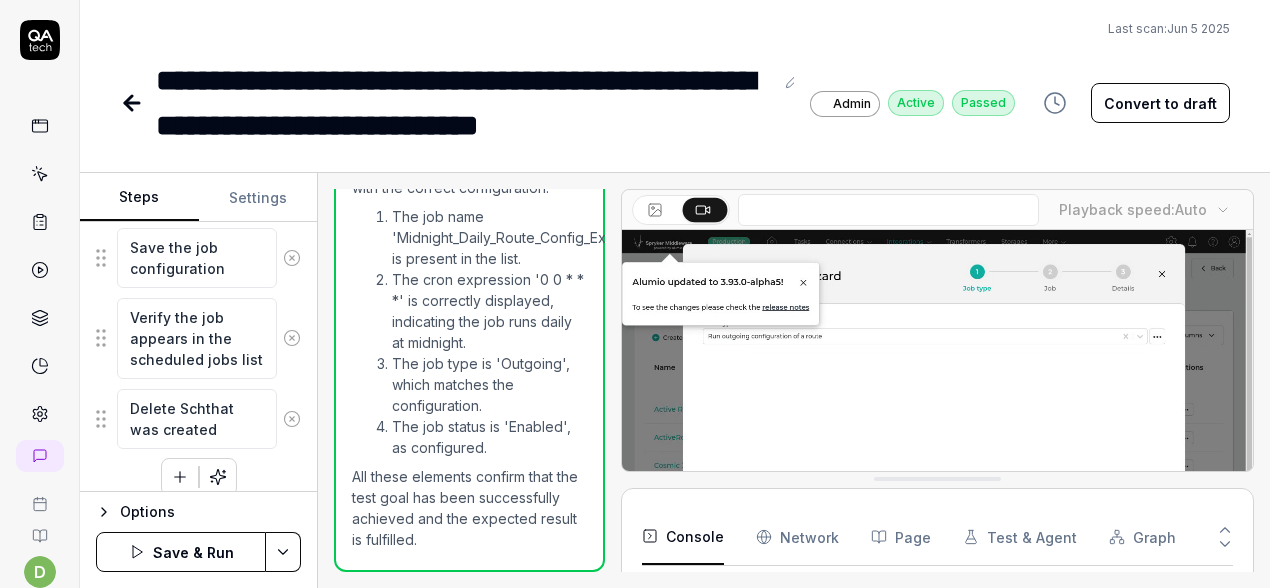 type on "*" 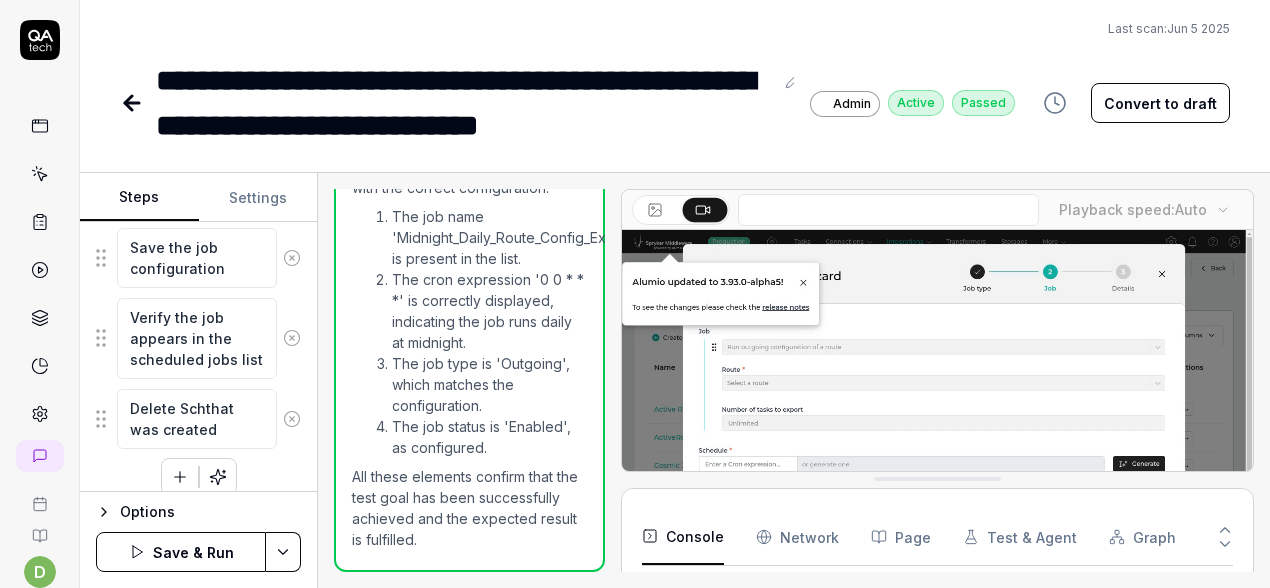 type on "Delete Scthat was created" 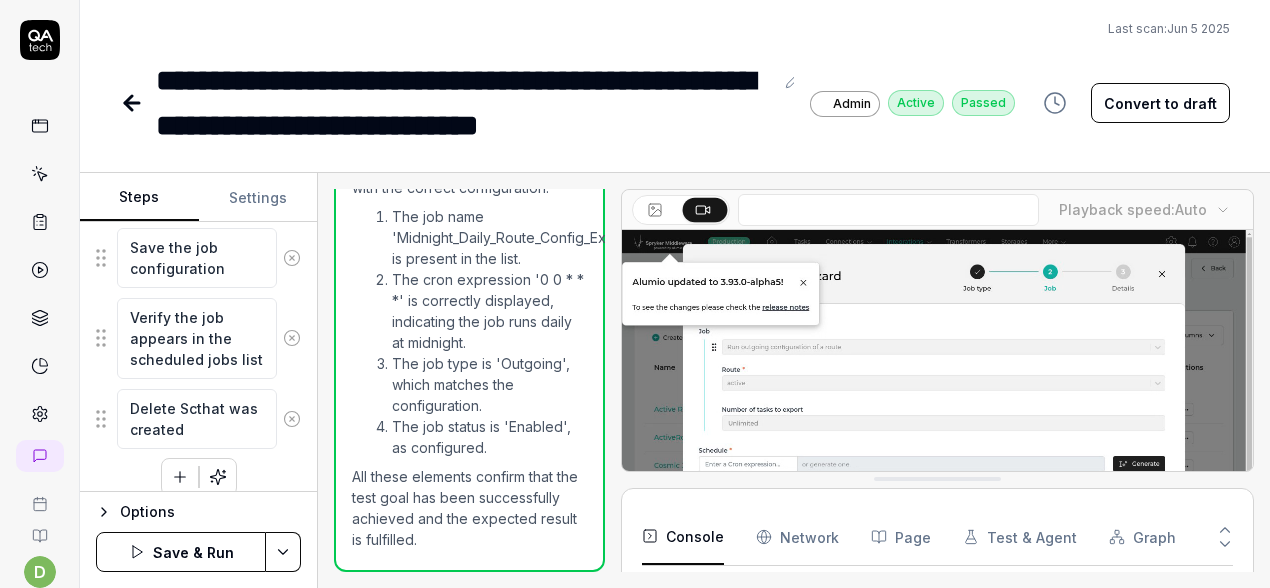 type on "*" 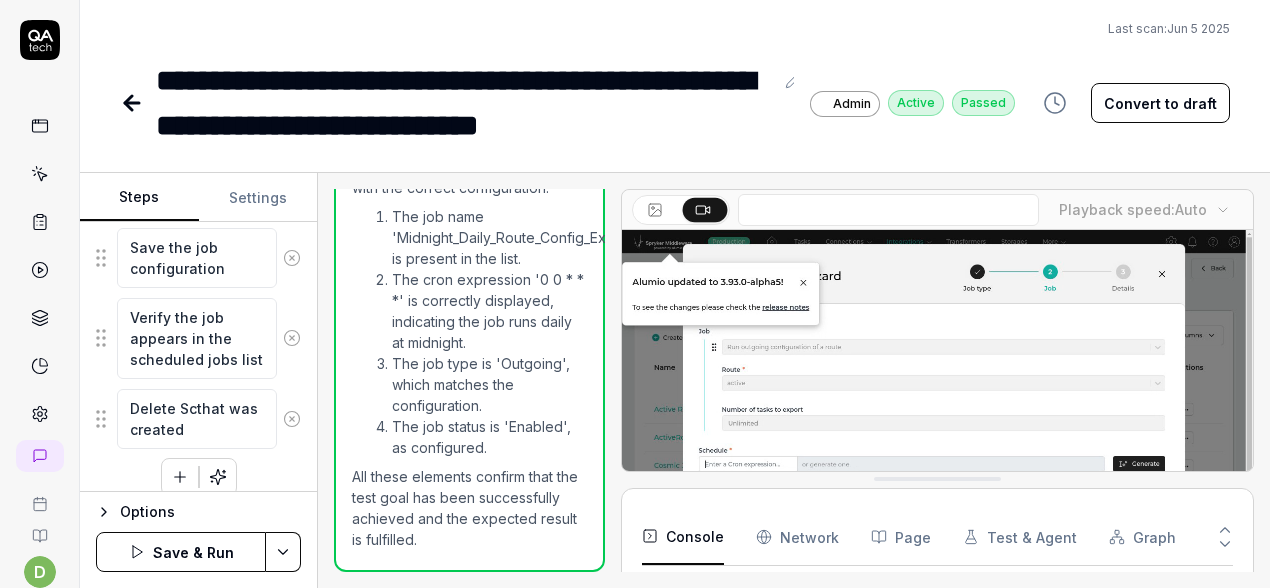 type on "Delete Sthat was created" 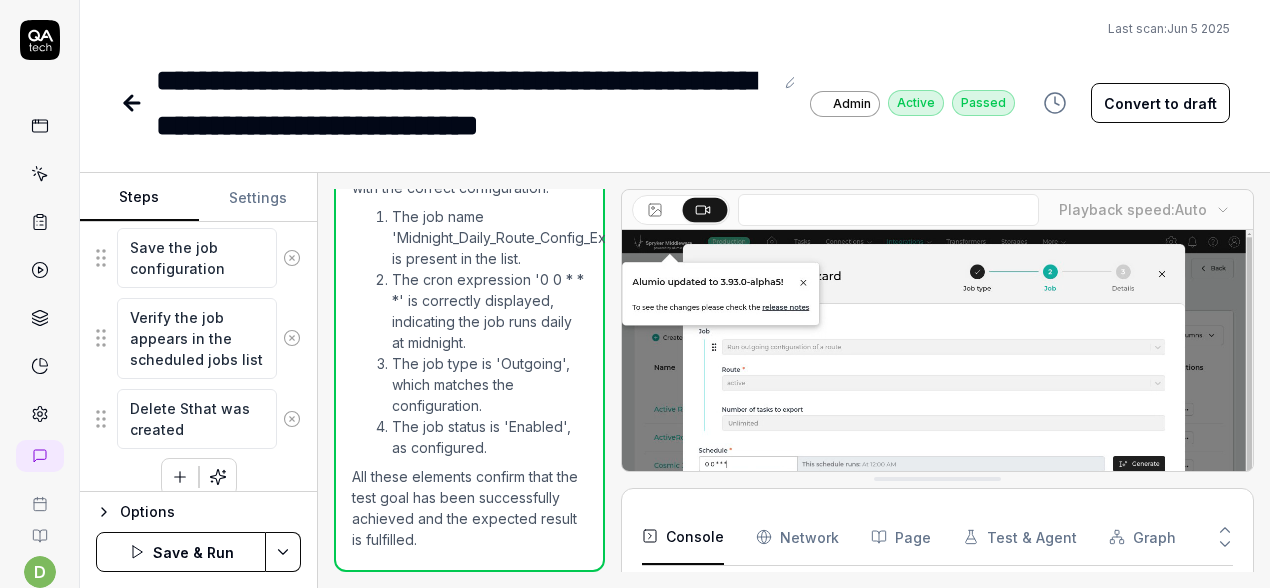 type on "*" 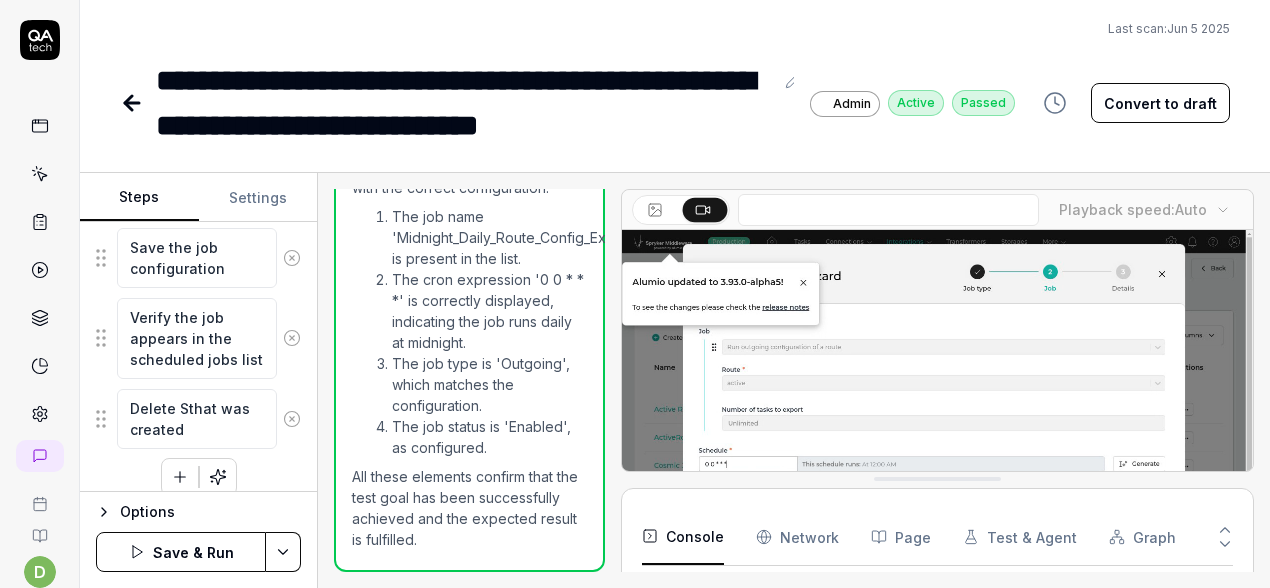 type on "Delete Scthat was created" 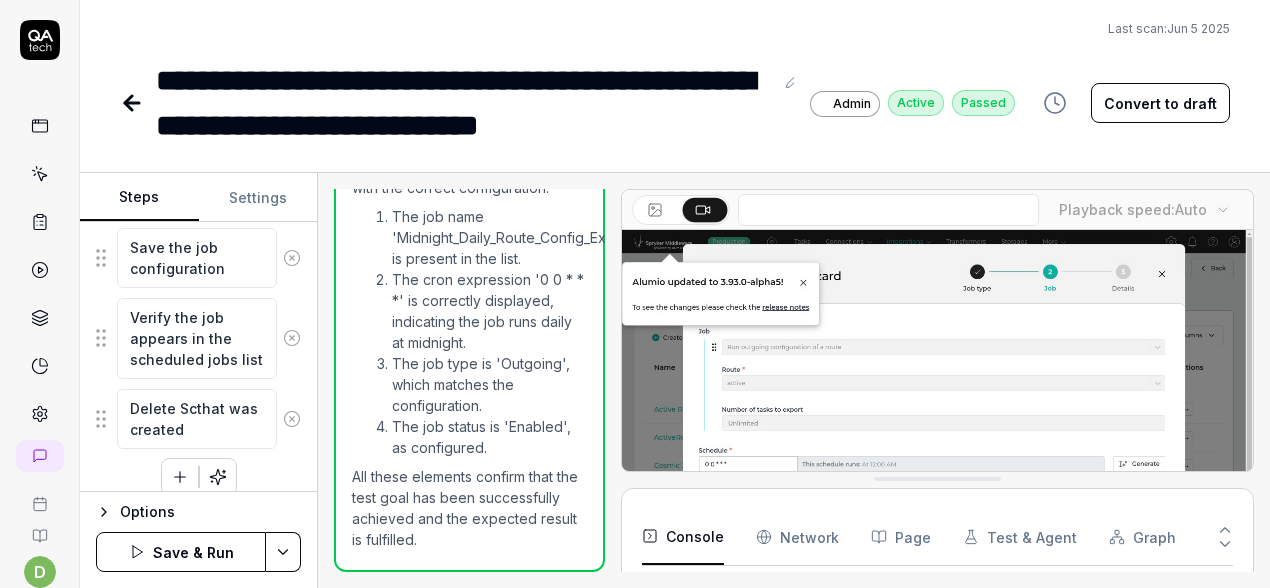 type on "*" 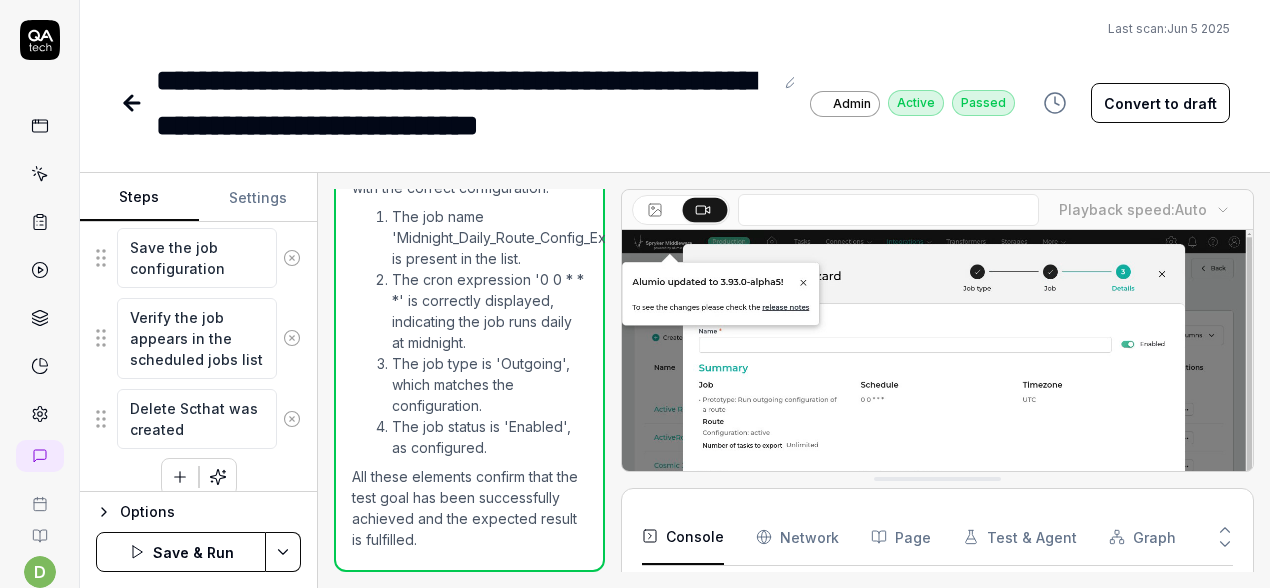 type on "Delete Schthat was created" 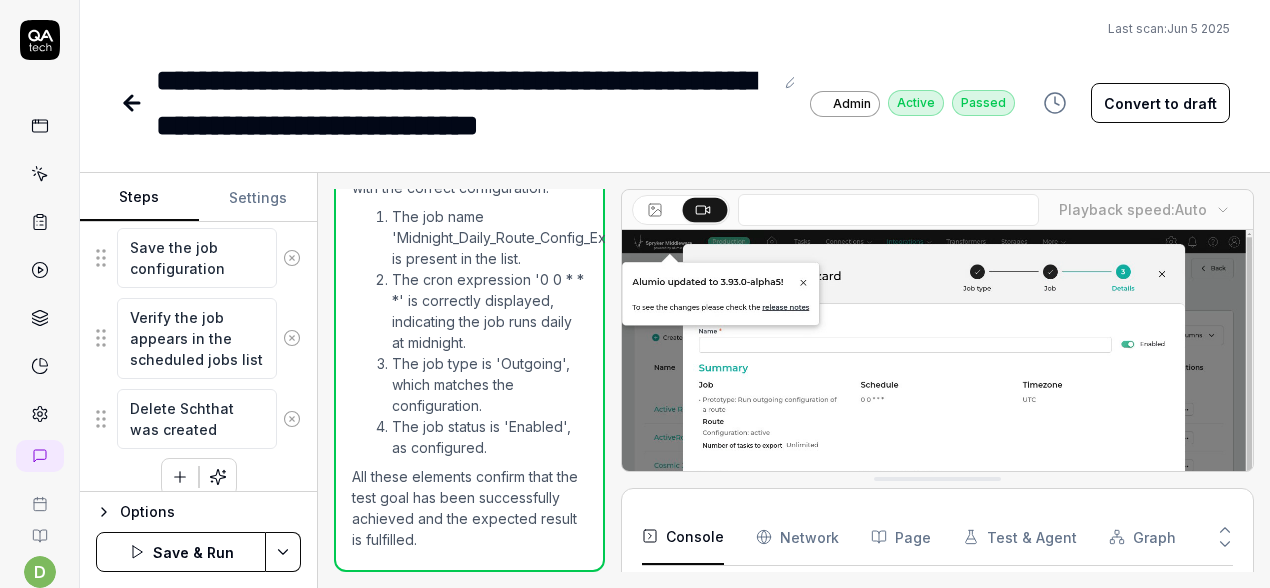 type on "*" 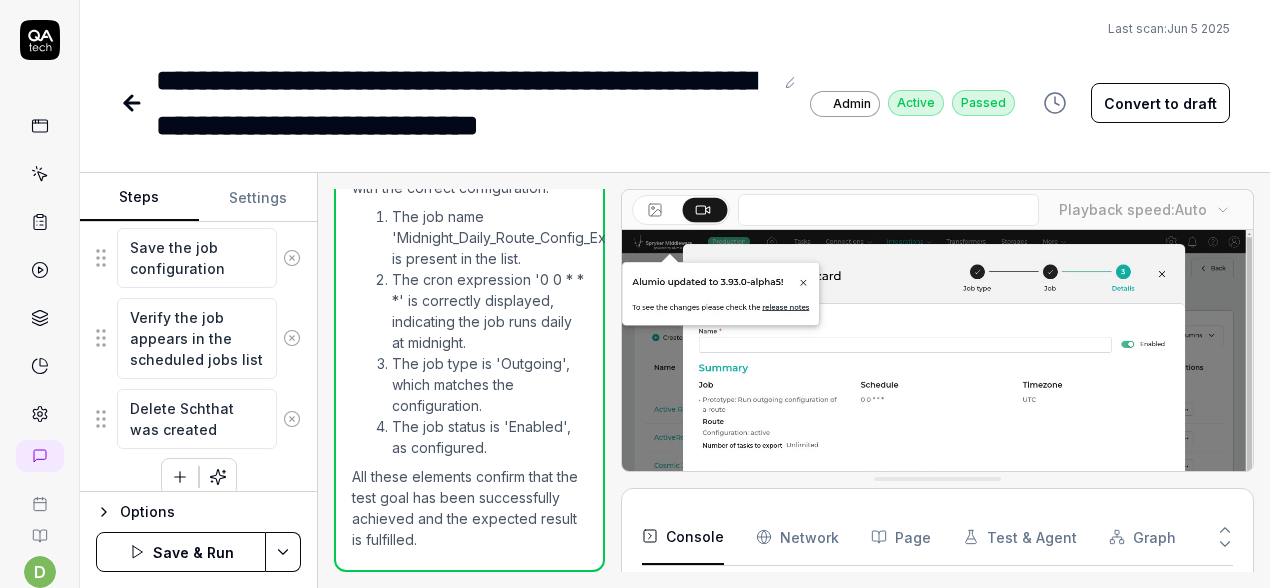 type on "Delete Schethat was created" 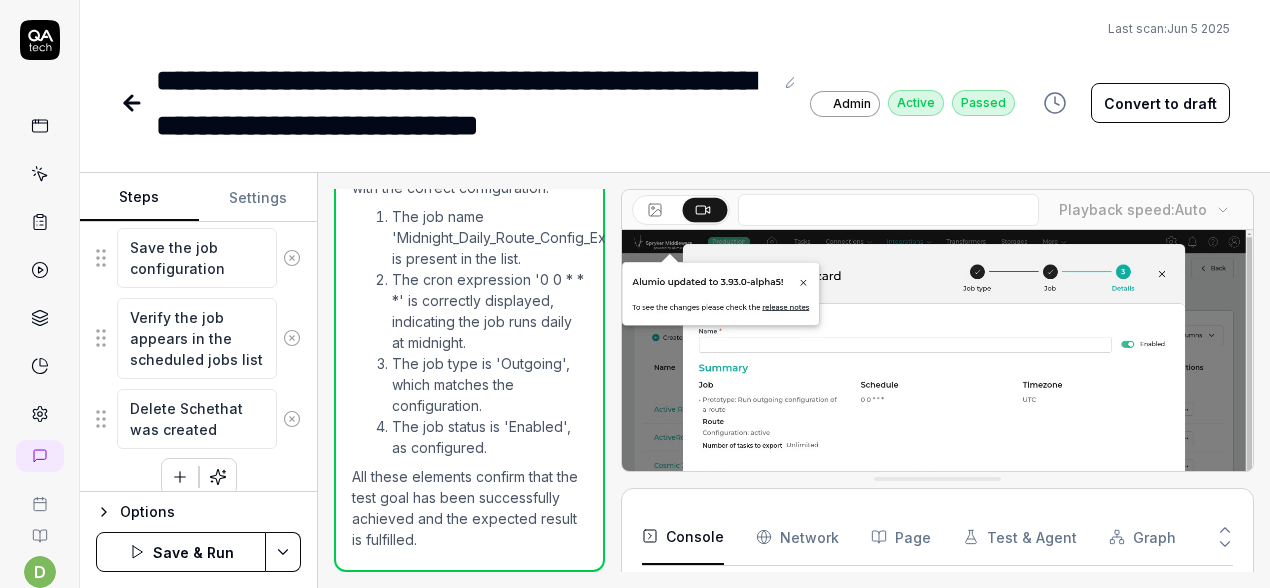 type on "*" 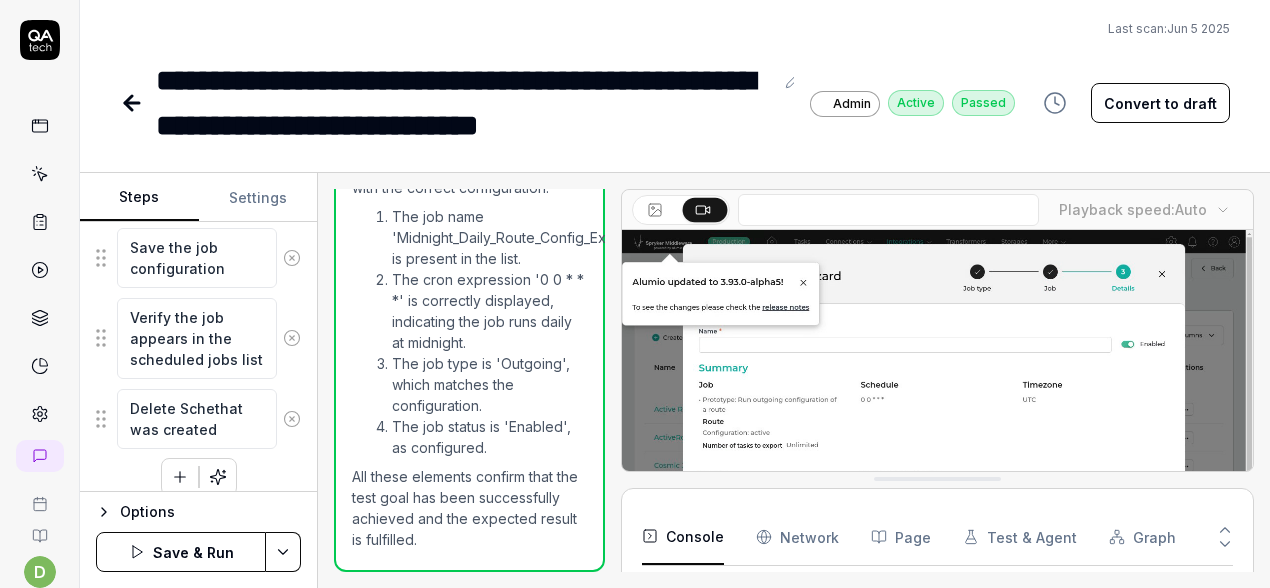 type on "Delete Schedthat was created" 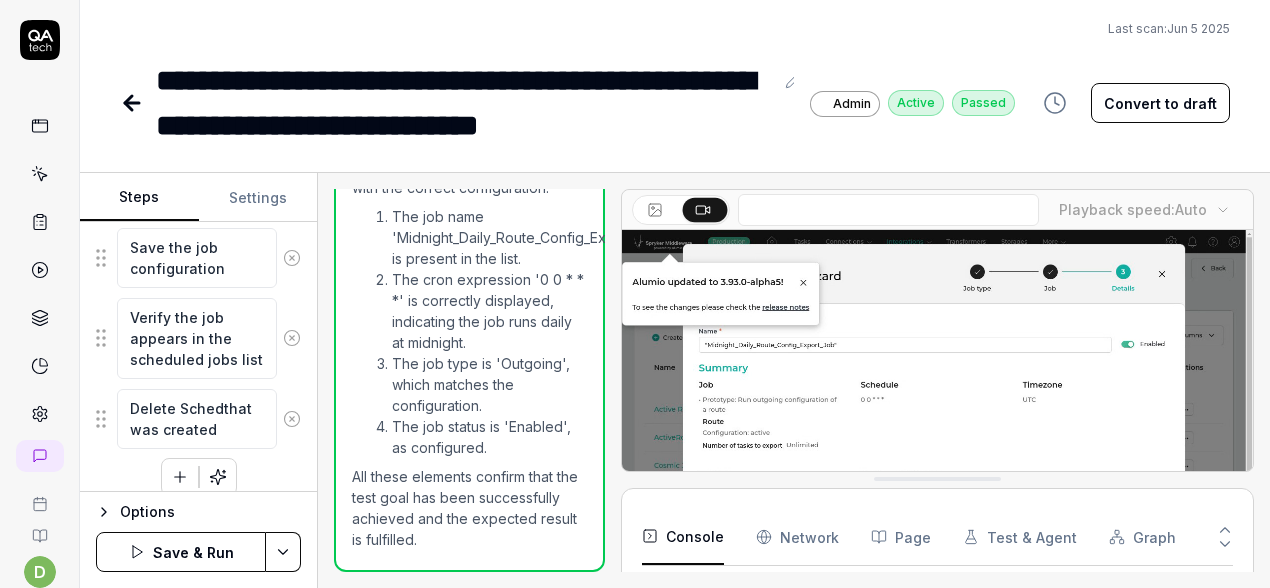 type on "*" 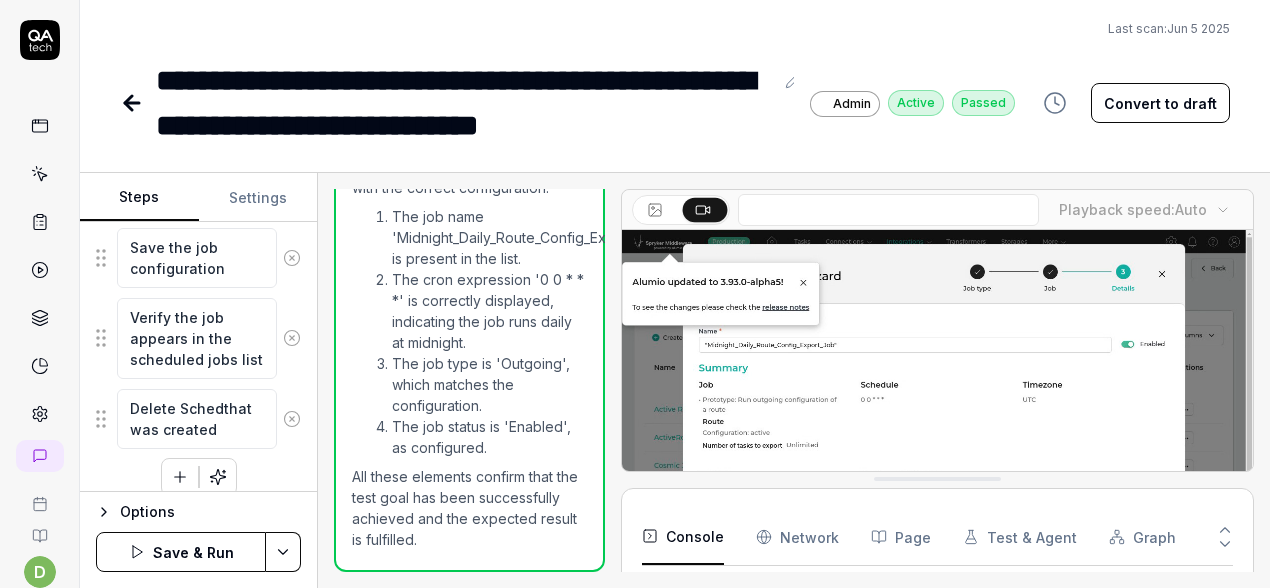 type on "Delete Scheduthat was created" 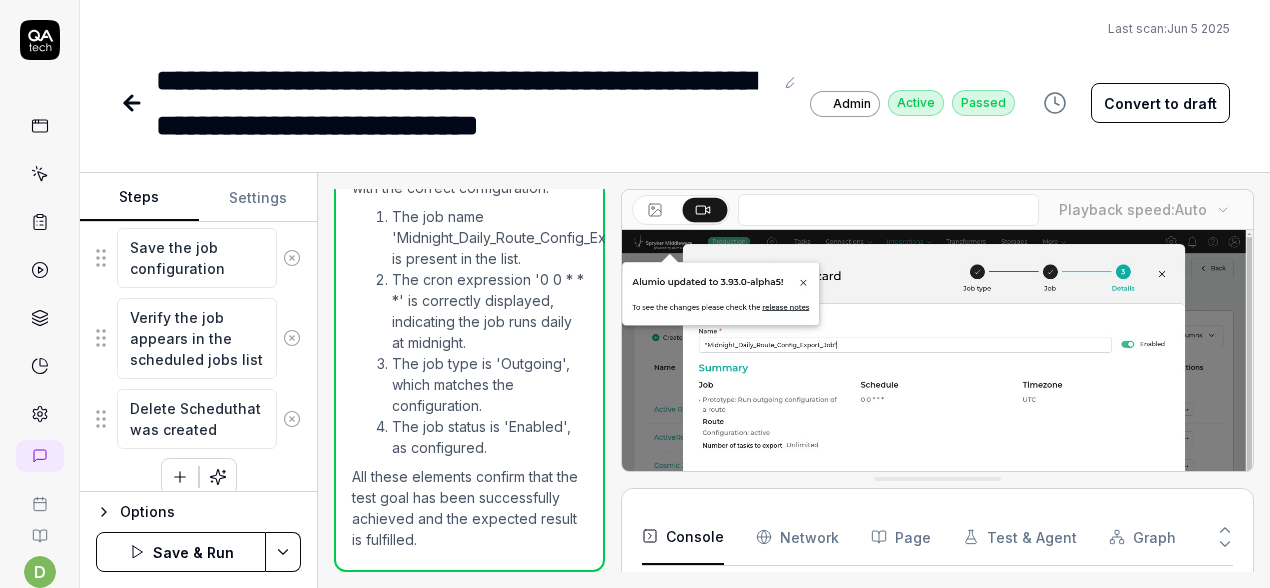 type on "*" 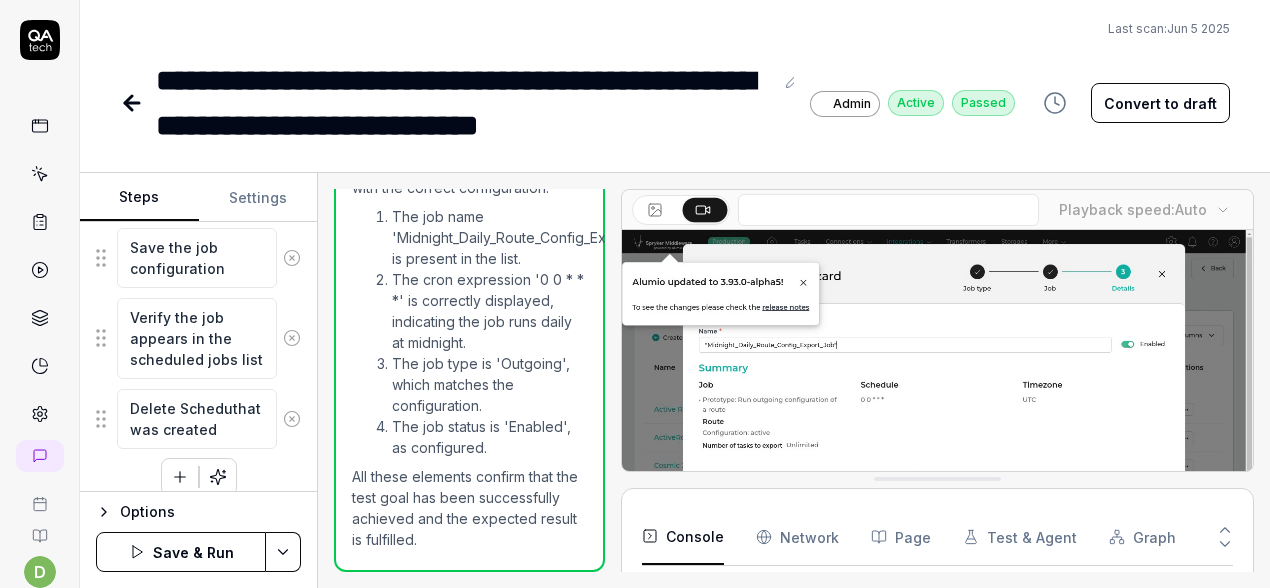 type on "Delete Schdulthat was created" 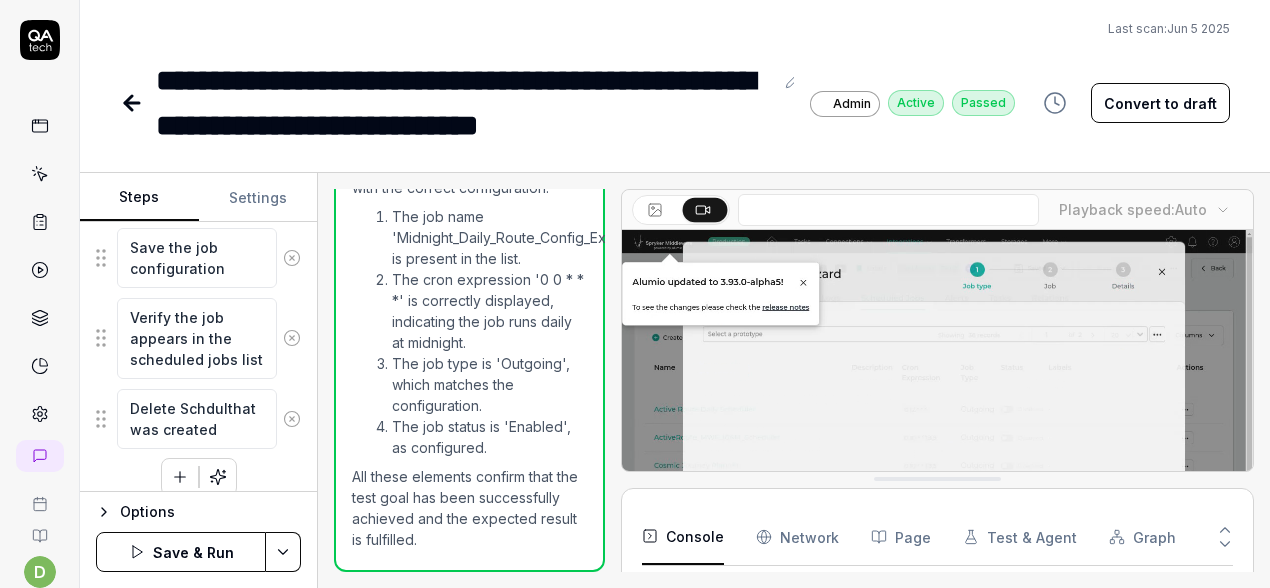 type on "*" 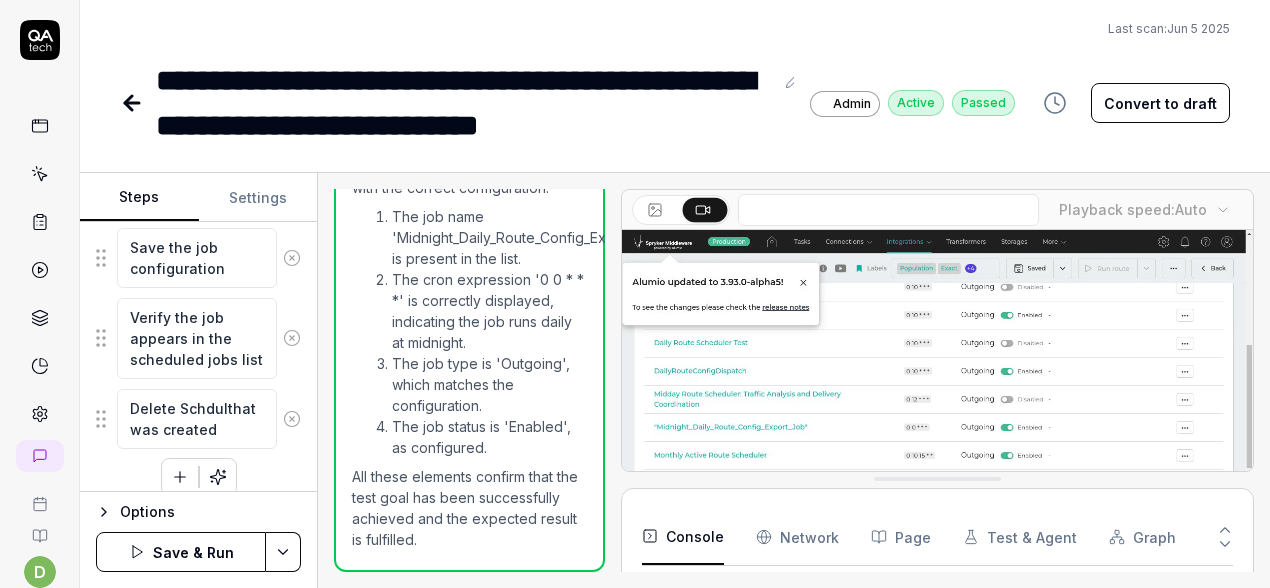 type on "Delete Schedulethat was created" 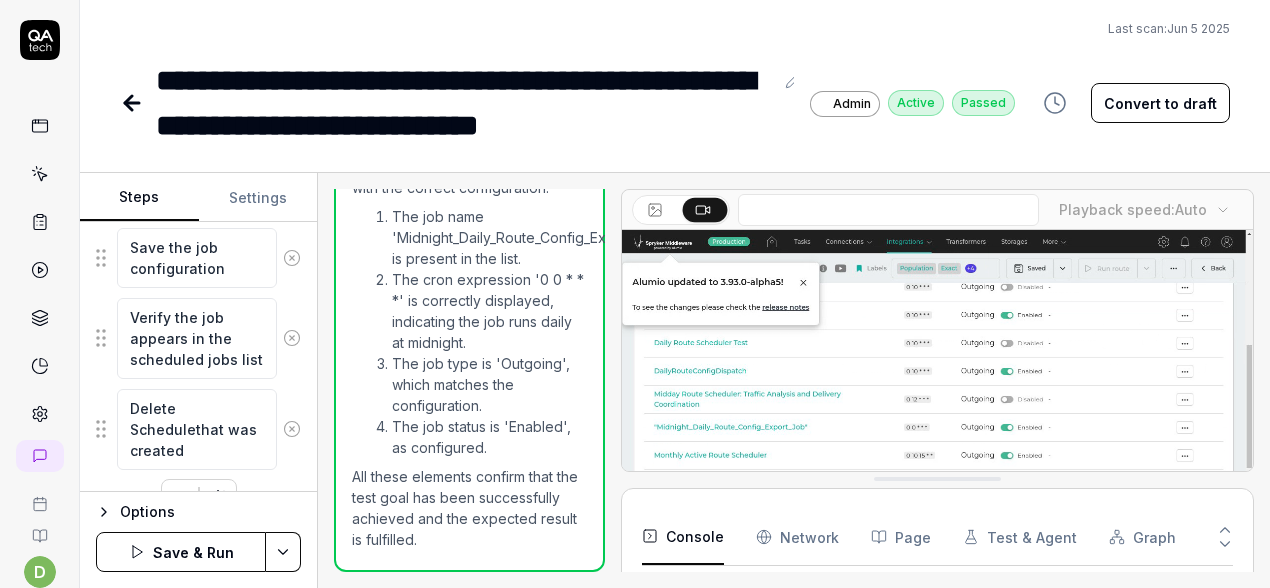 type on "*" 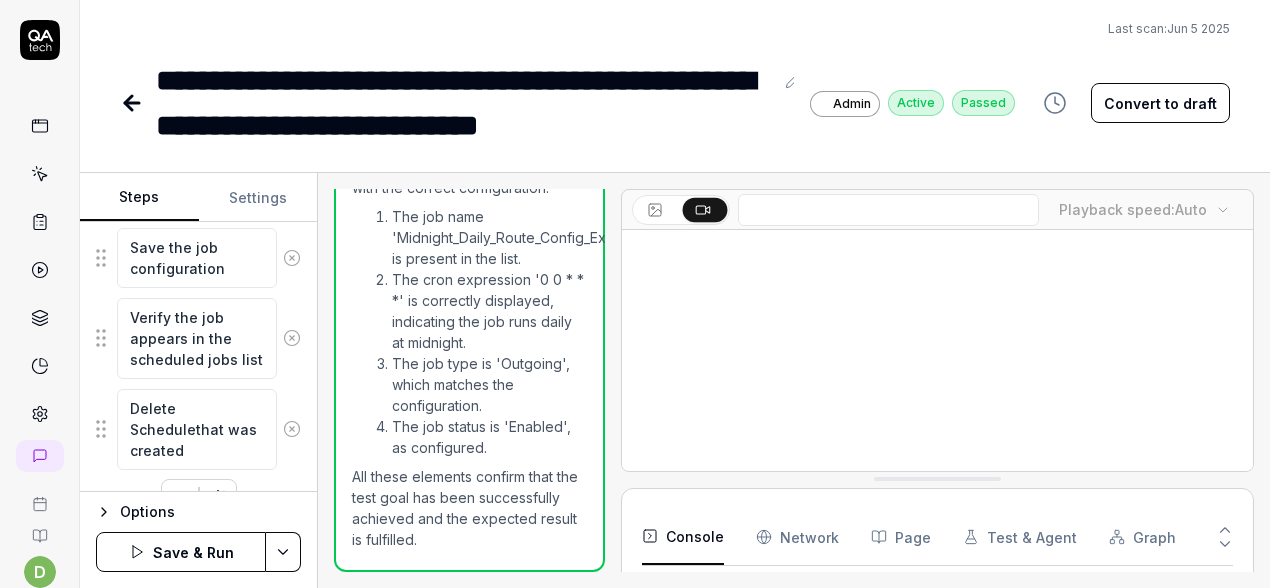 type on "Delete Schedulerthat was created" 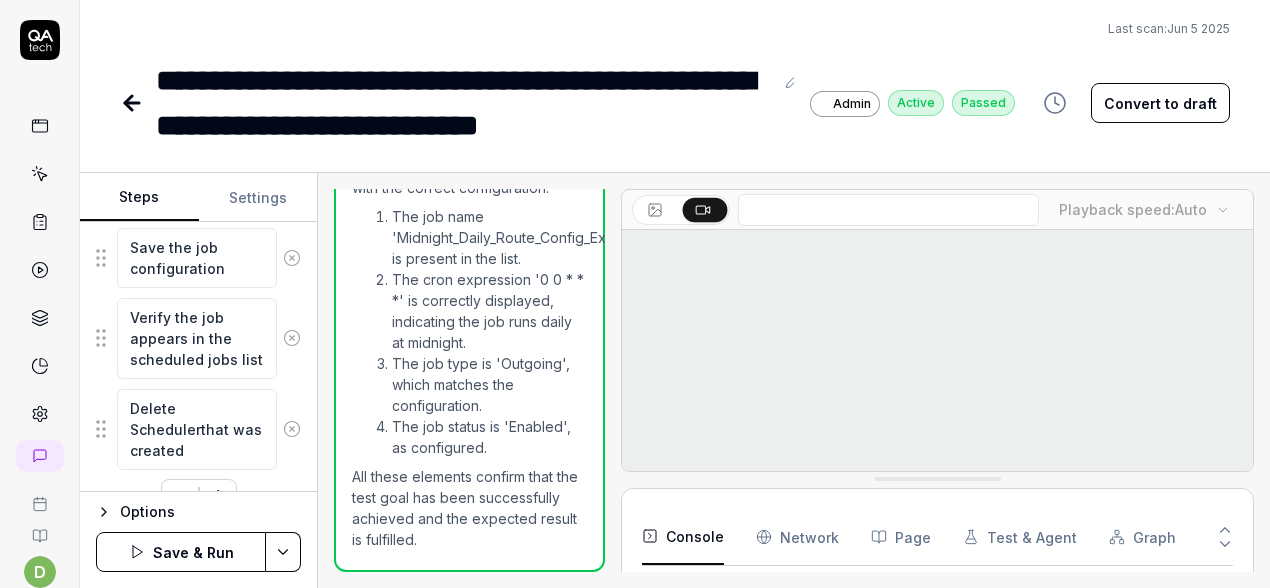 type on "*" 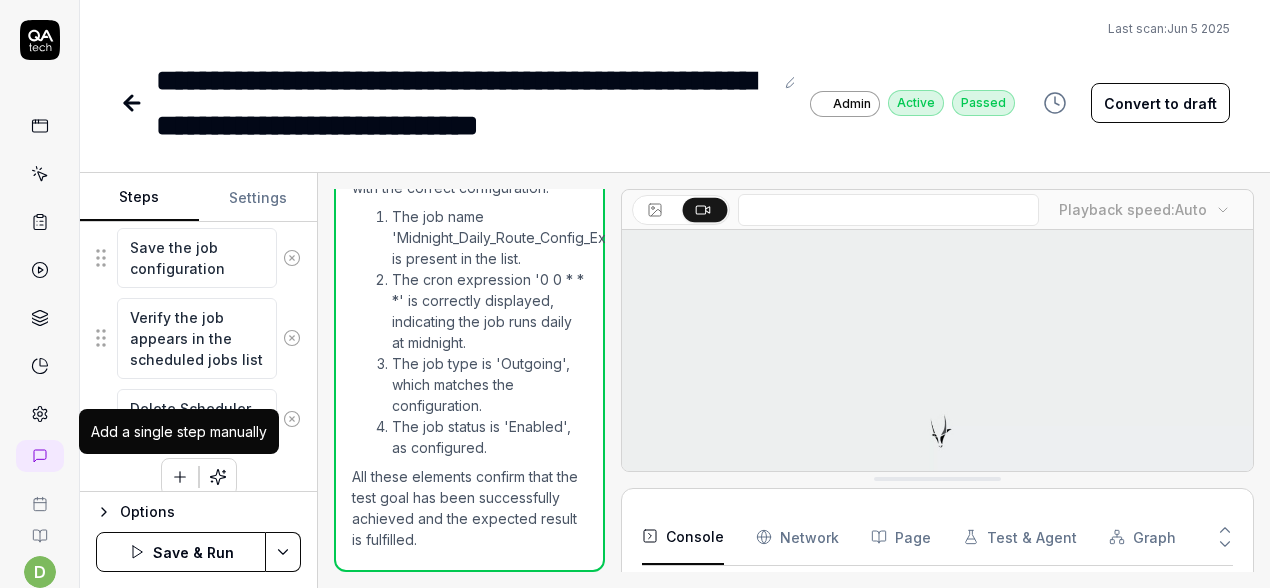 type on "Delete Scheduler that was created" 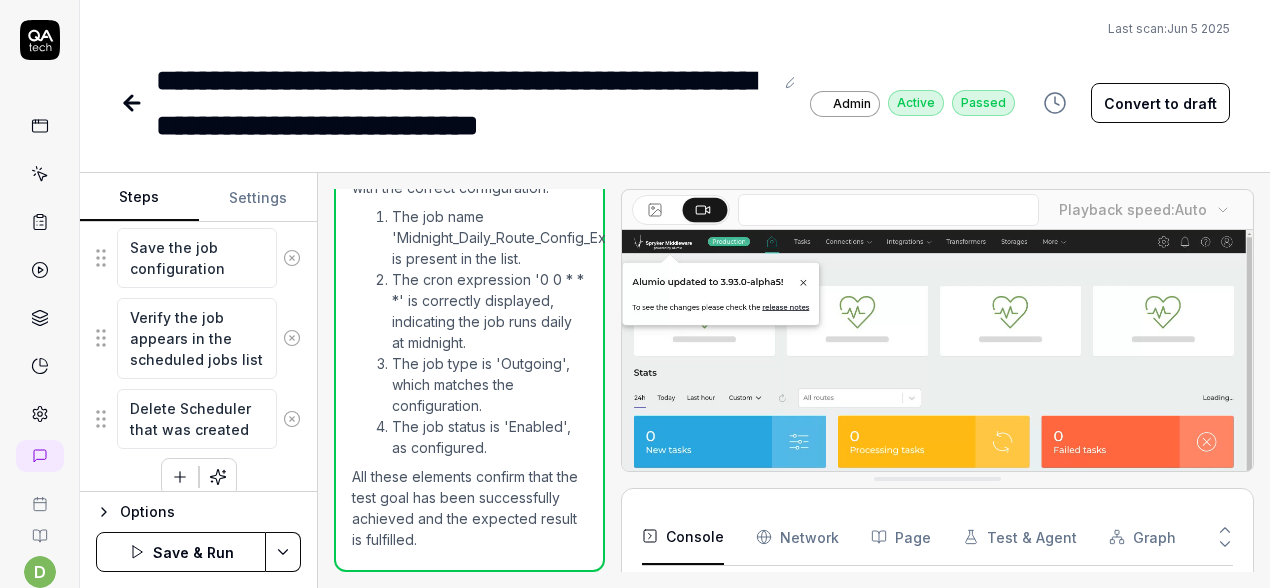 click on "Log in to the dashboard Navigate to the Routes page Open a route configuration Navigate to the Scheduled Jobs tab Add a new scheduled job for the route Configure job parameters Save the job configuration Verify the job appears in the scheduled jobs list Delete Scheduler that was created
To pick up a draggable item, press the space bar.
While dragging, use the arrow keys to move the item.
Press space again to drop the item in its new position, or press escape to cancel." at bounding box center (198, 141) 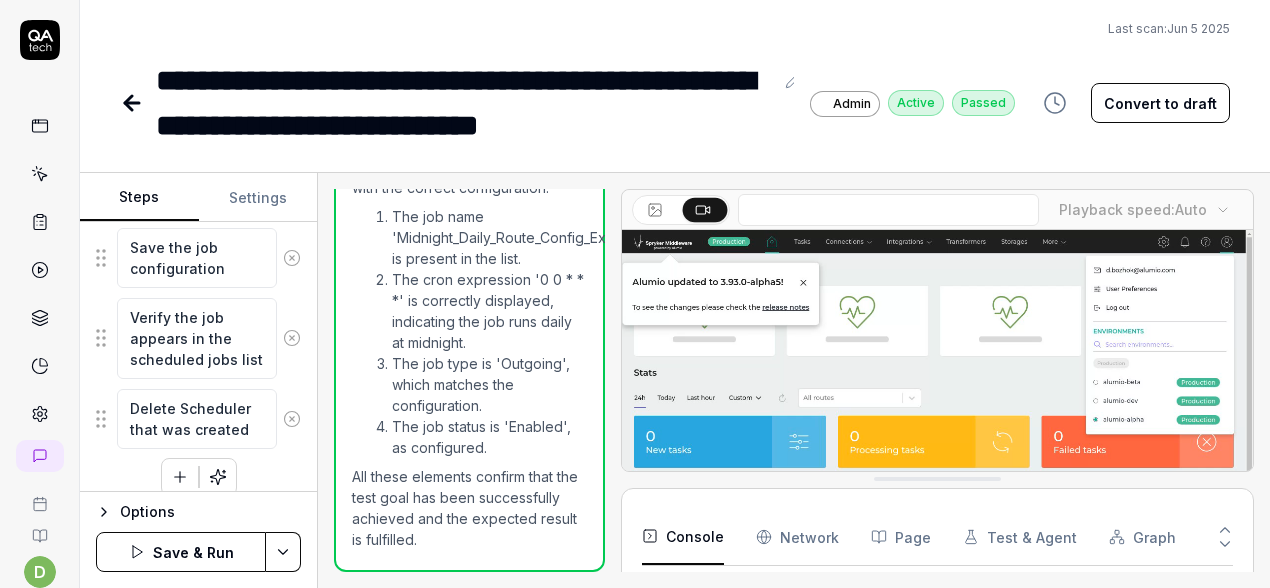 scroll, scrollTop: 740, scrollLeft: 0, axis: vertical 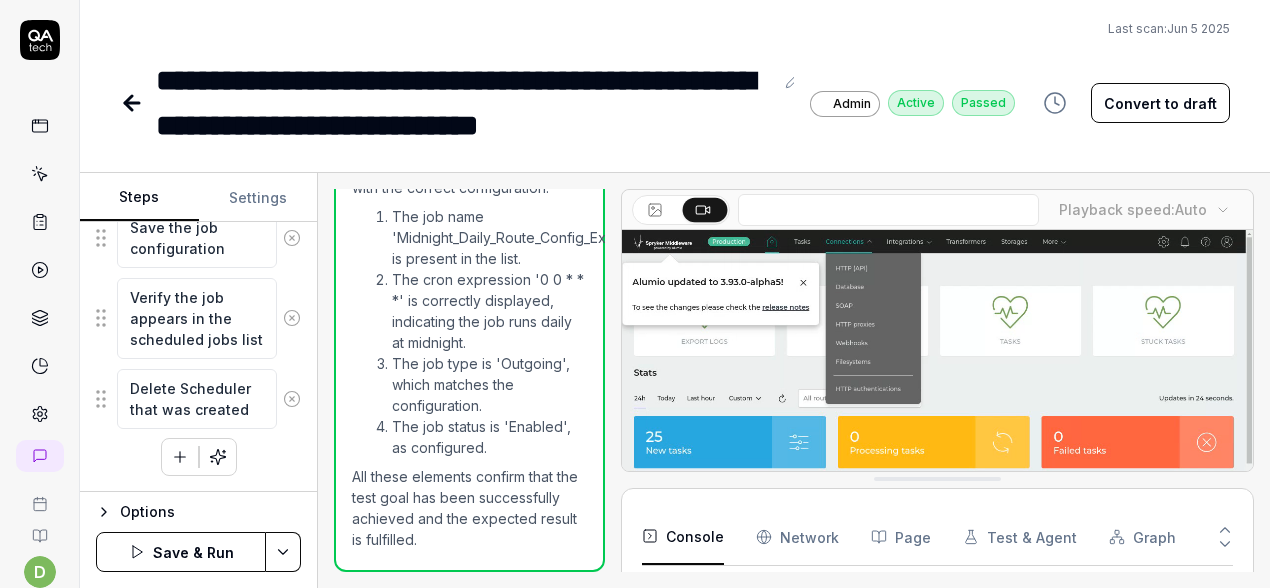 click on "Save & Run" at bounding box center [181, 552] 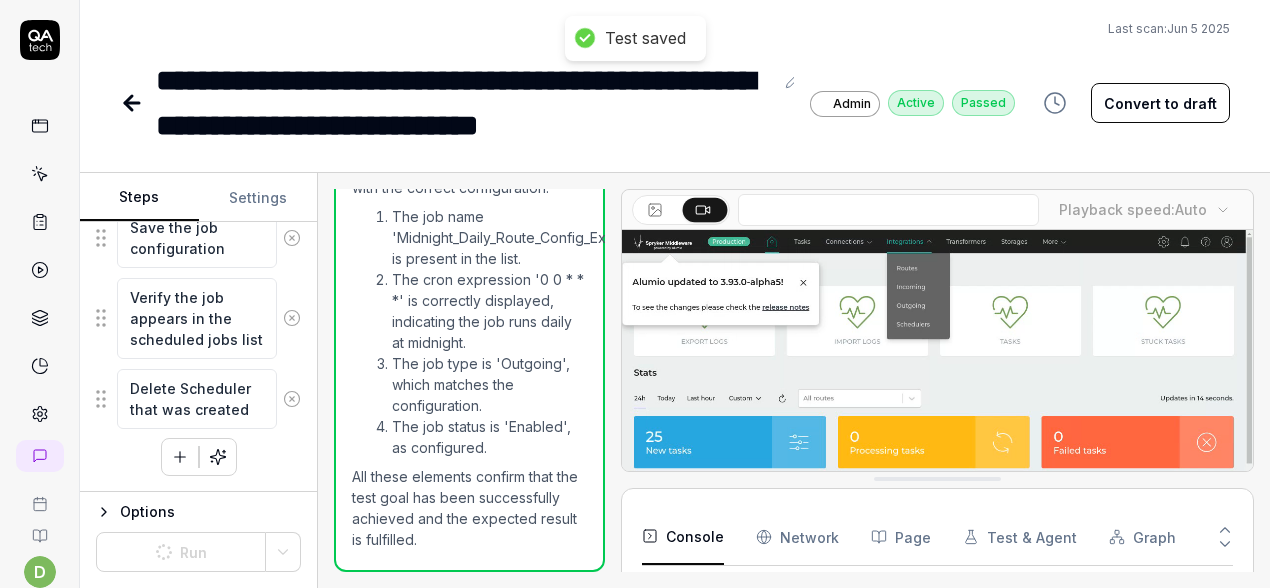 type on "*" 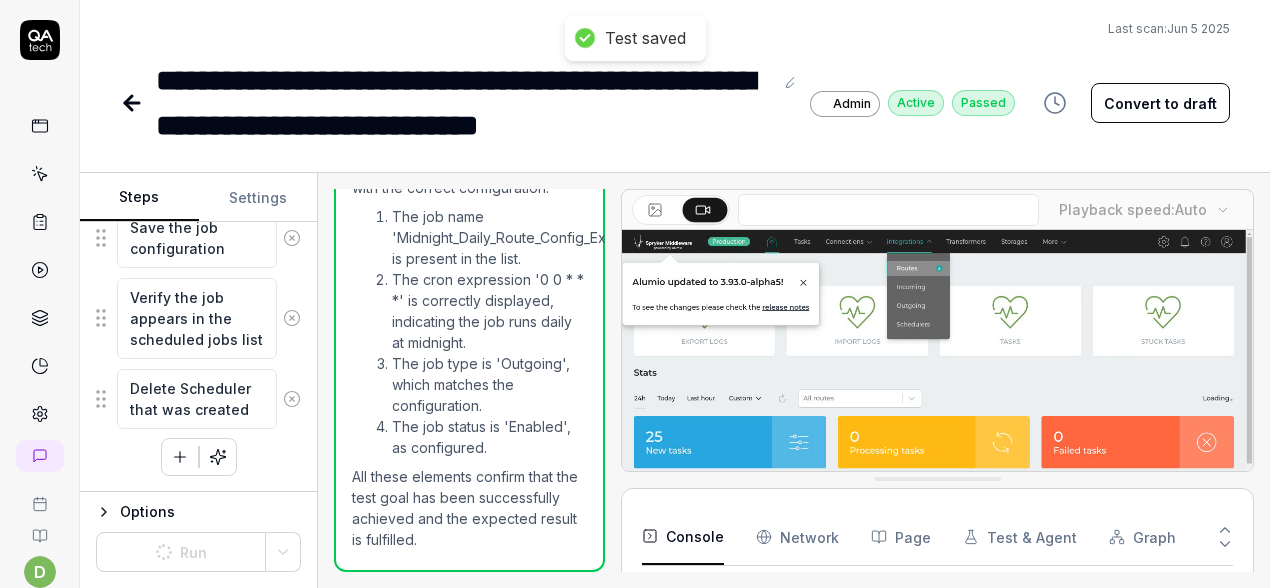 click 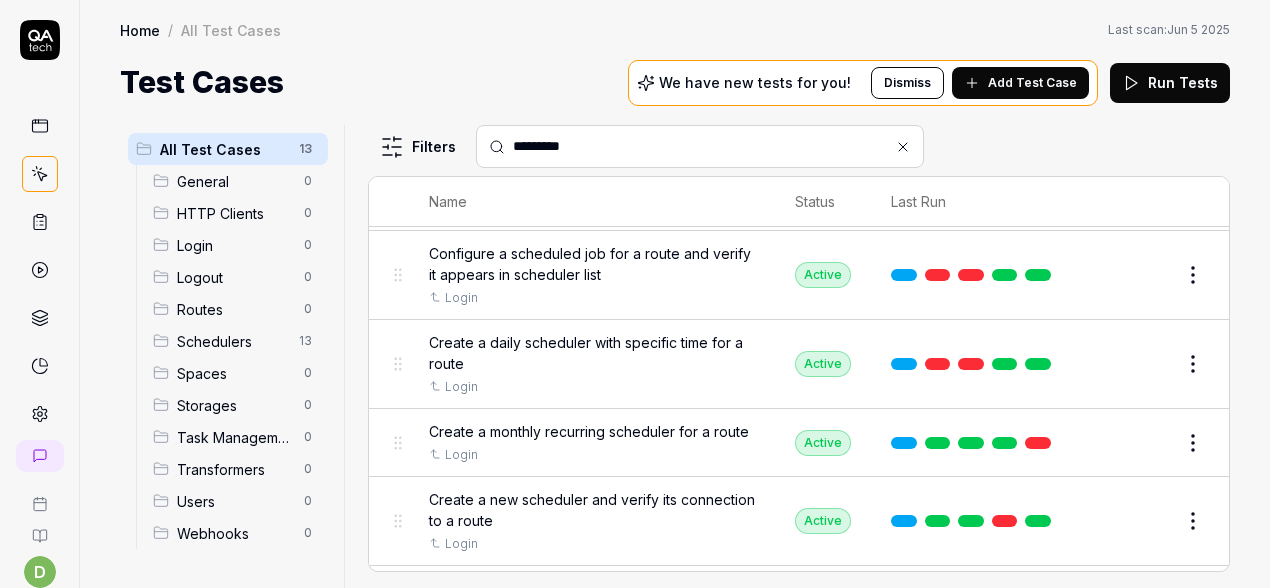 scroll, scrollTop: 121, scrollLeft: 0, axis: vertical 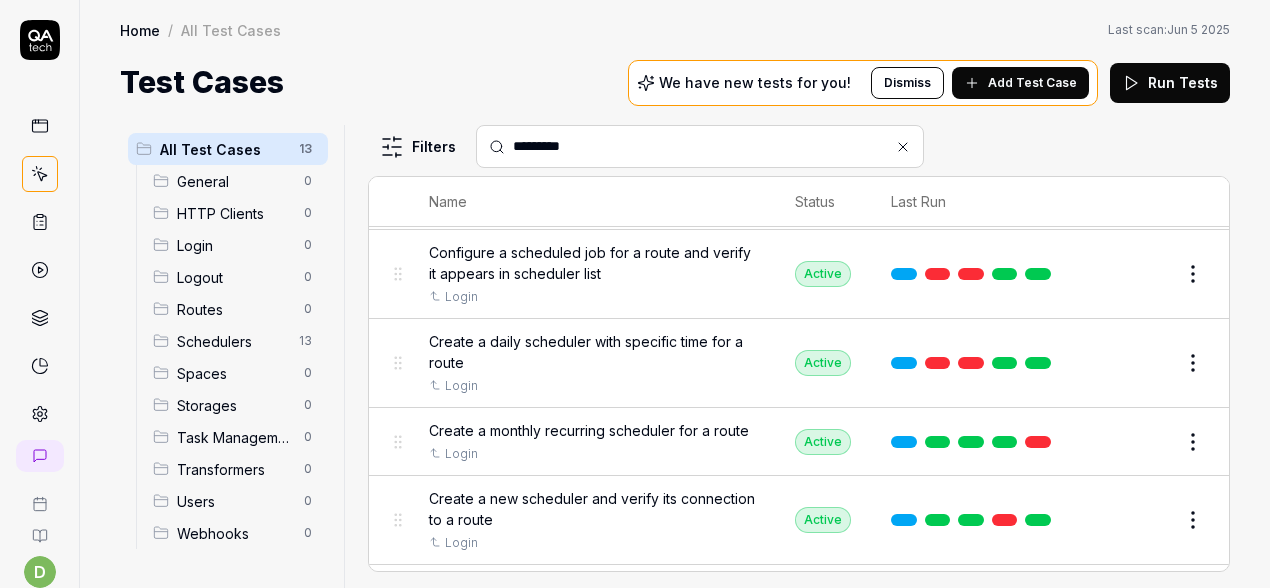 type on "*********" 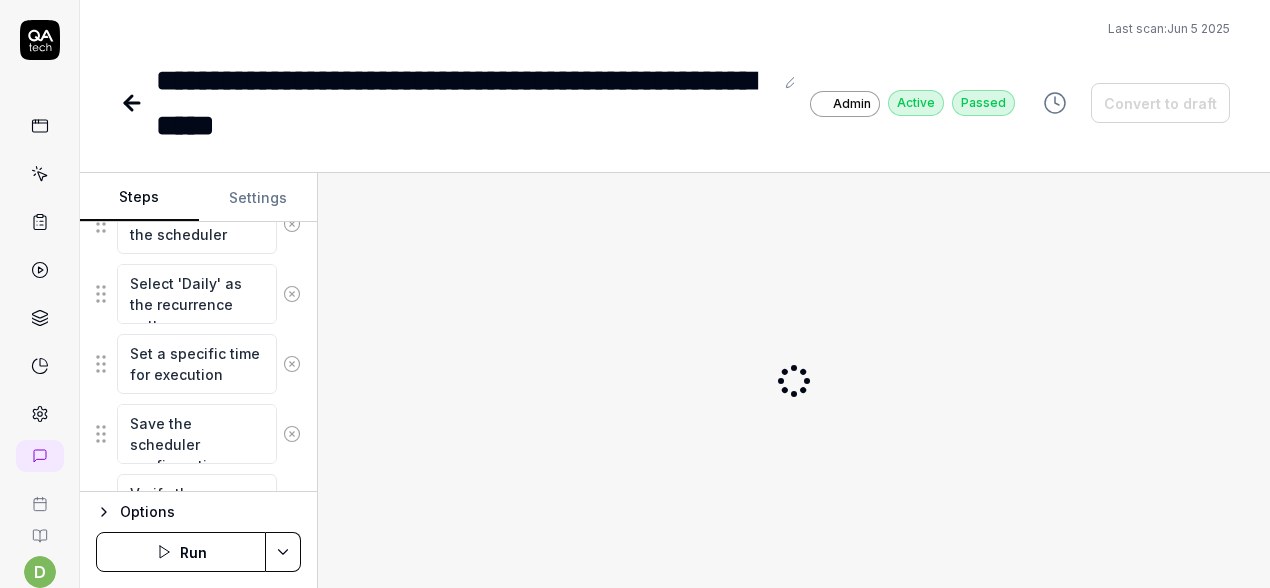 scroll, scrollTop: 1112, scrollLeft: 0, axis: vertical 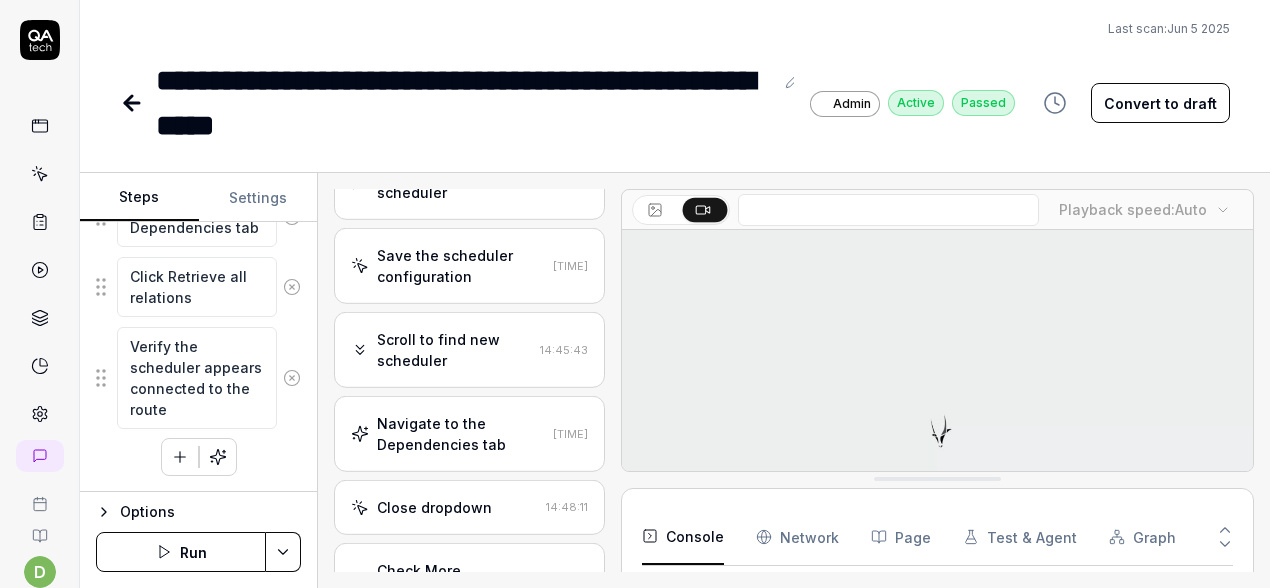 click 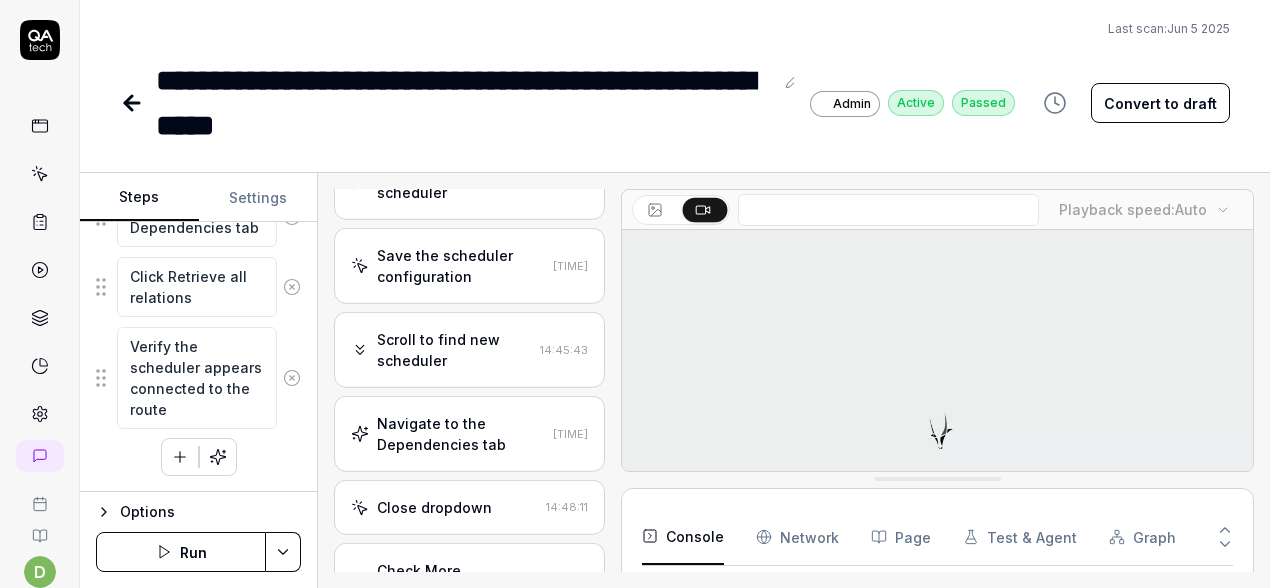scroll, scrollTop: 2071, scrollLeft: 0, axis: vertical 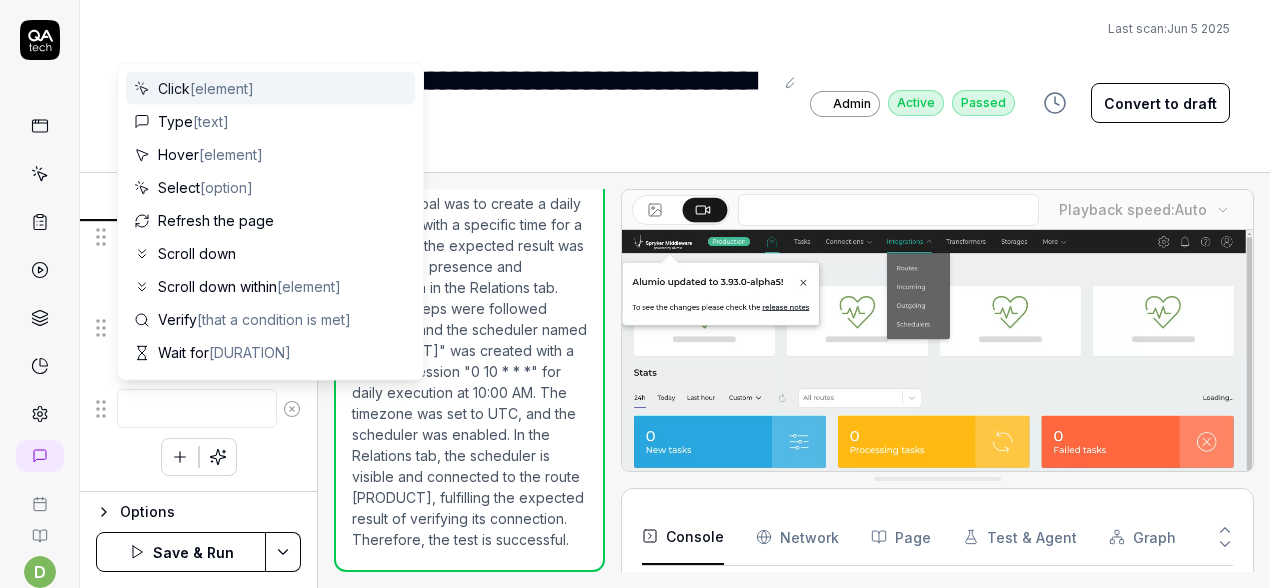 type on "*" 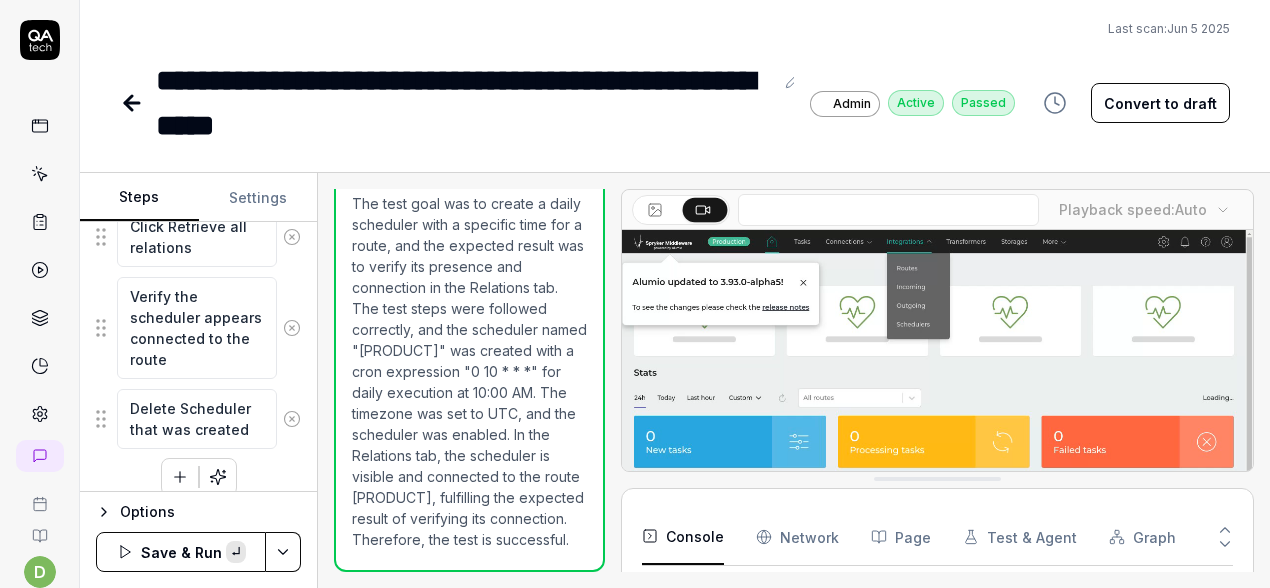scroll, scrollTop: 488, scrollLeft: 0, axis: vertical 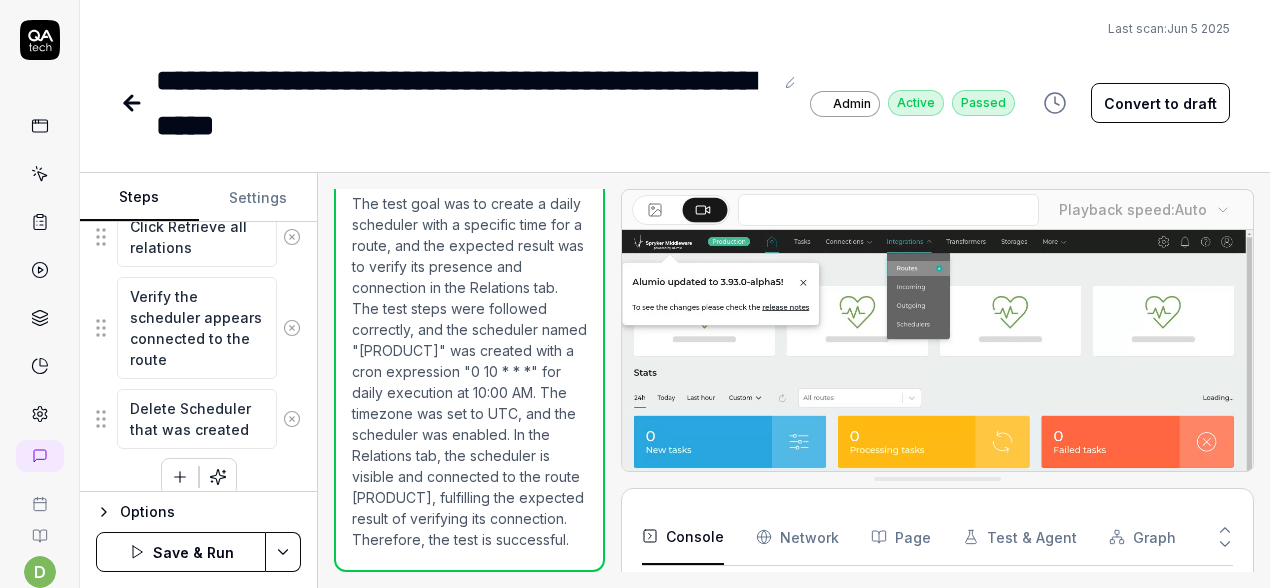 type on "Delete Scheduler that was created" 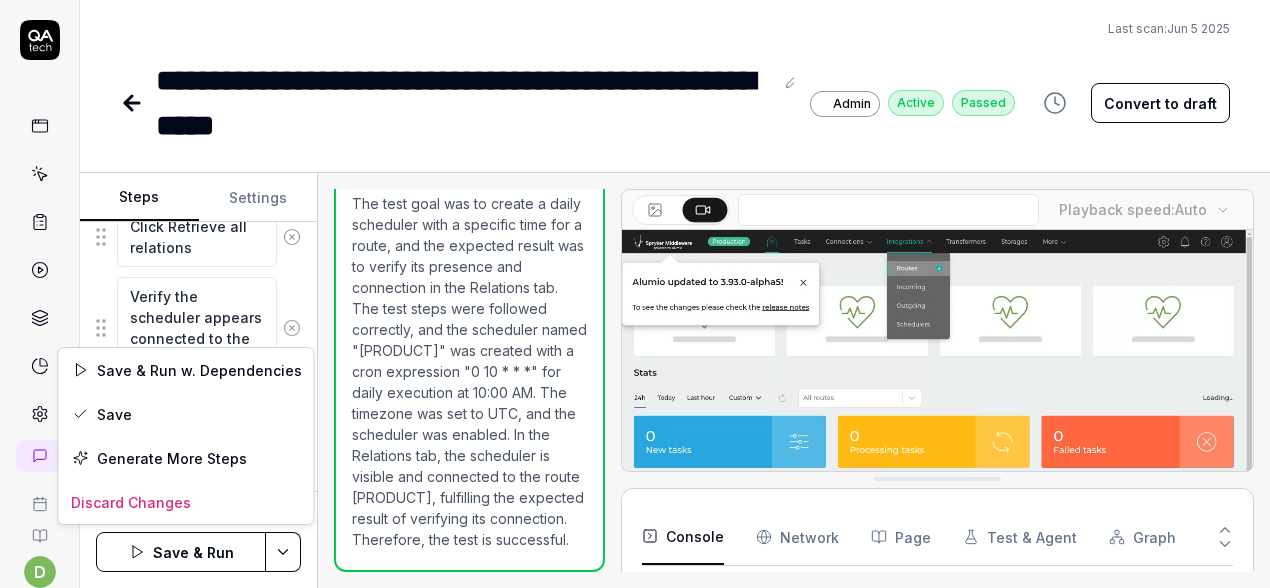 click on "**********" at bounding box center [635, 294] 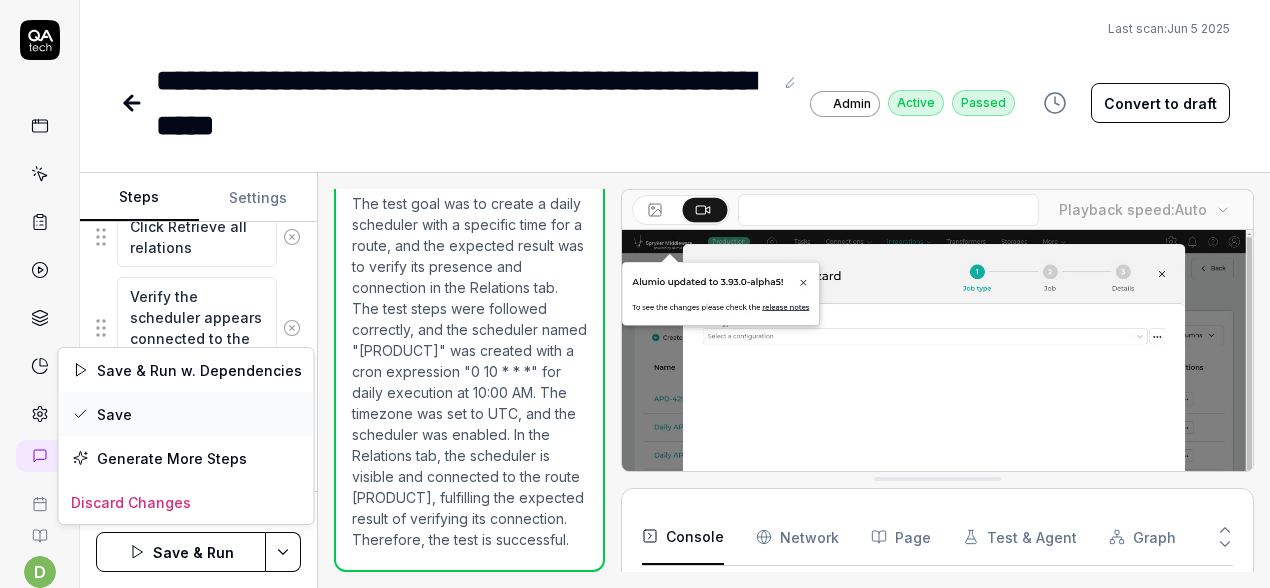 click on "Save" at bounding box center [186, 414] 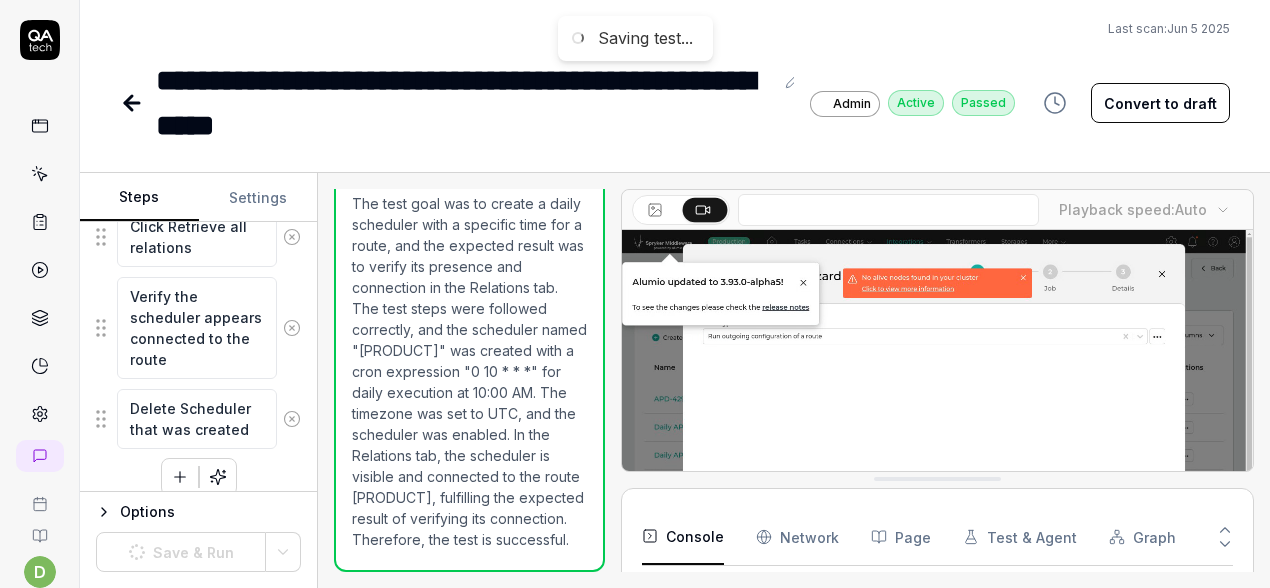 click 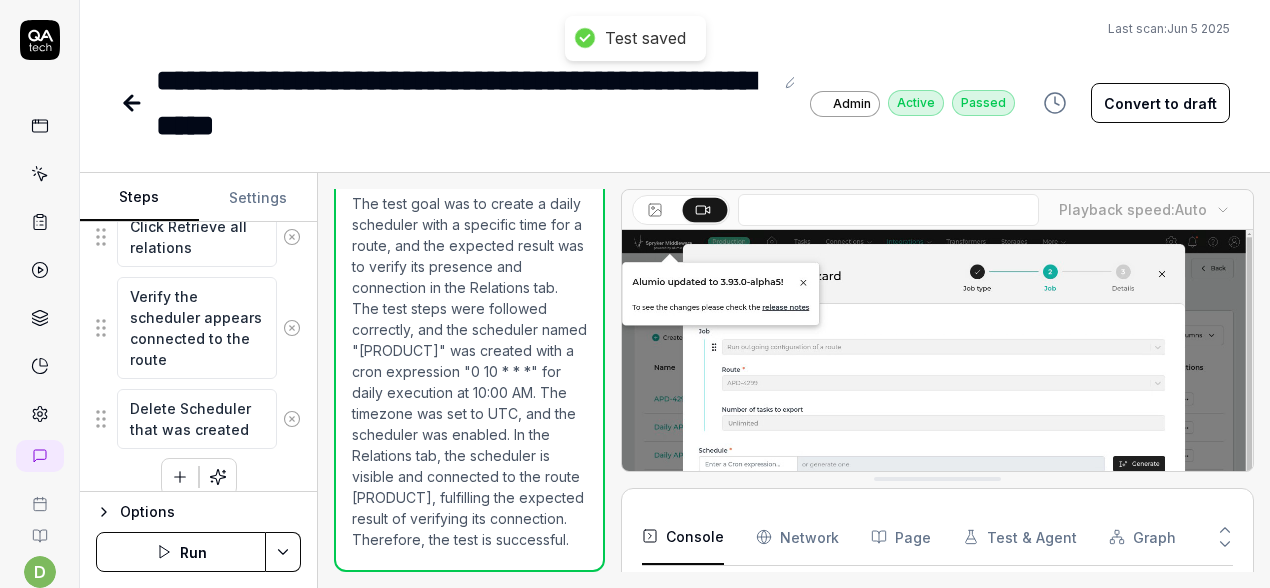 type on "*" 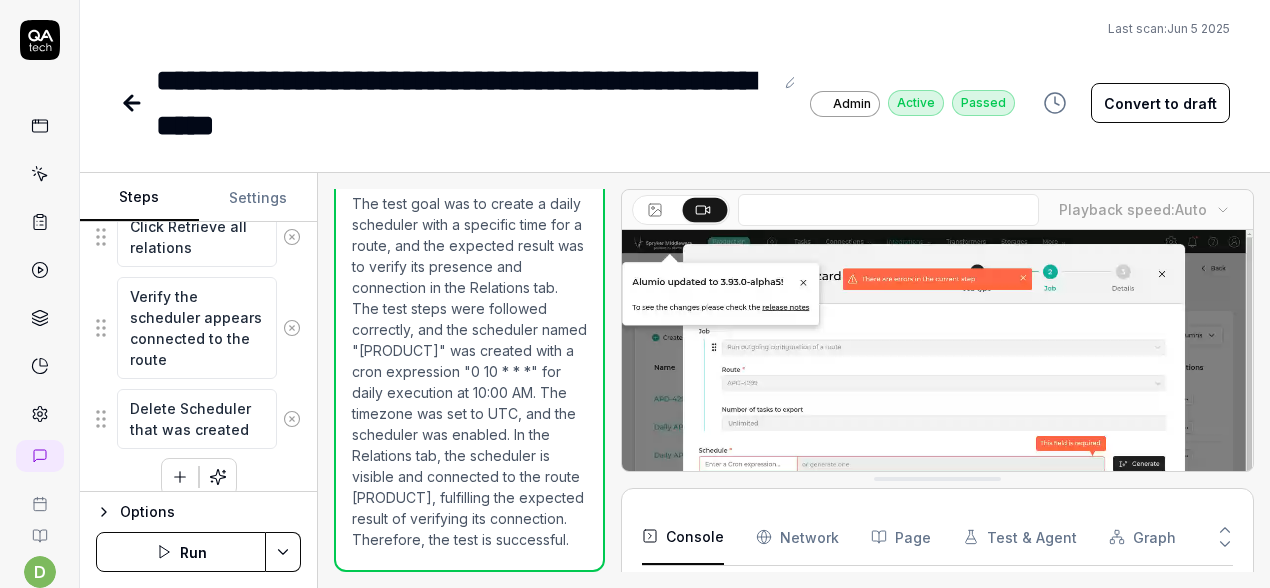 click 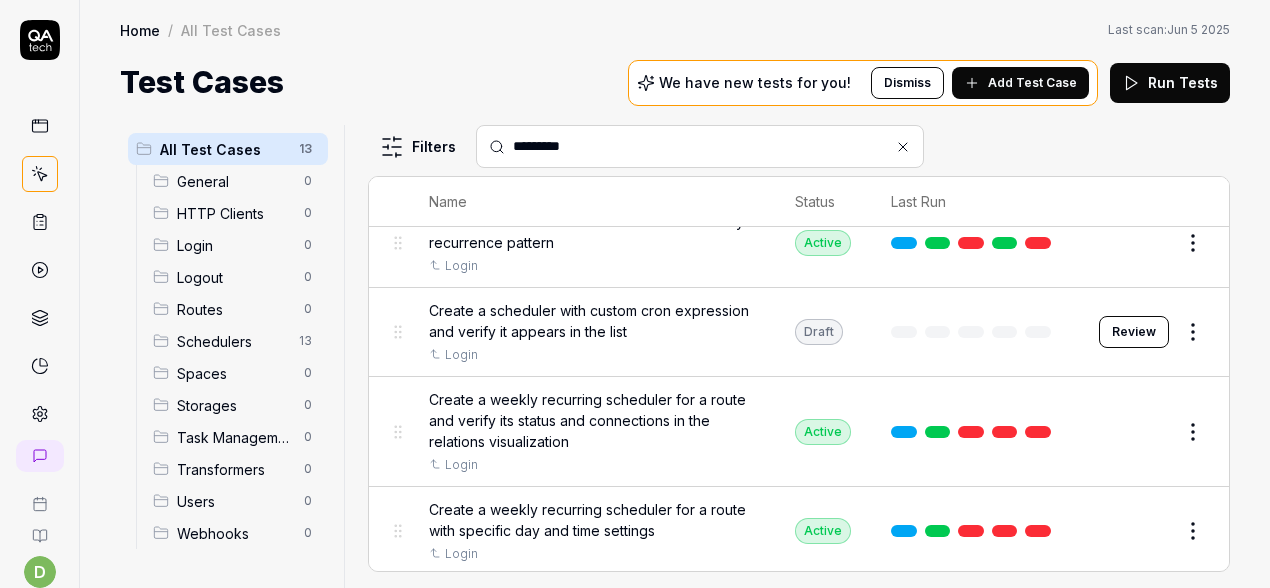scroll, scrollTop: 859, scrollLeft: 0, axis: vertical 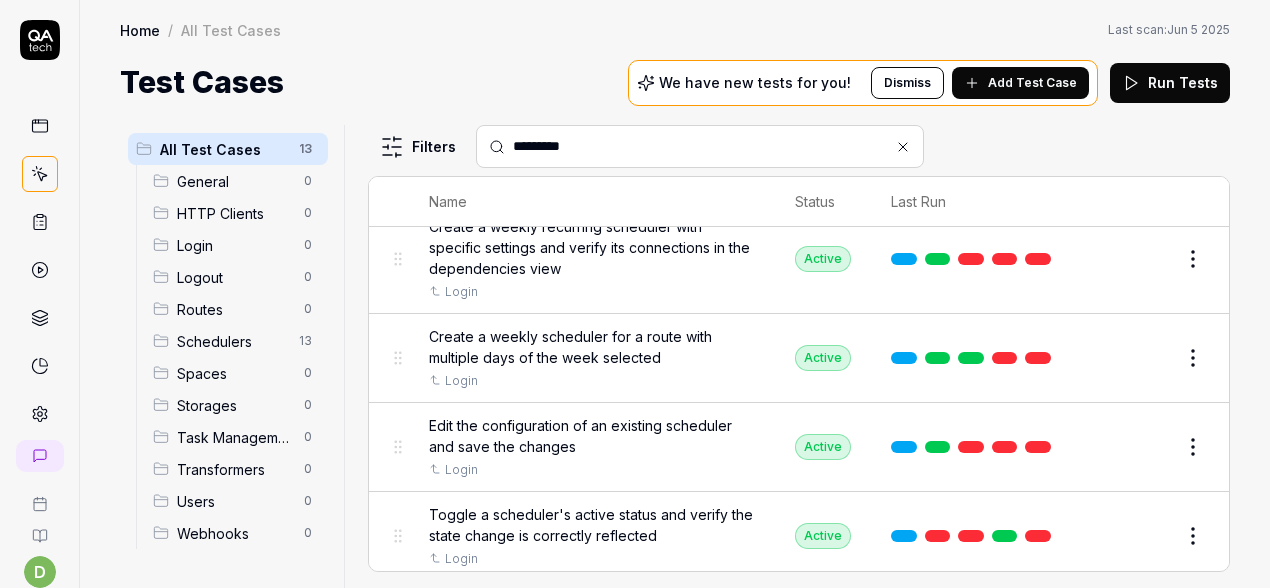 type on "*********" 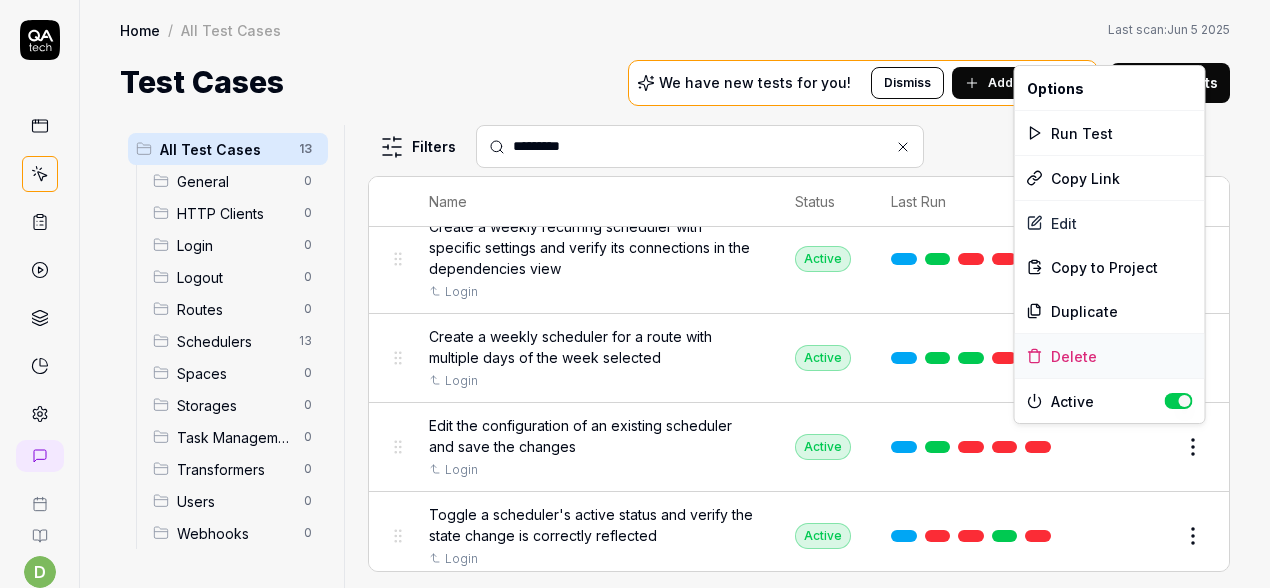 click on "Delete" at bounding box center (1110, 356) 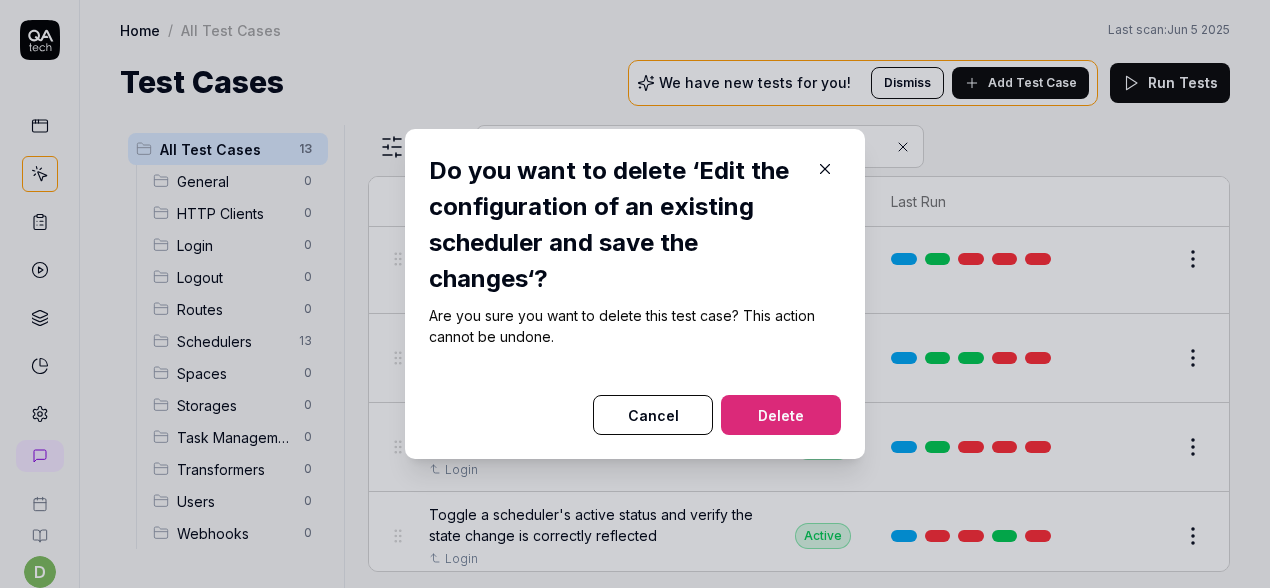 click on "Delete" at bounding box center [781, 415] 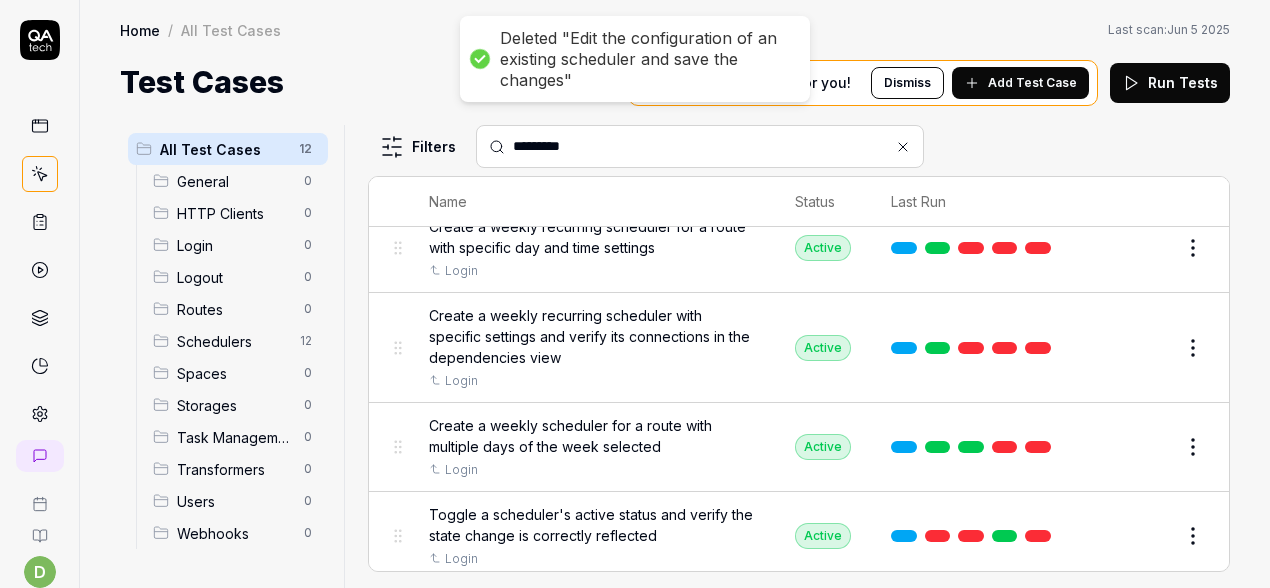 scroll, scrollTop: 0, scrollLeft: 0, axis: both 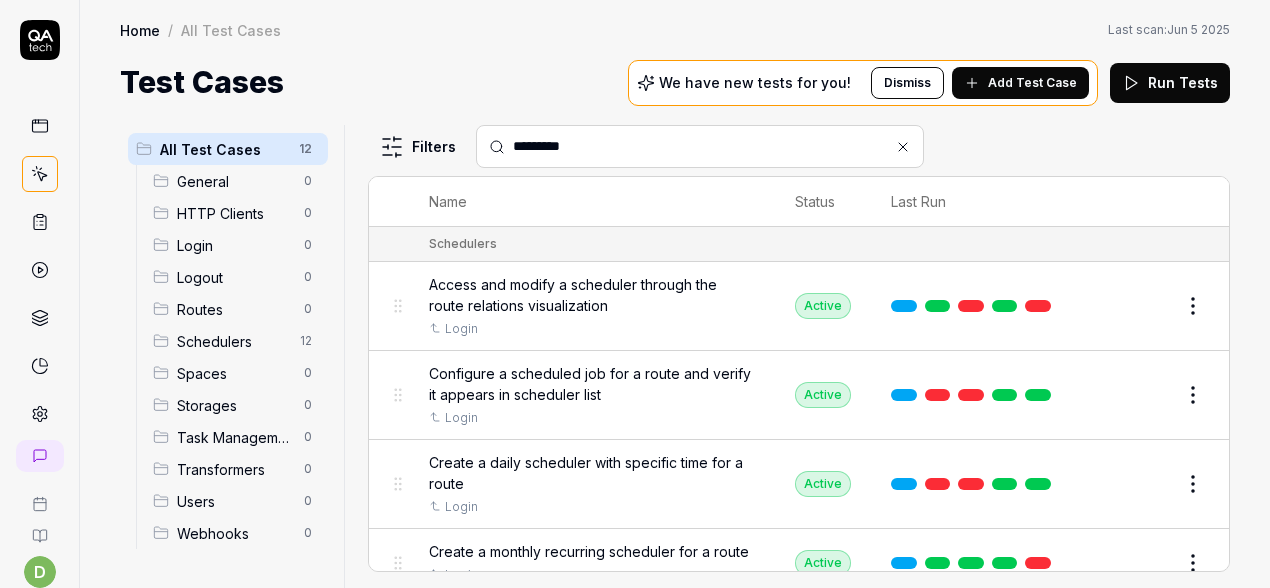 click on "Access and modify a scheduler through the route relations visualization" at bounding box center (592, 295) 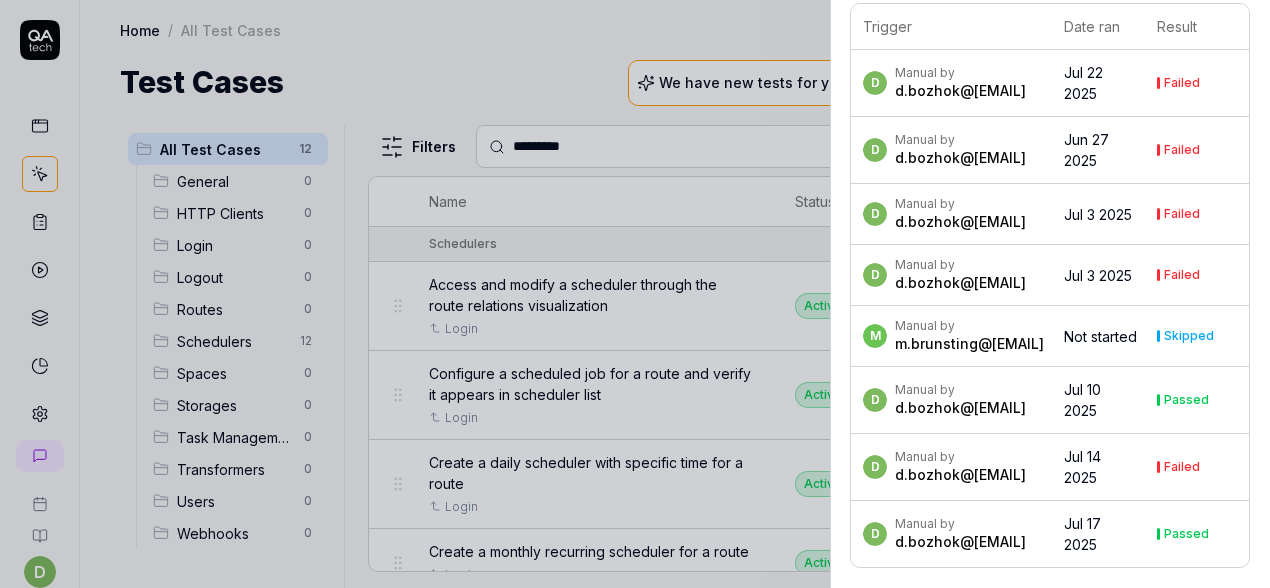 scroll, scrollTop: 0, scrollLeft: 0, axis: both 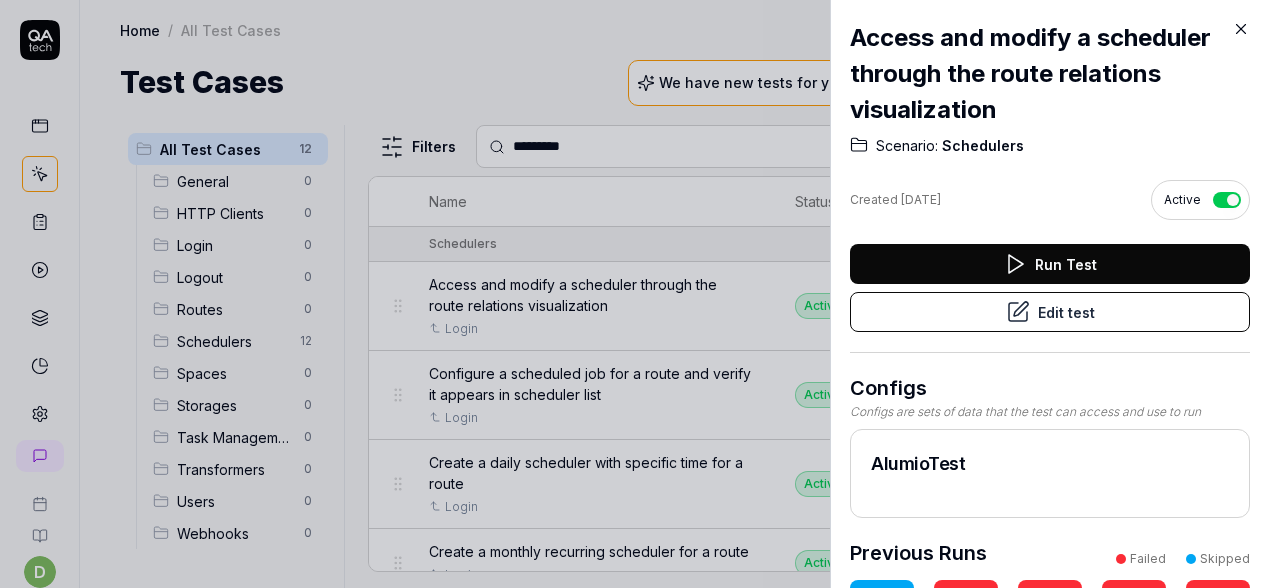 click on "Edit test" at bounding box center [1050, 312] 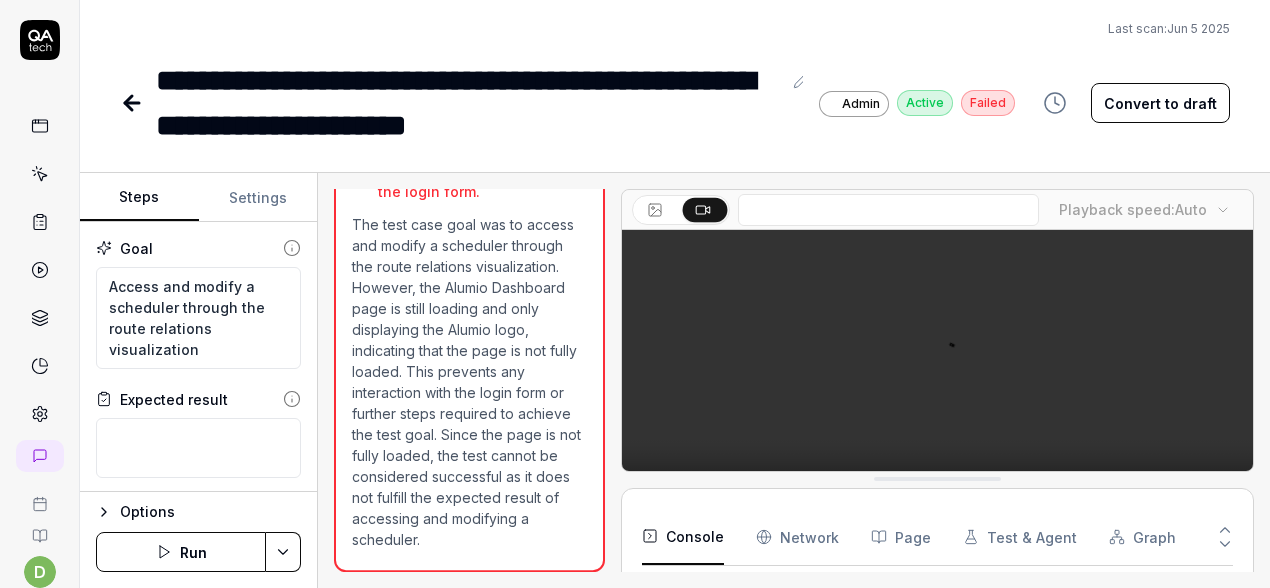 scroll, scrollTop: 266, scrollLeft: 0, axis: vertical 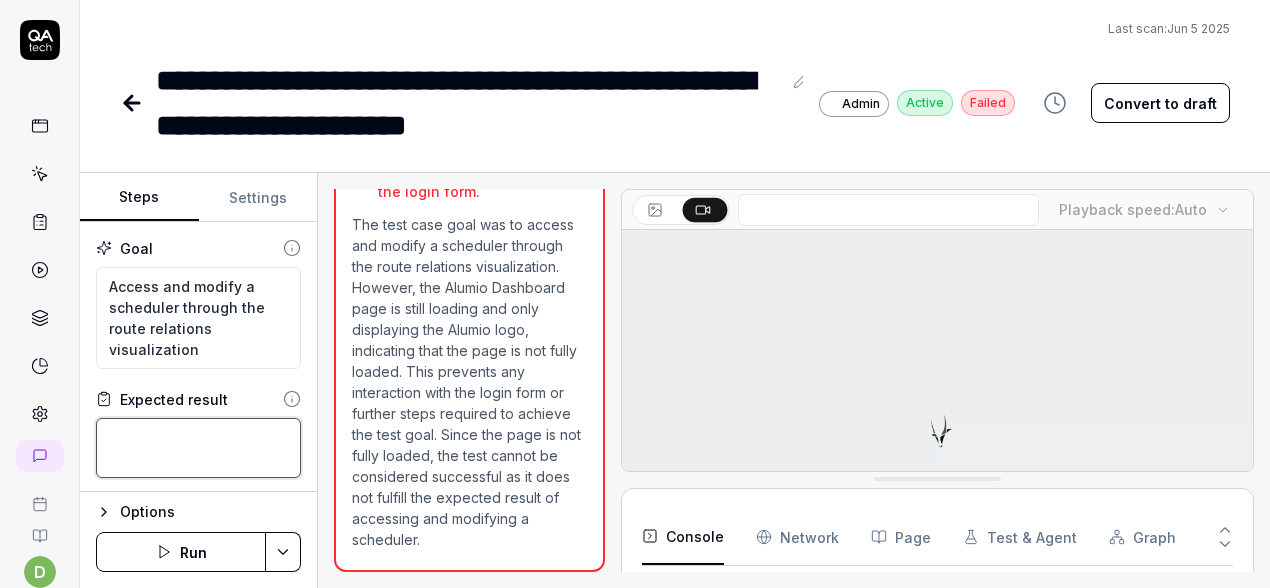 click at bounding box center [198, 448] 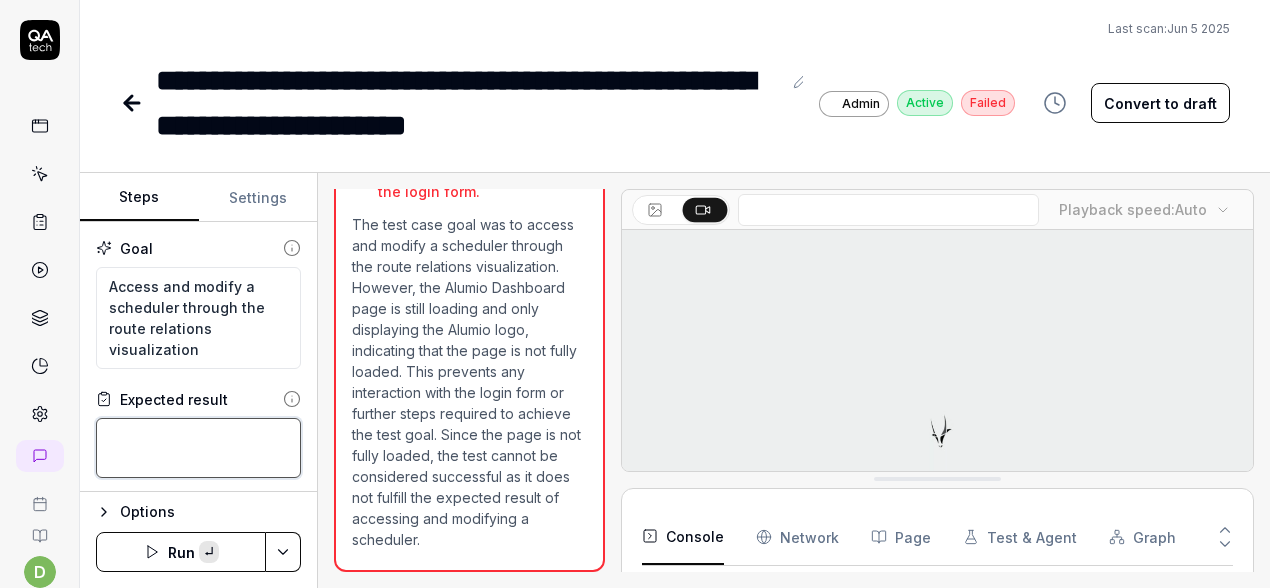 paste on "Delete Scheduler that was created" 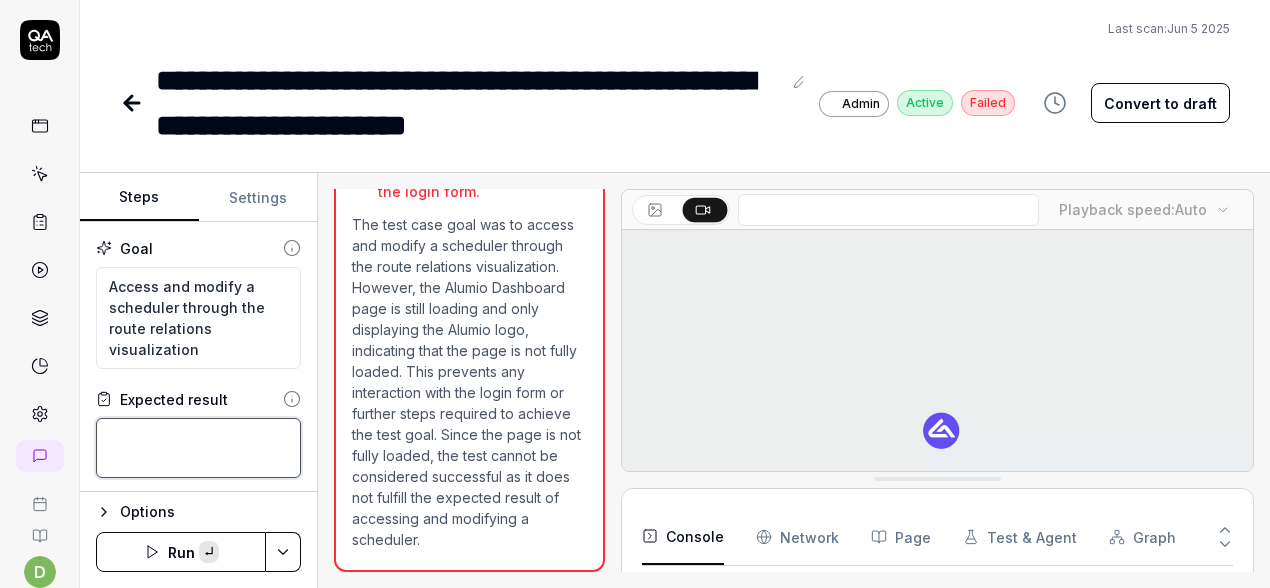 type on "*" 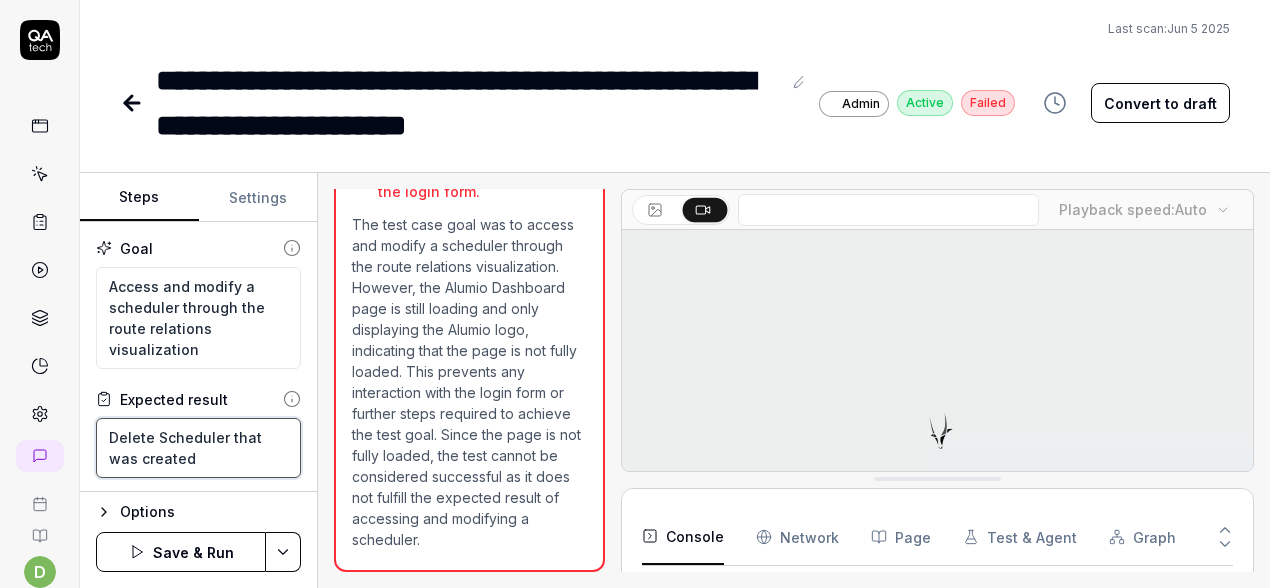 type on "Delete Scheduler that was created" 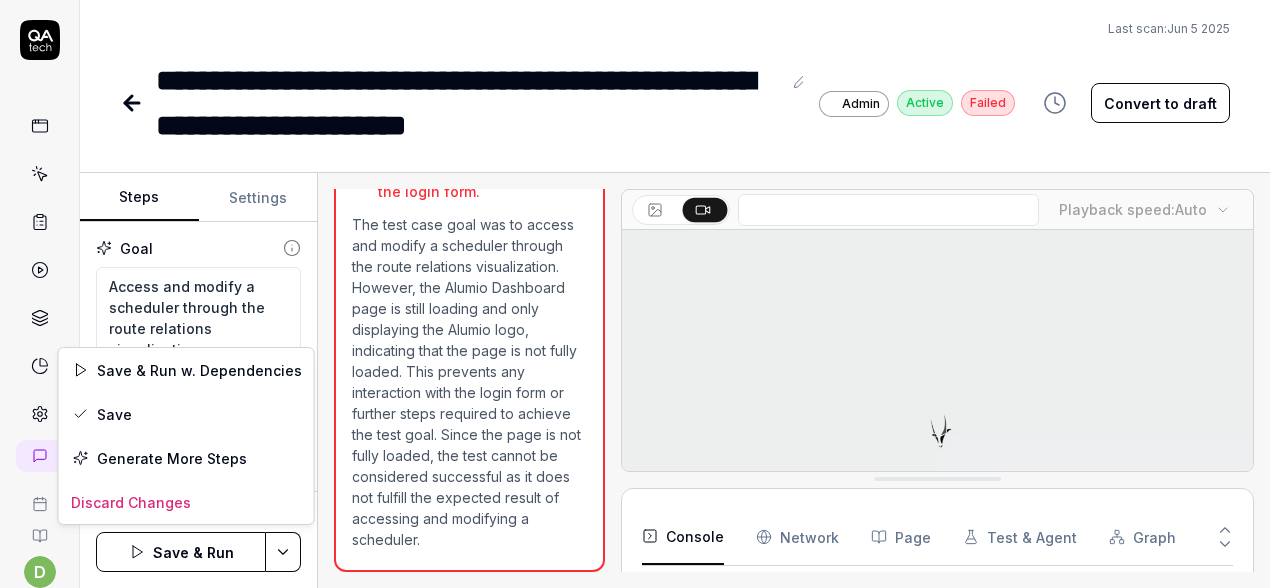 click on "**********" at bounding box center (635, 294) 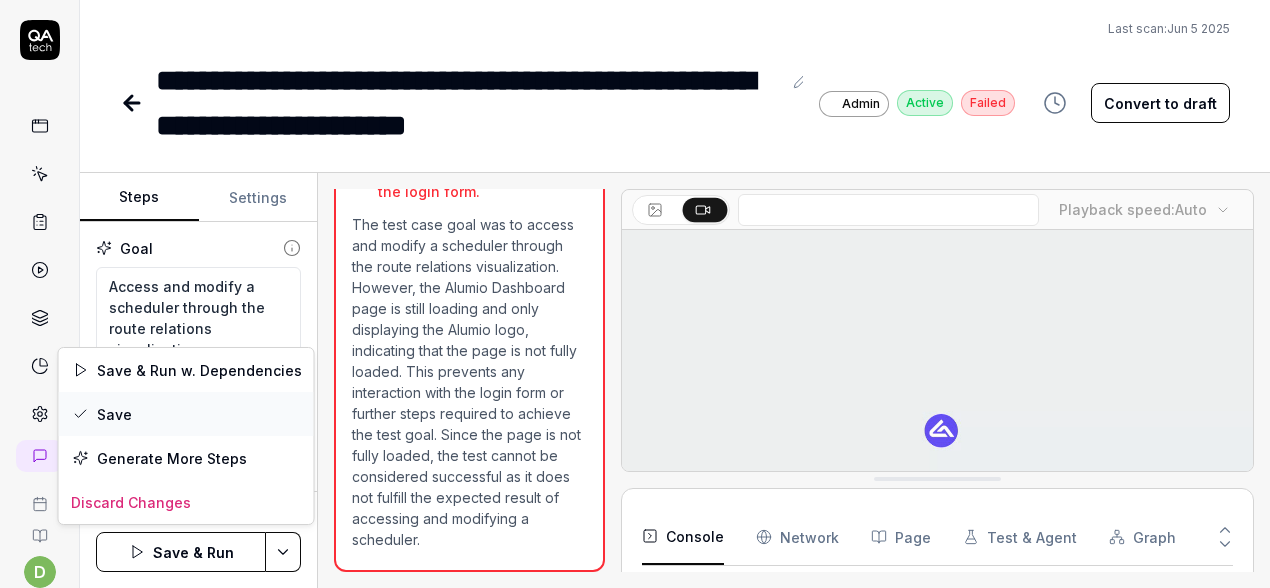 click on "Save" at bounding box center [186, 414] 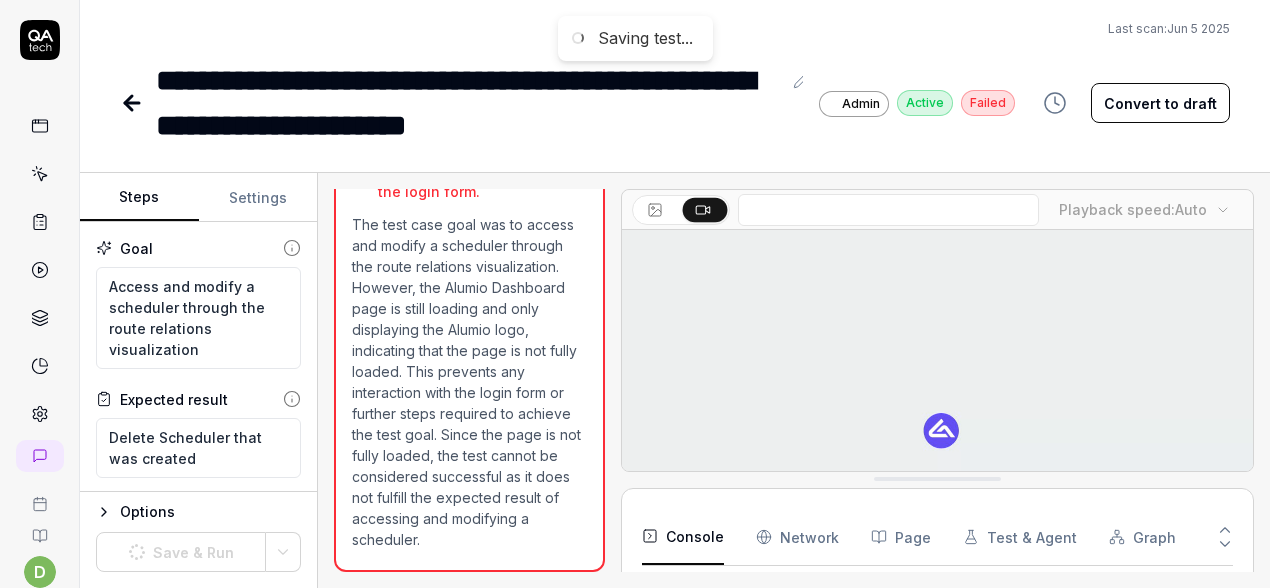 click at bounding box center (134, 103) 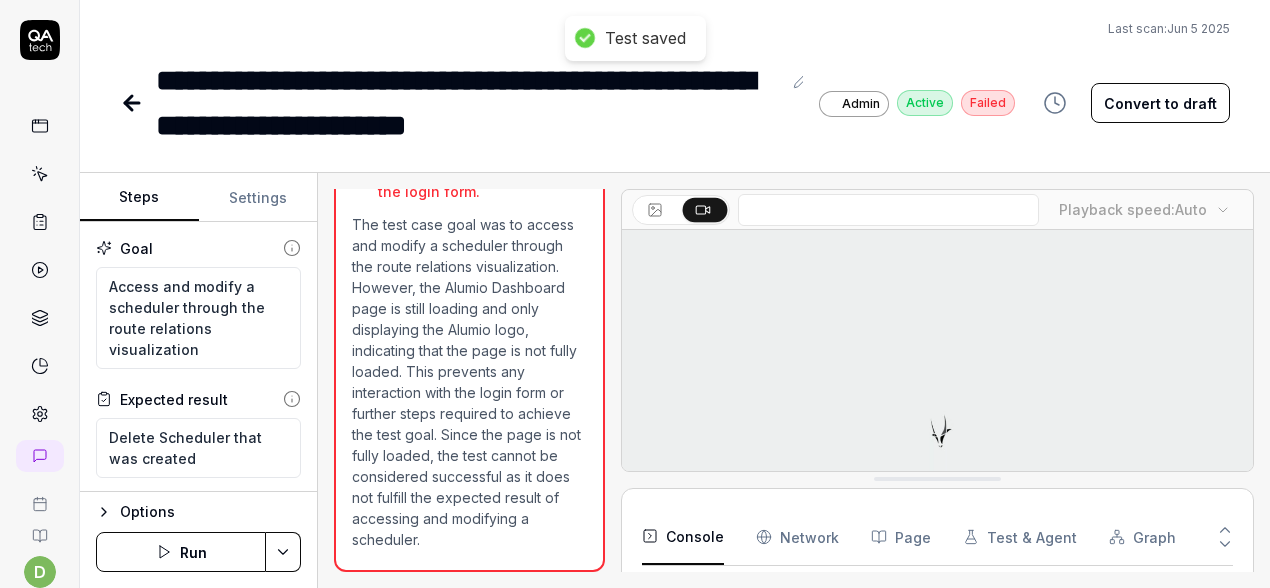 type on "*" 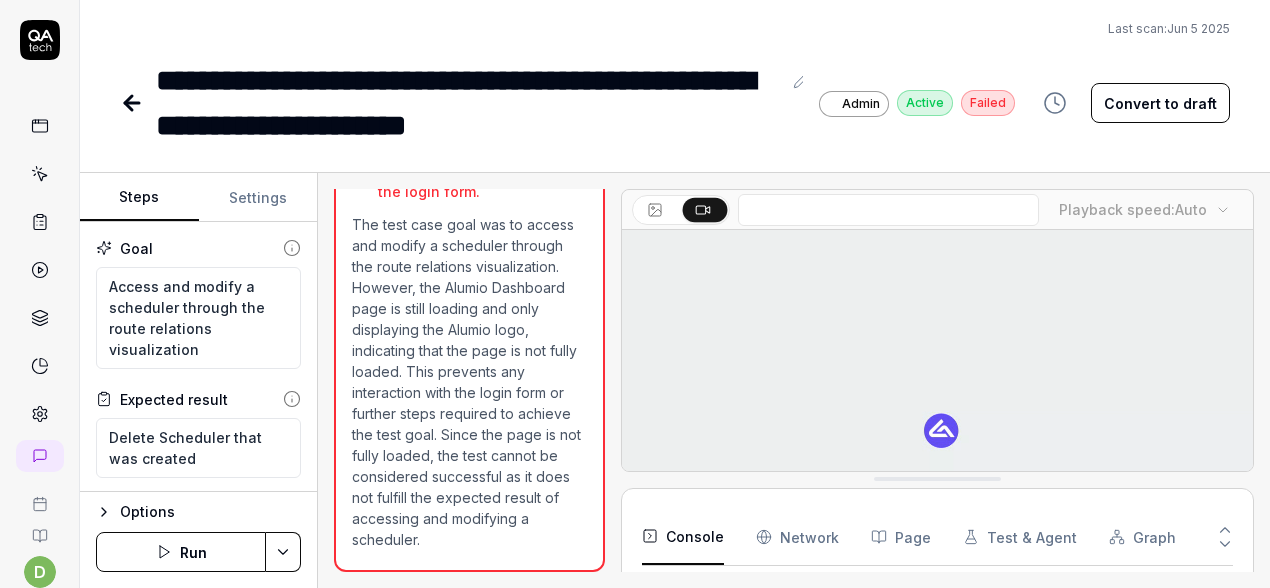 click 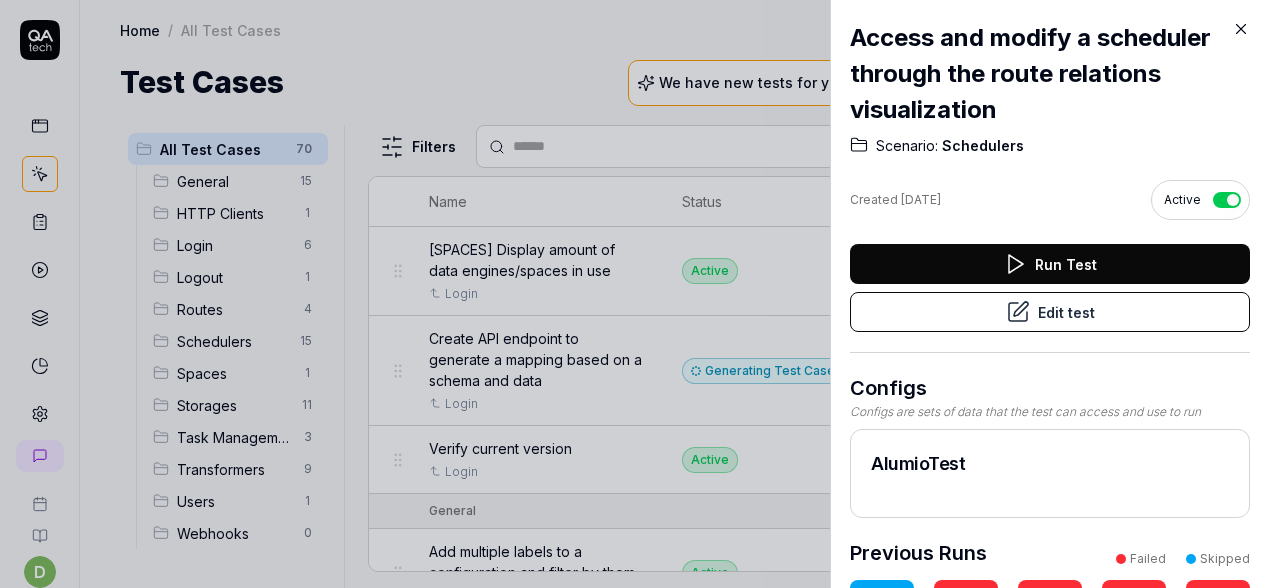 click at bounding box center [635, 294] 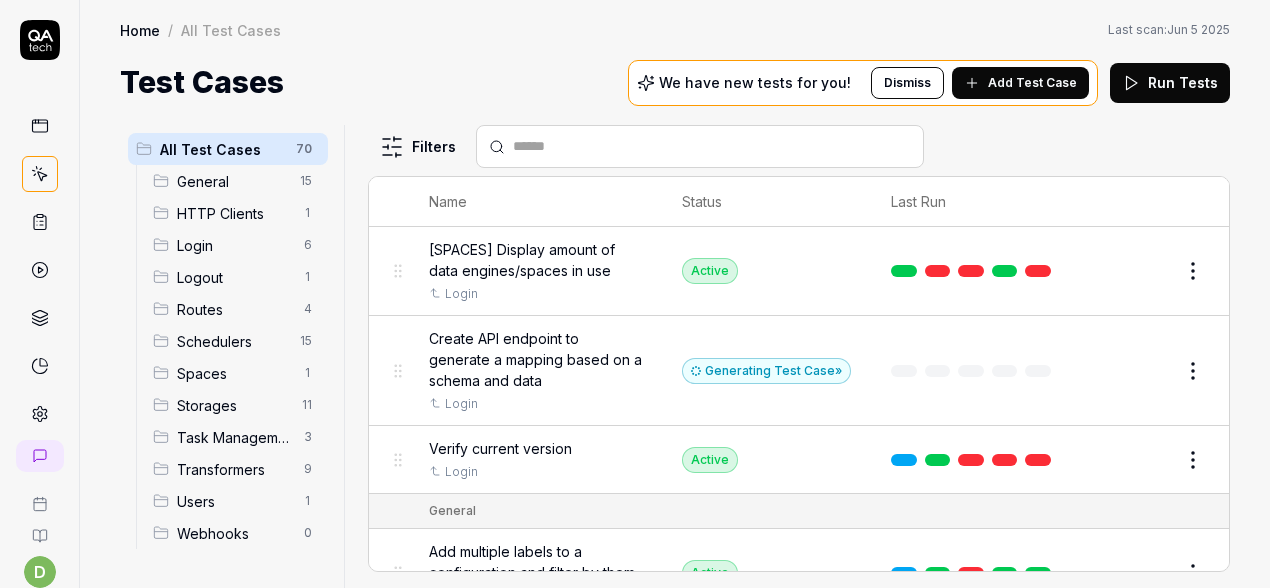 click at bounding box center [712, 146] 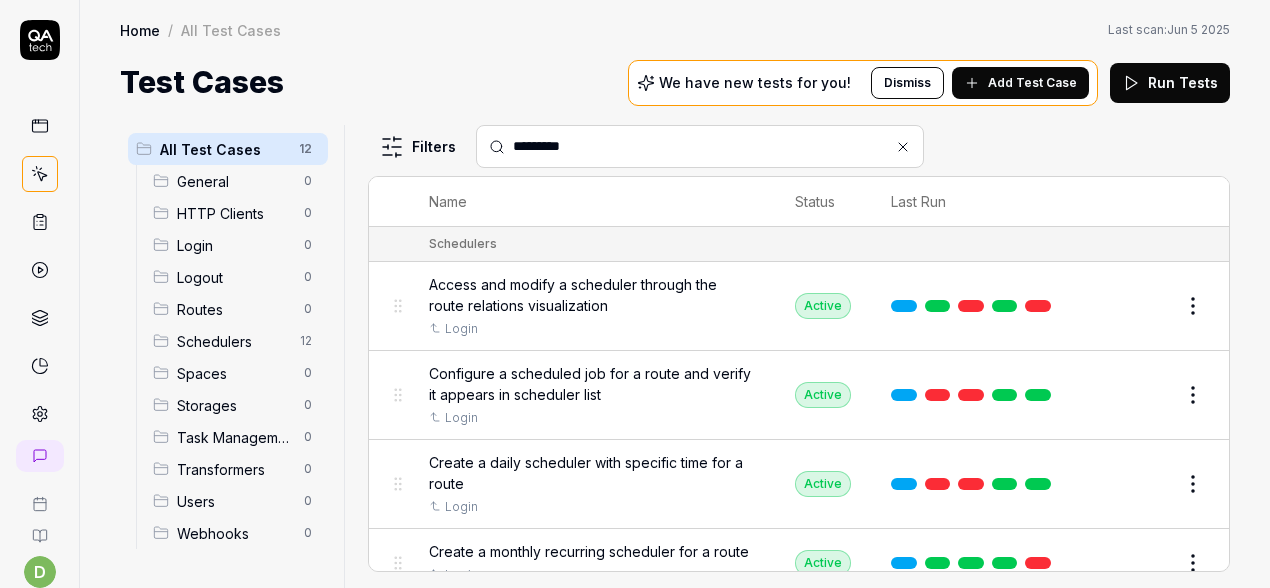 scroll, scrollTop: 770, scrollLeft: 0, axis: vertical 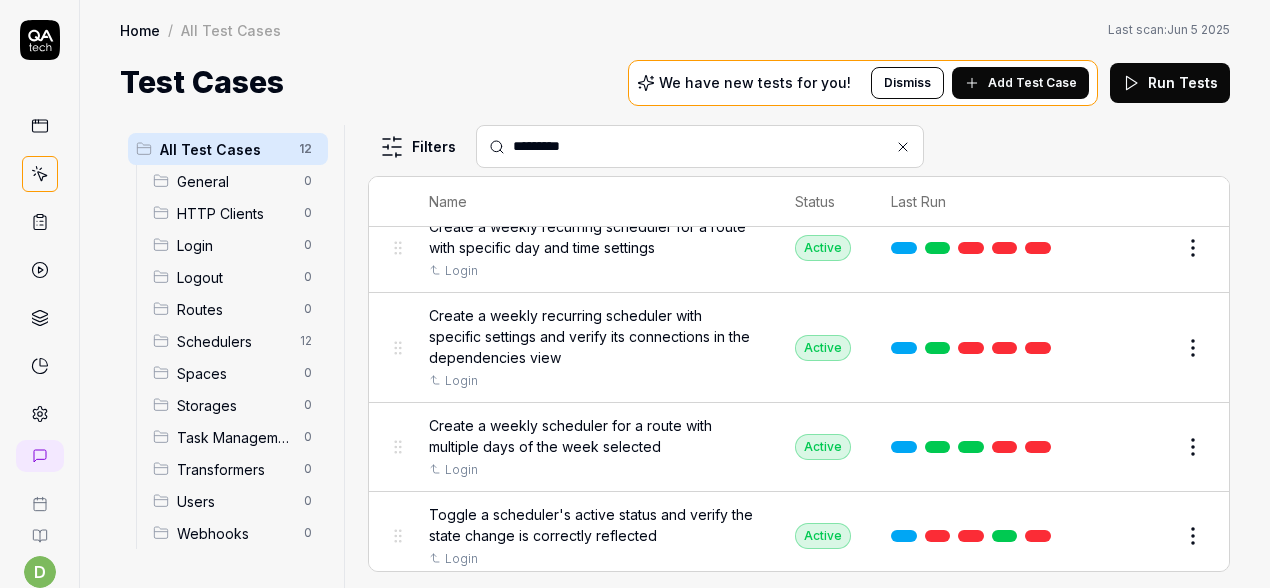 type on "*********" 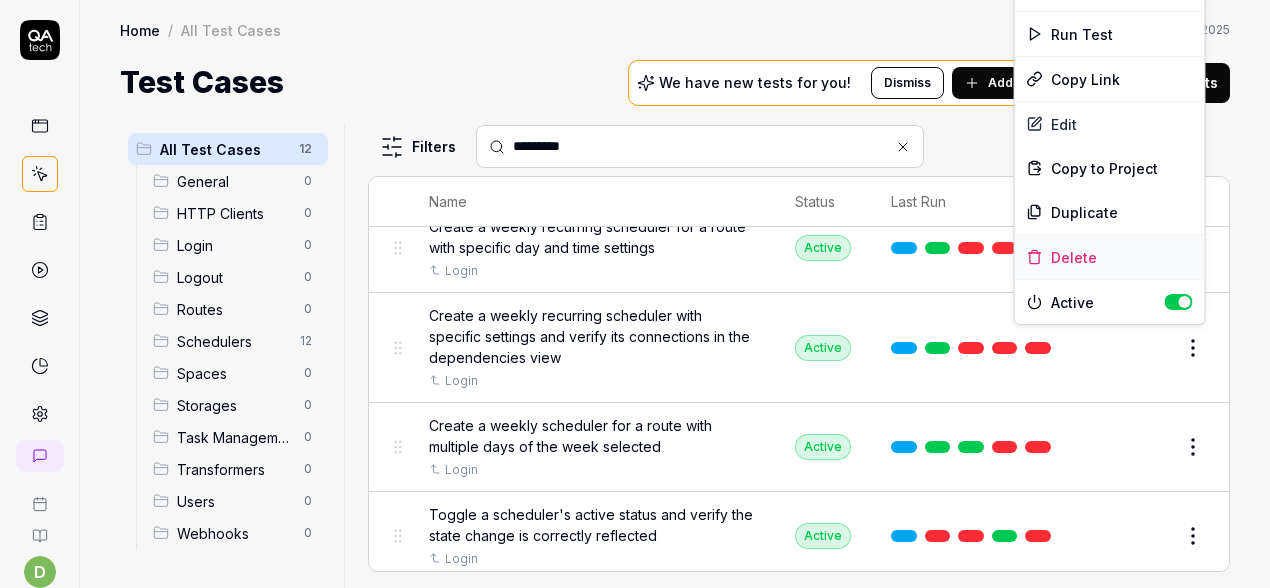 click on "Delete" at bounding box center (1110, 257) 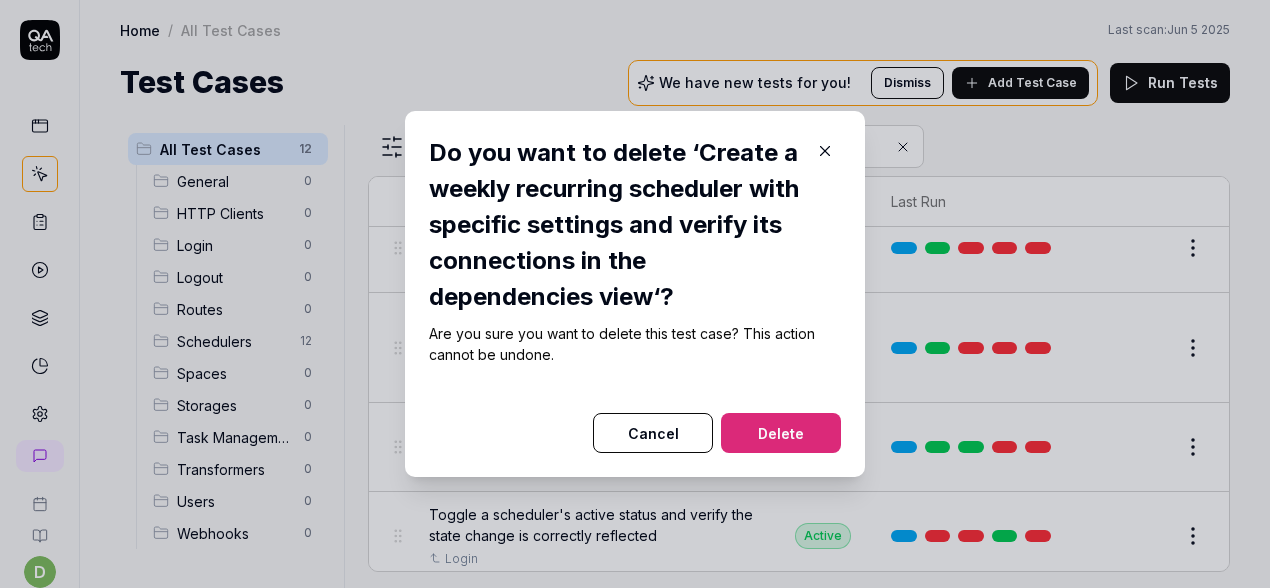 click on "Delete" at bounding box center [781, 433] 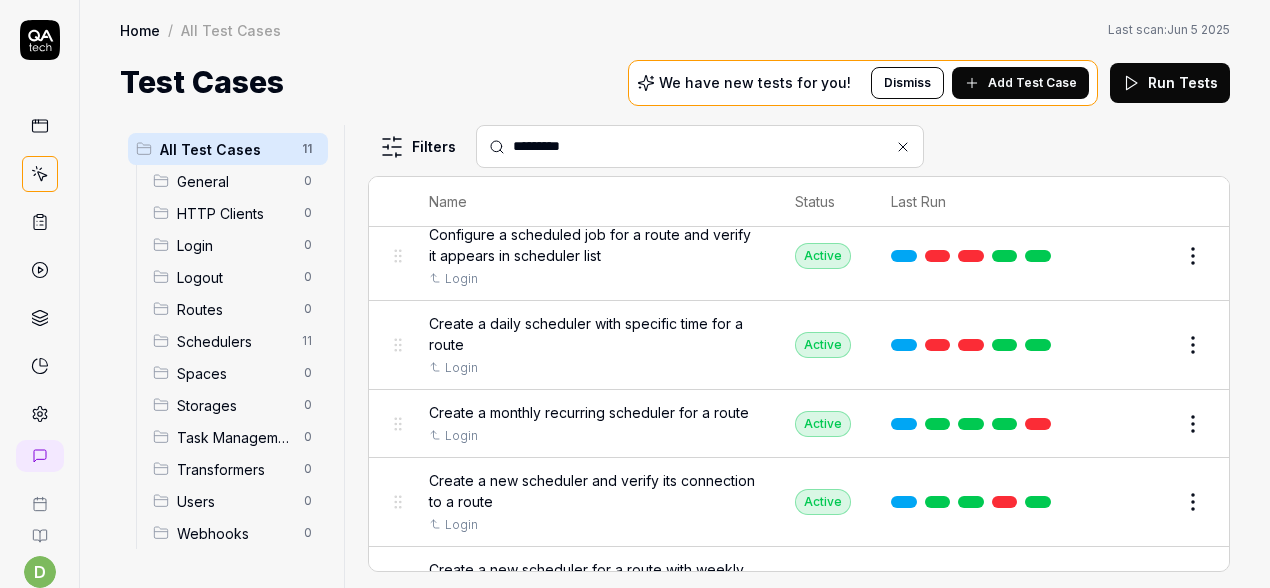 scroll, scrollTop: 135, scrollLeft: 0, axis: vertical 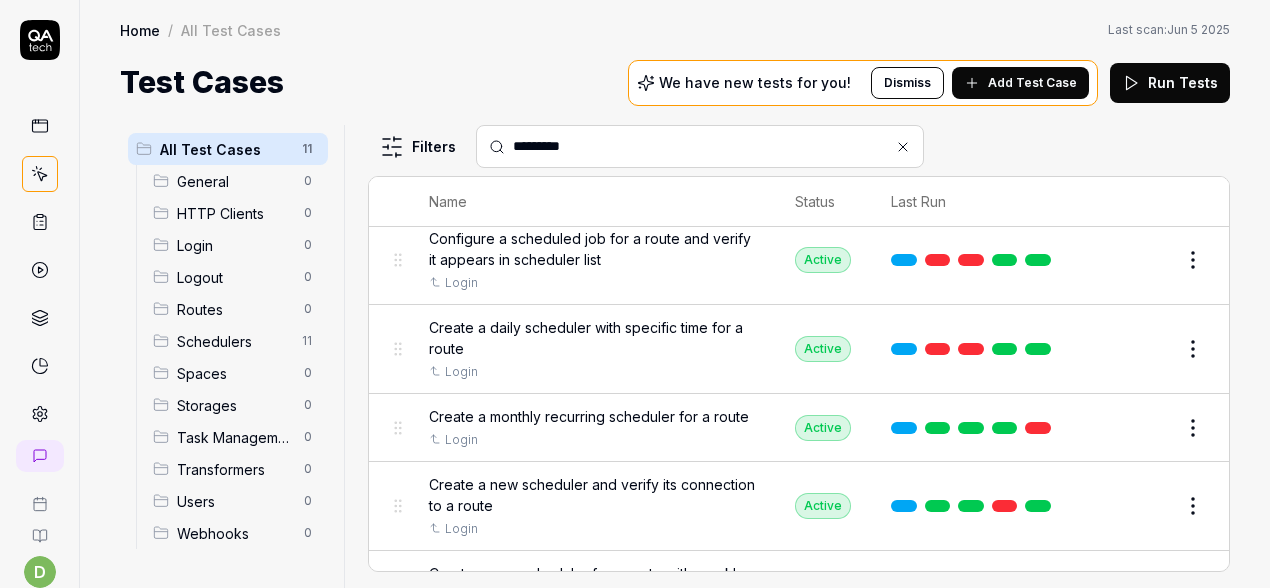 click on "Create a monthly recurring scheduler for a route" at bounding box center (589, 416) 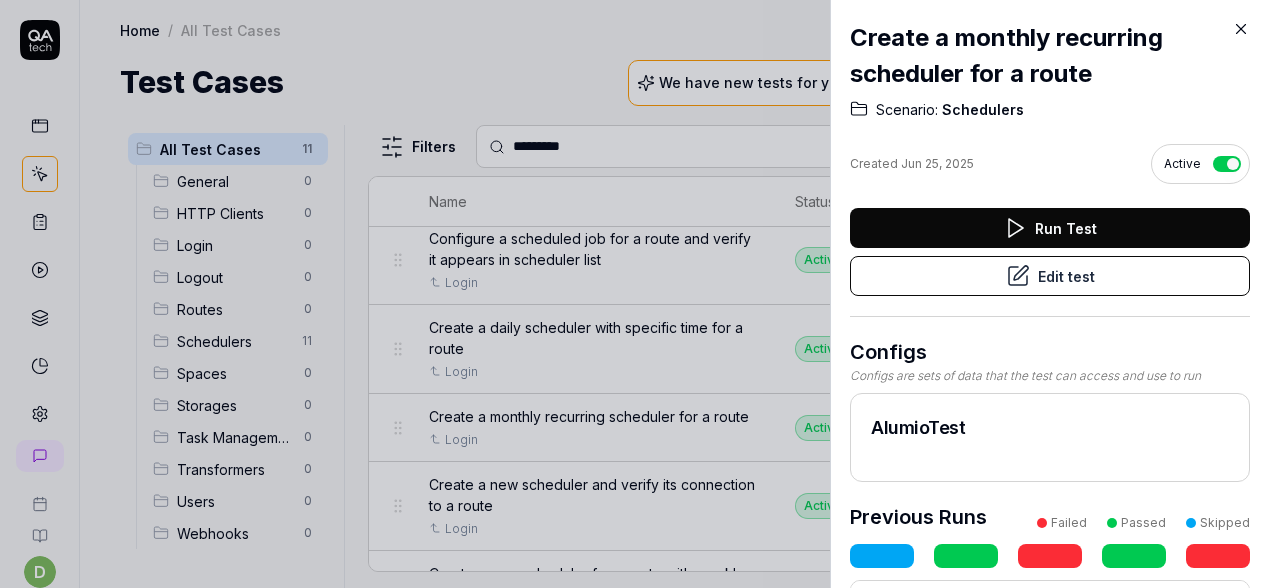 click on "Edit test" at bounding box center [1050, 276] 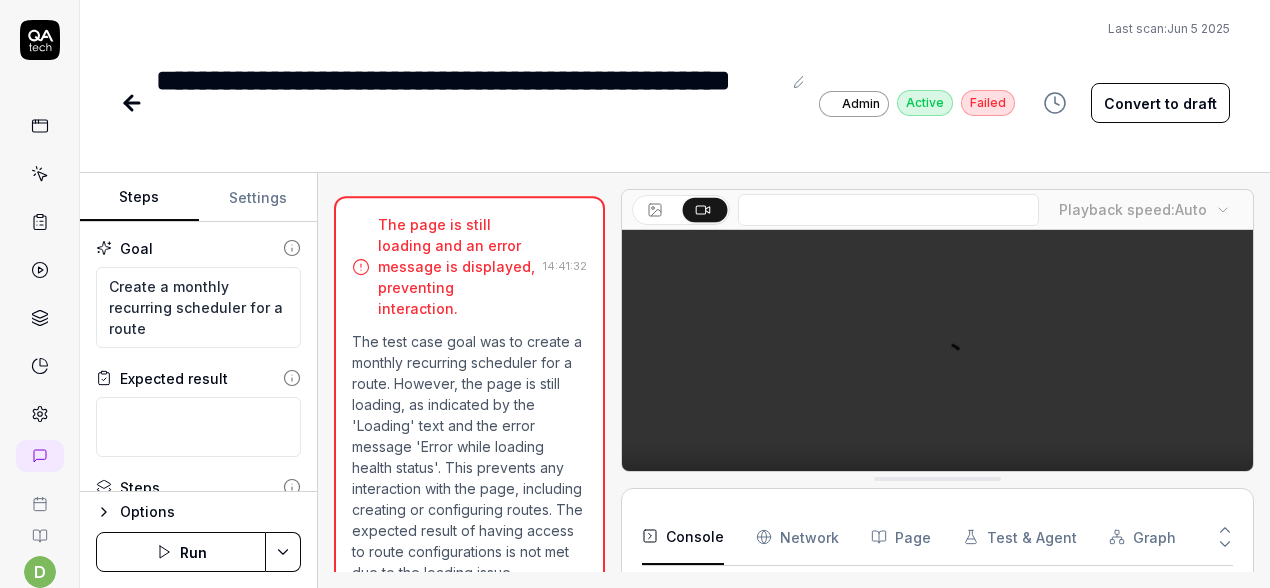 scroll, scrollTop: 266, scrollLeft: 0, axis: vertical 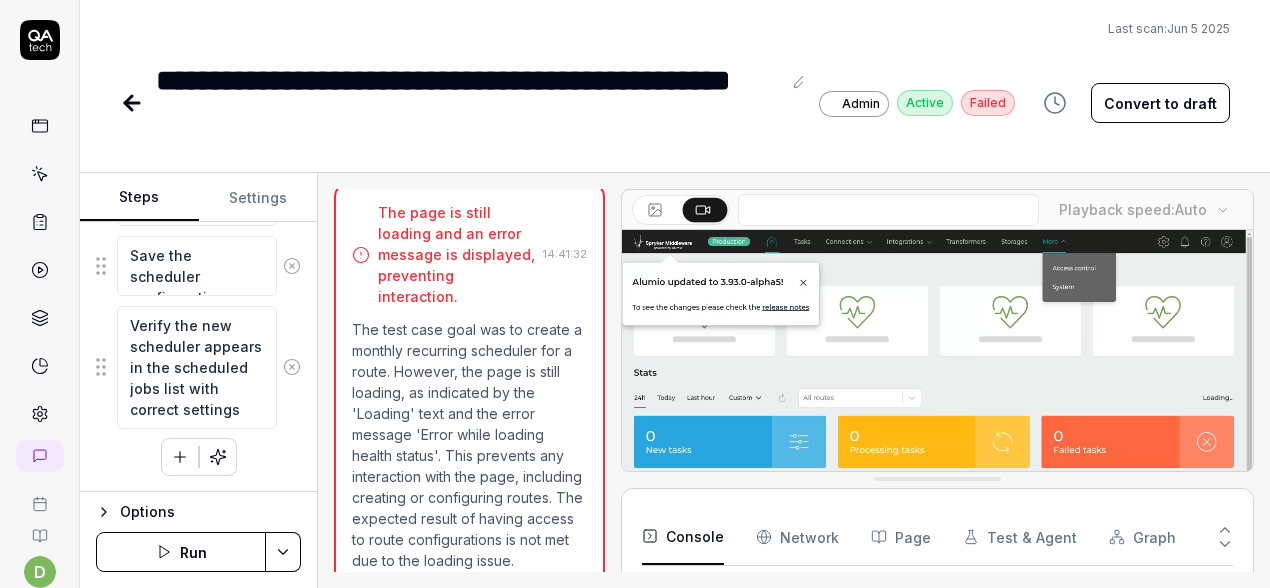 click 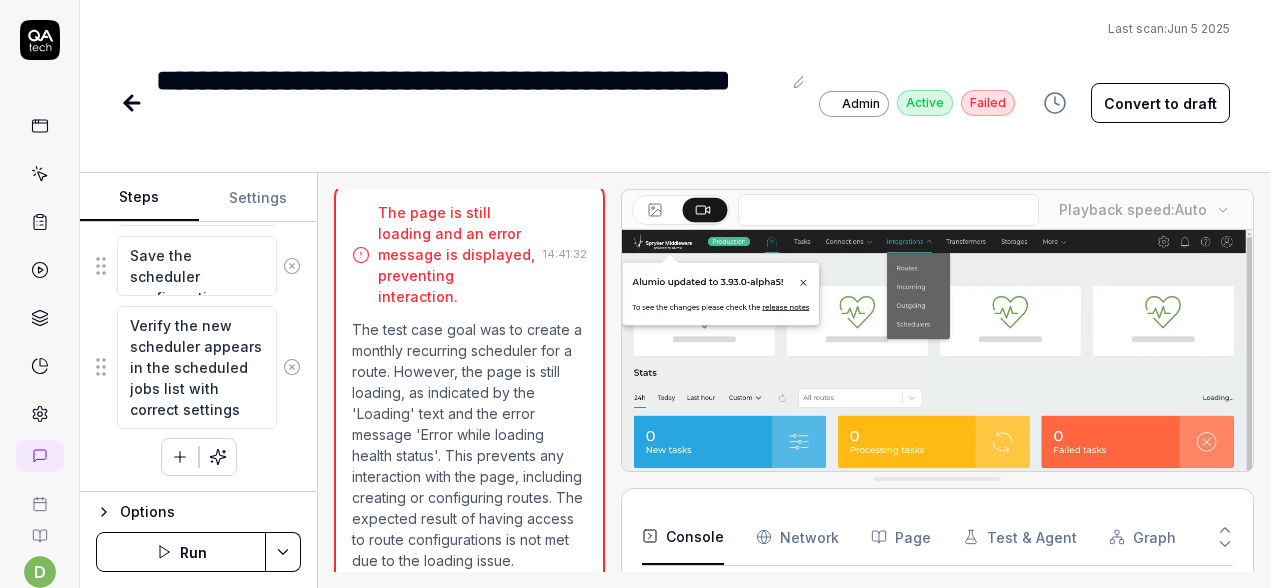 scroll, scrollTop: 923, scrollLeft: 0, axis: vertical 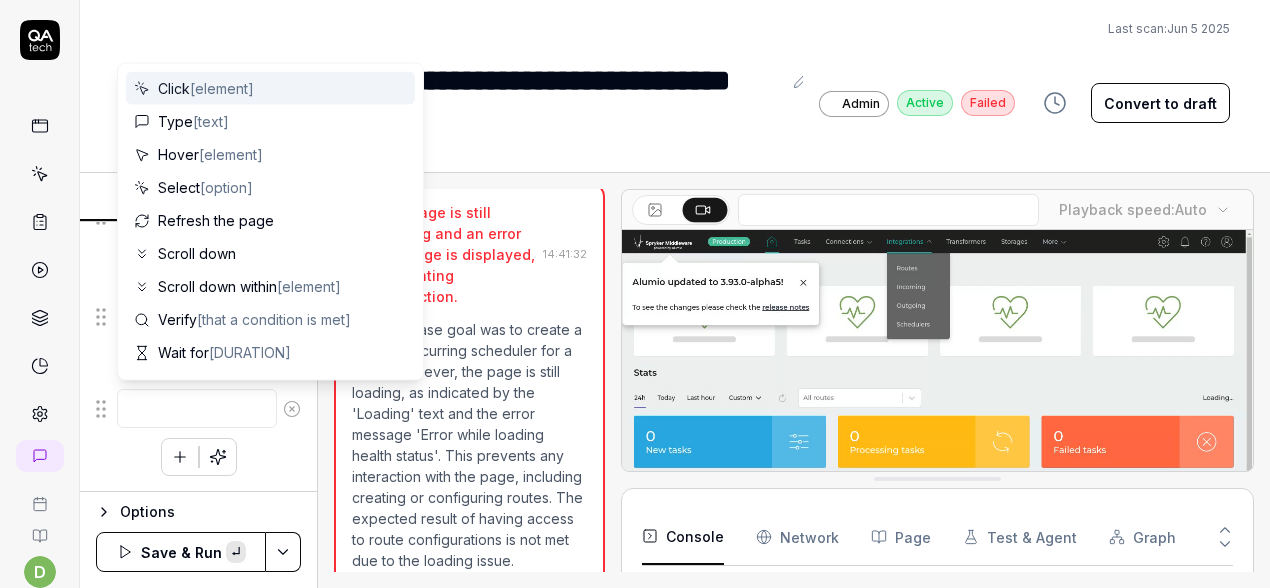 type on "*" 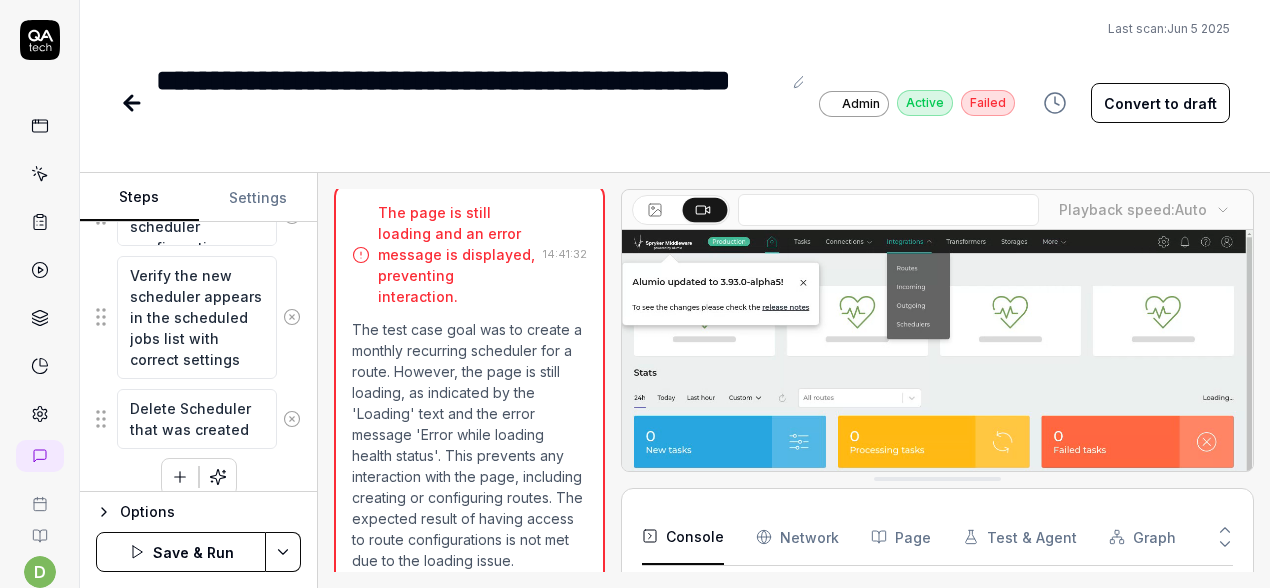 type on "Delete Scheduler that was created" 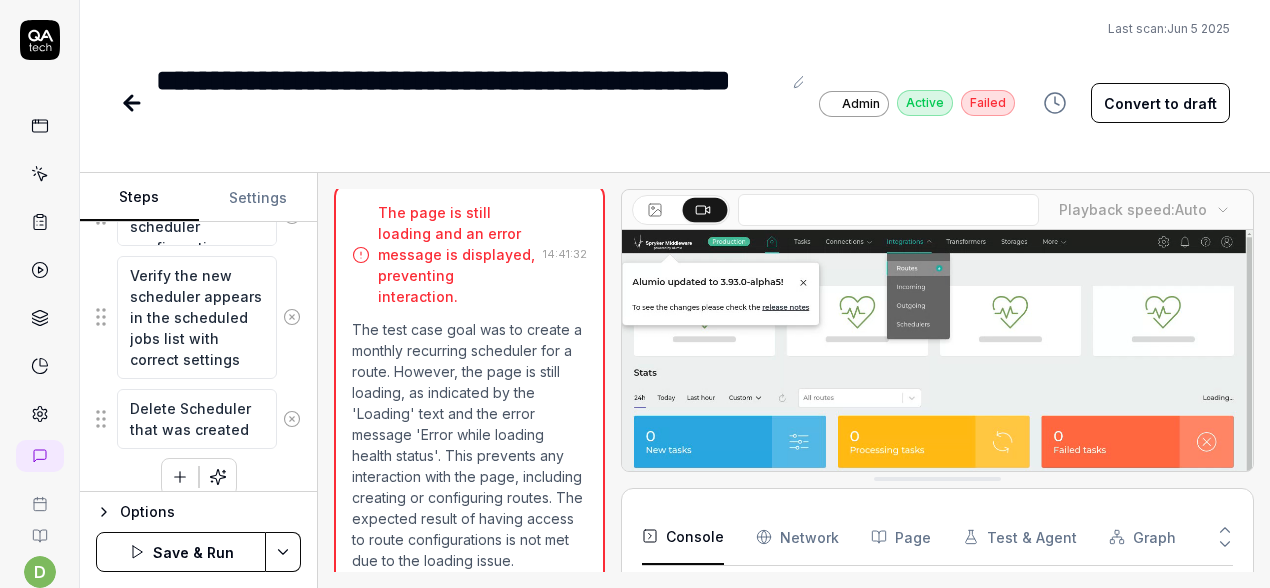 click on "Save & Run" at bounding box center [181, 552] 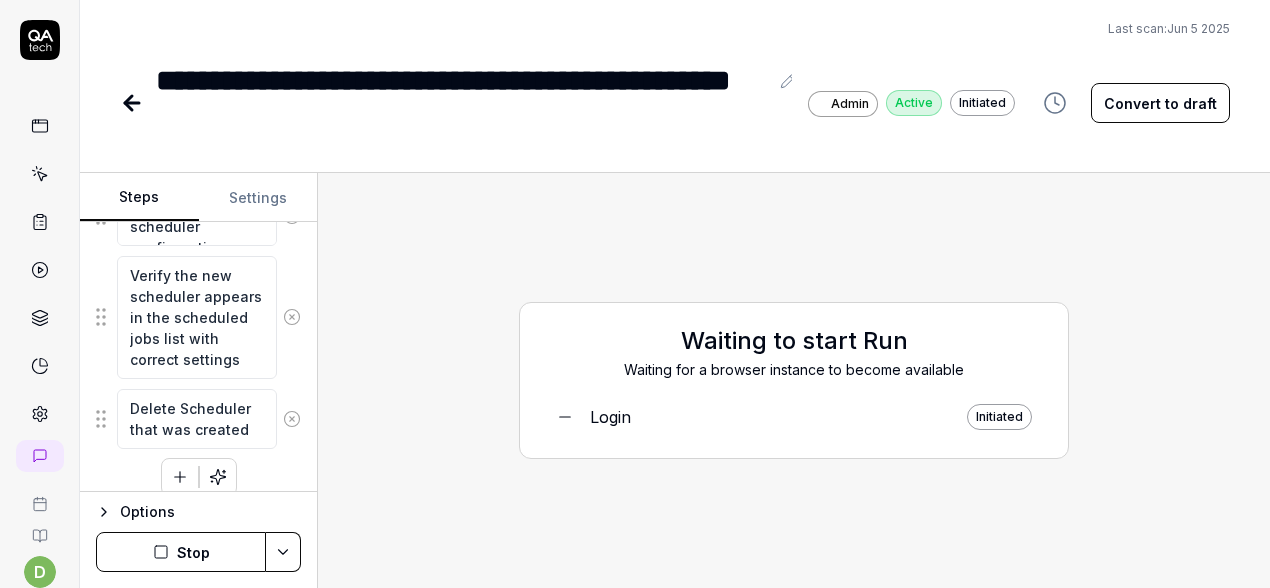 type on "*" 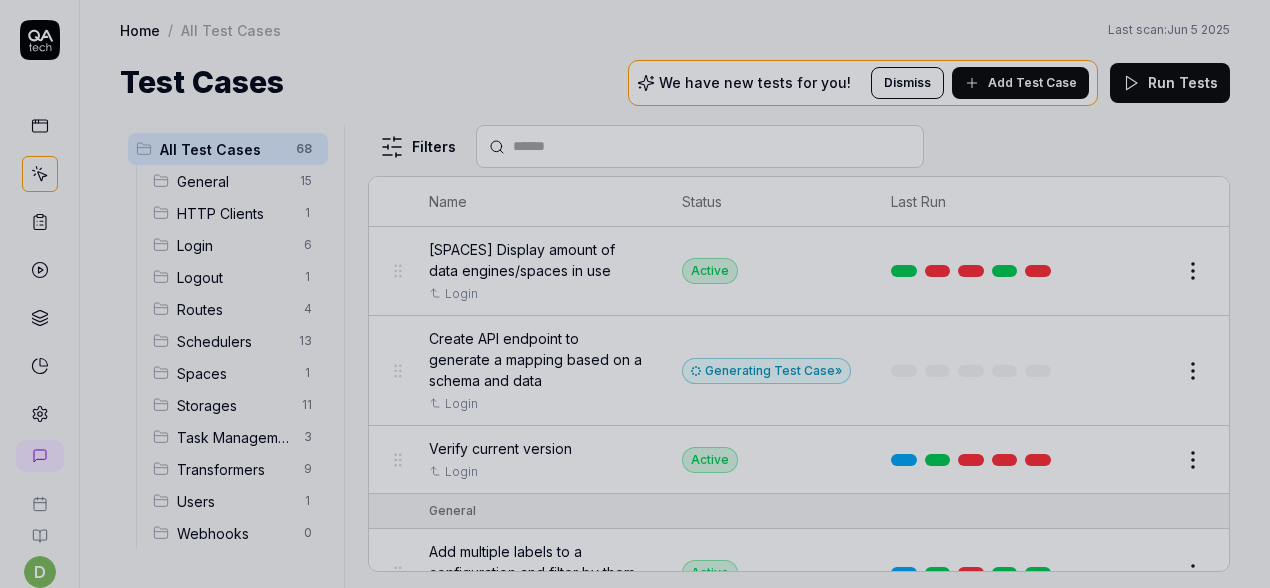click at bounding box center (635, 294) 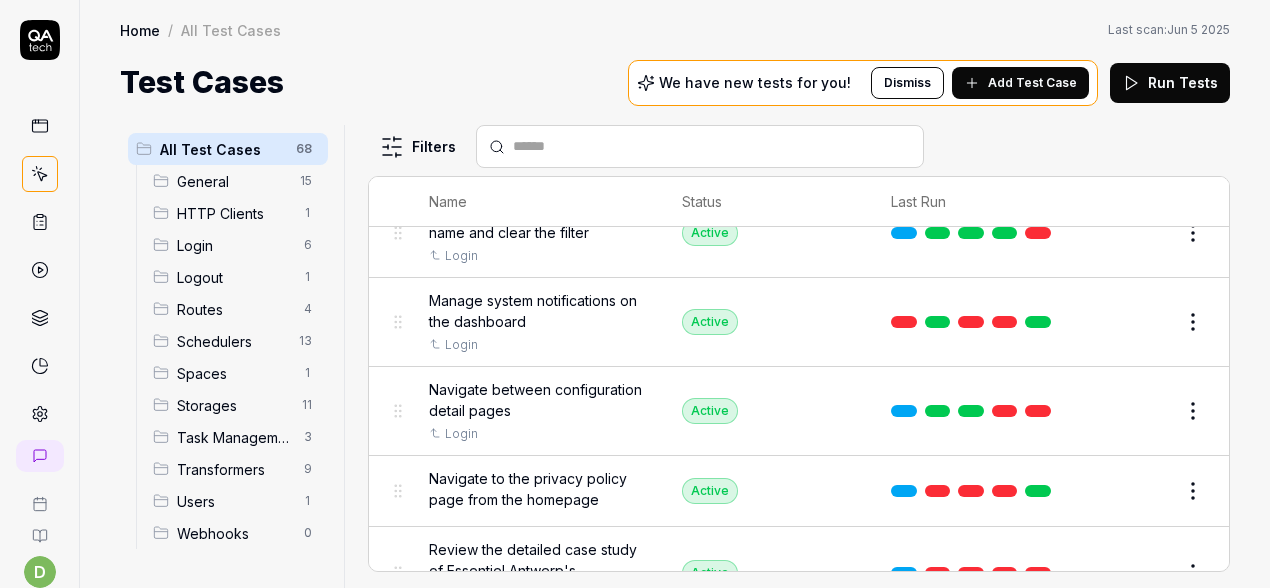 scroll, scrollTop: 1098, scrollLeft: 0, axis: vertical 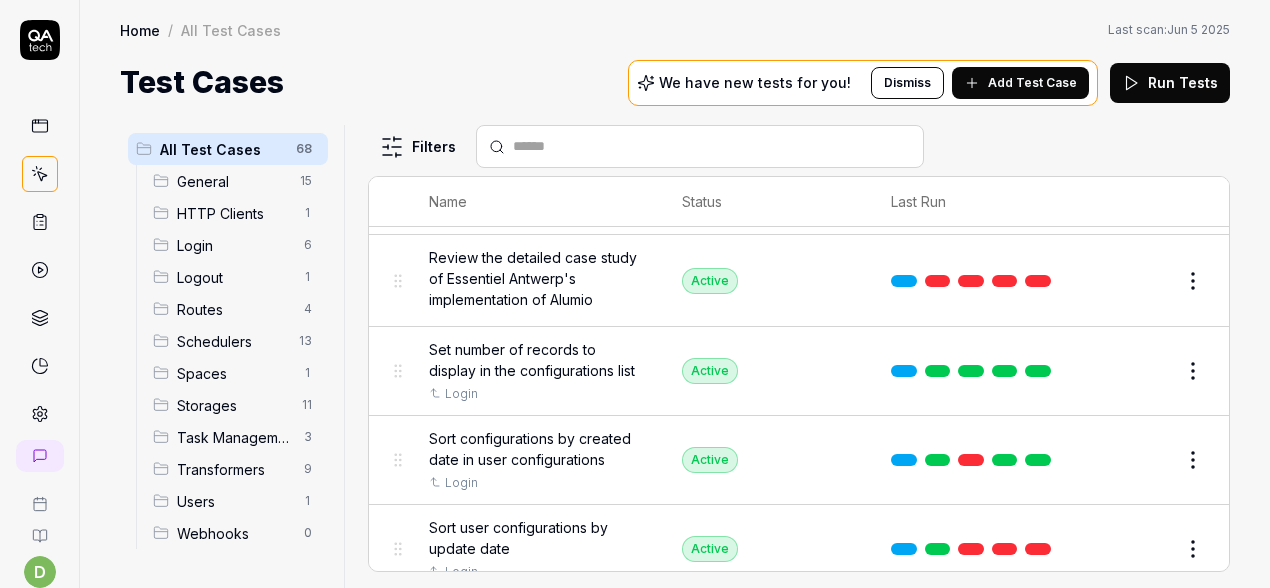 click at bounding box center (712, 146) 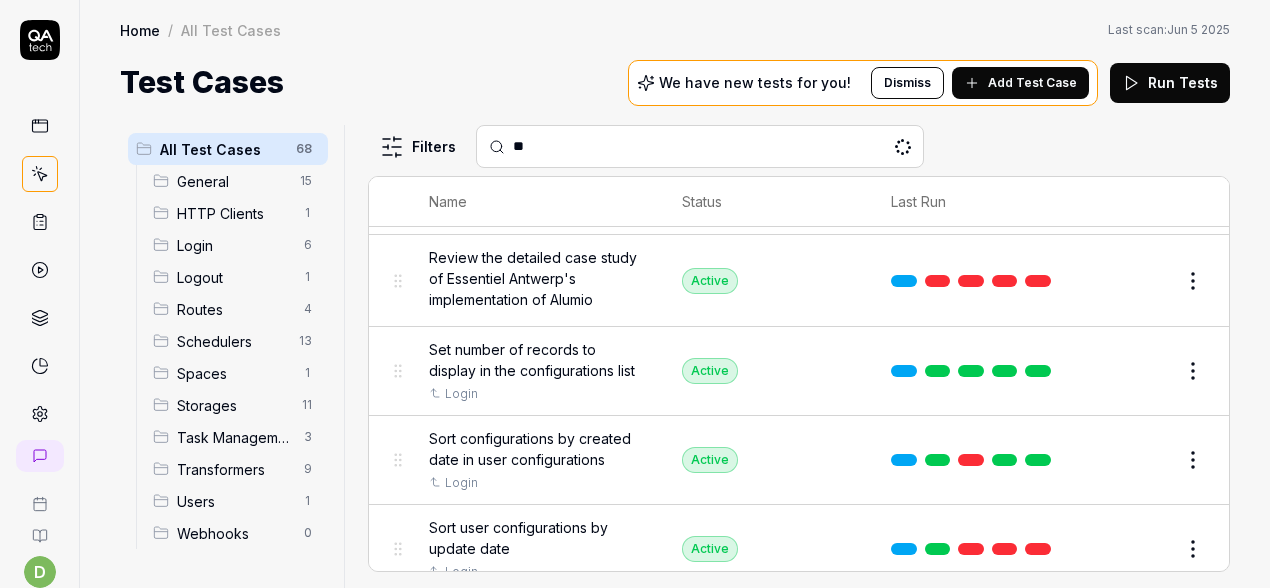 scroll, scrollTop: 0, scrollLeft: 0, axis: both 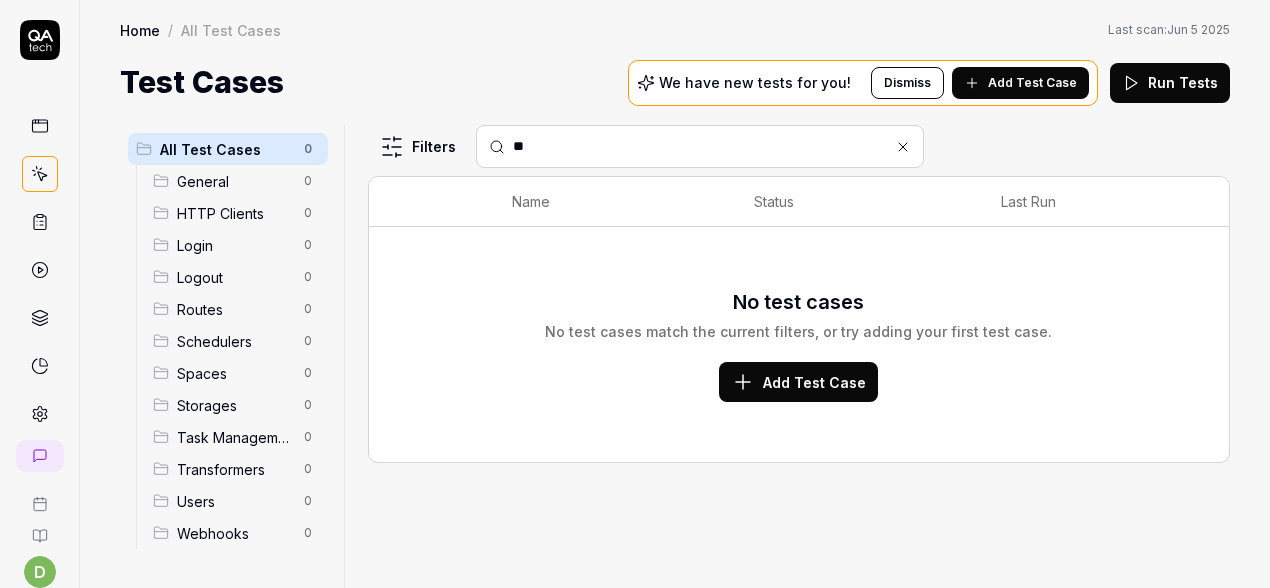type on "*" 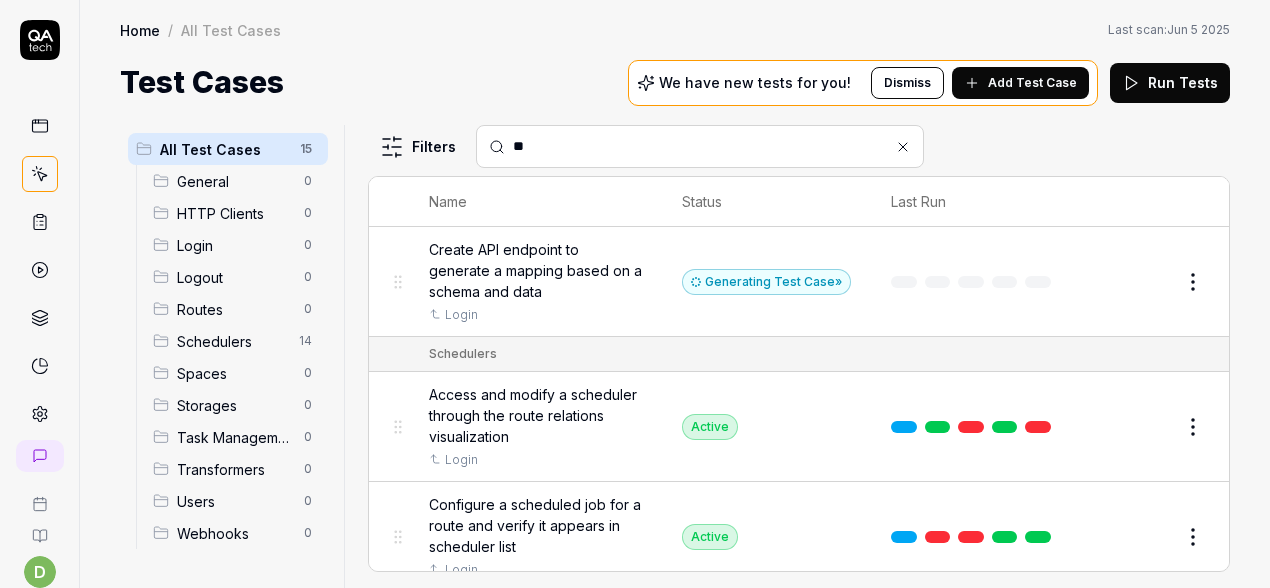 type on "*" 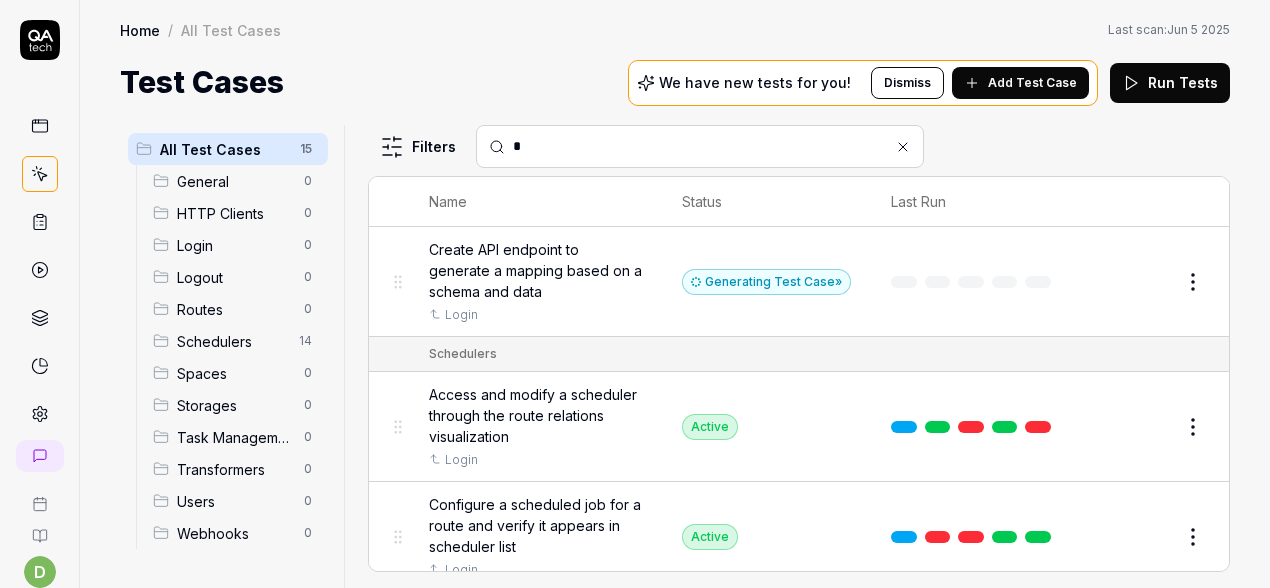 type 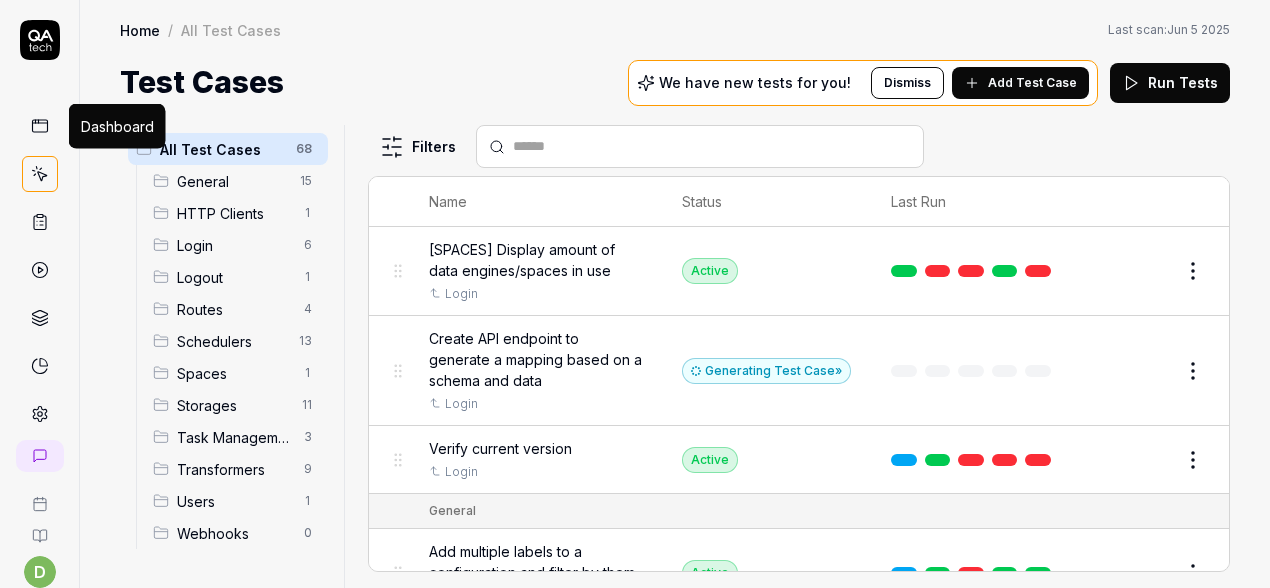 click 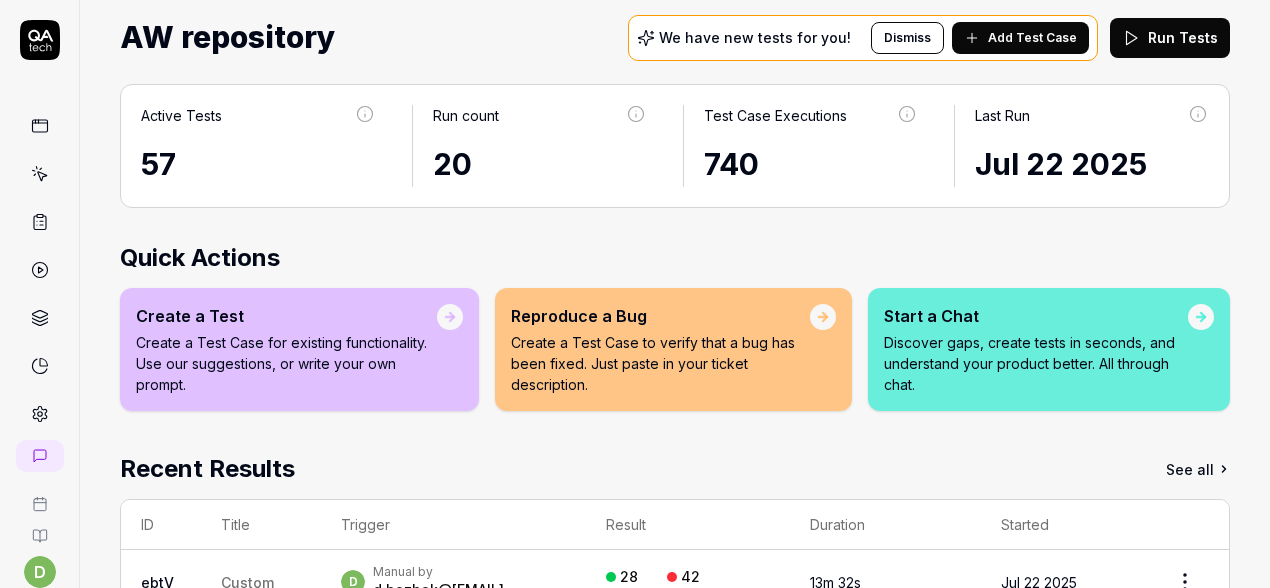 scroll, scrollTop: 0, scrollLeft: 0, axis: both 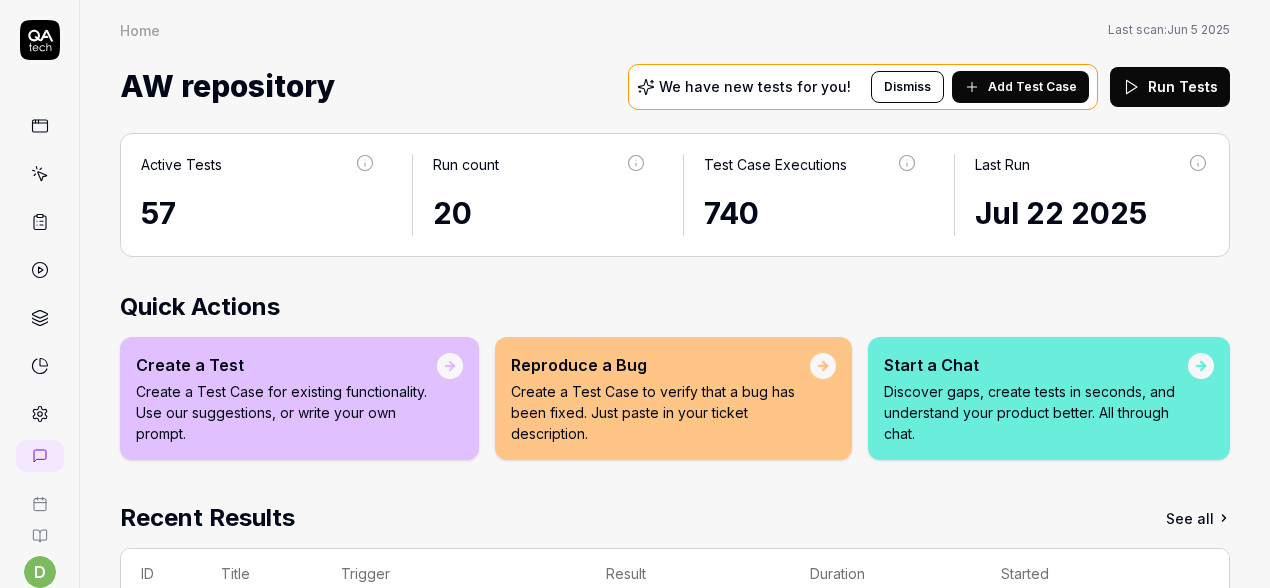 click 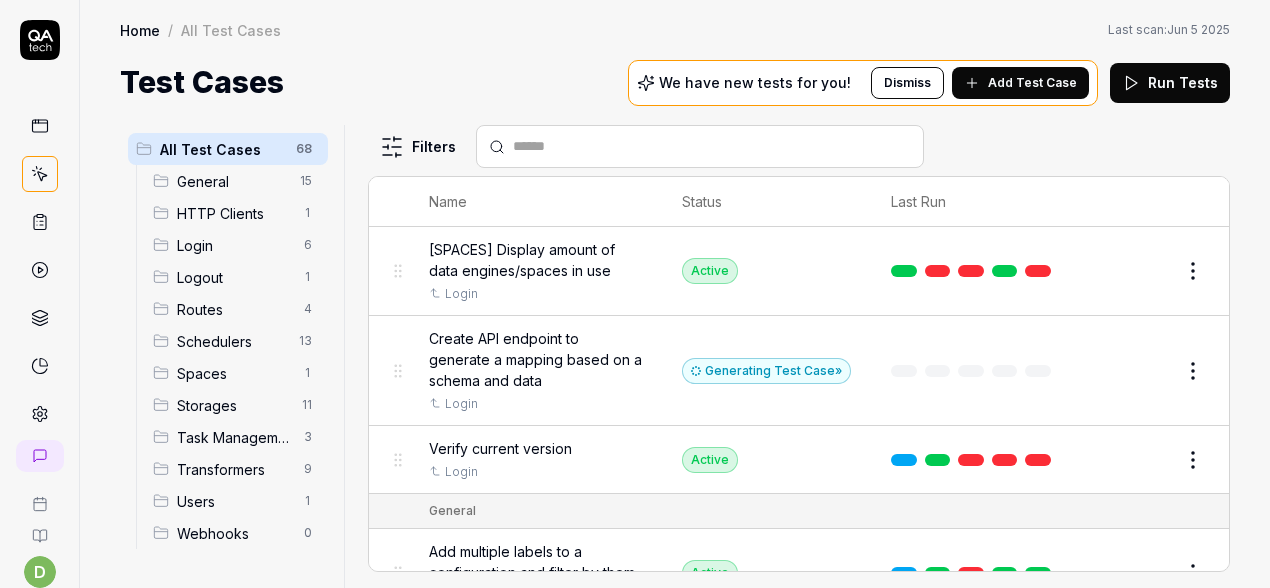 click on "Run Tests" at bounding box center [1170, 83] 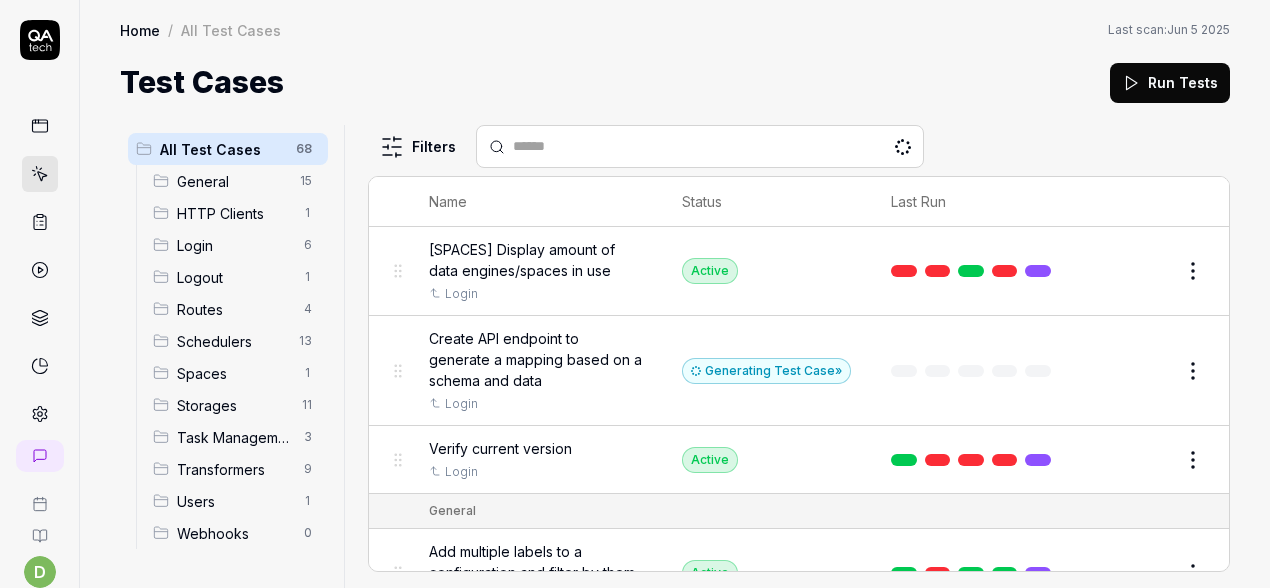 scroll, scrollTop: 0, scrollLeft: 0, axis: both 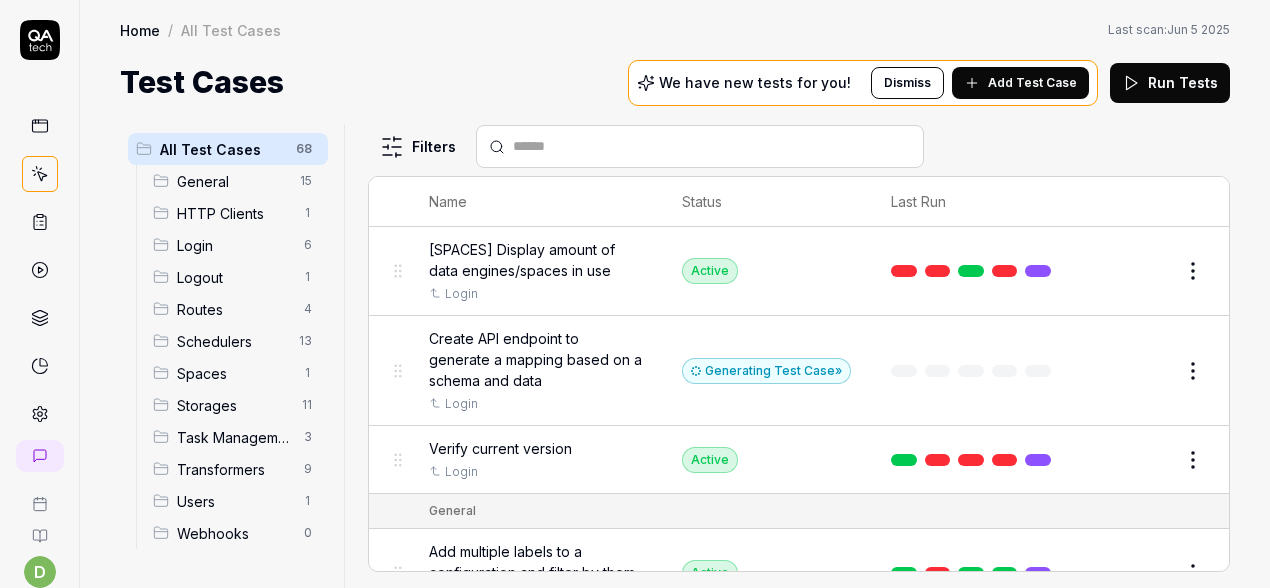 click on "General" at bounding box center (232, 181) 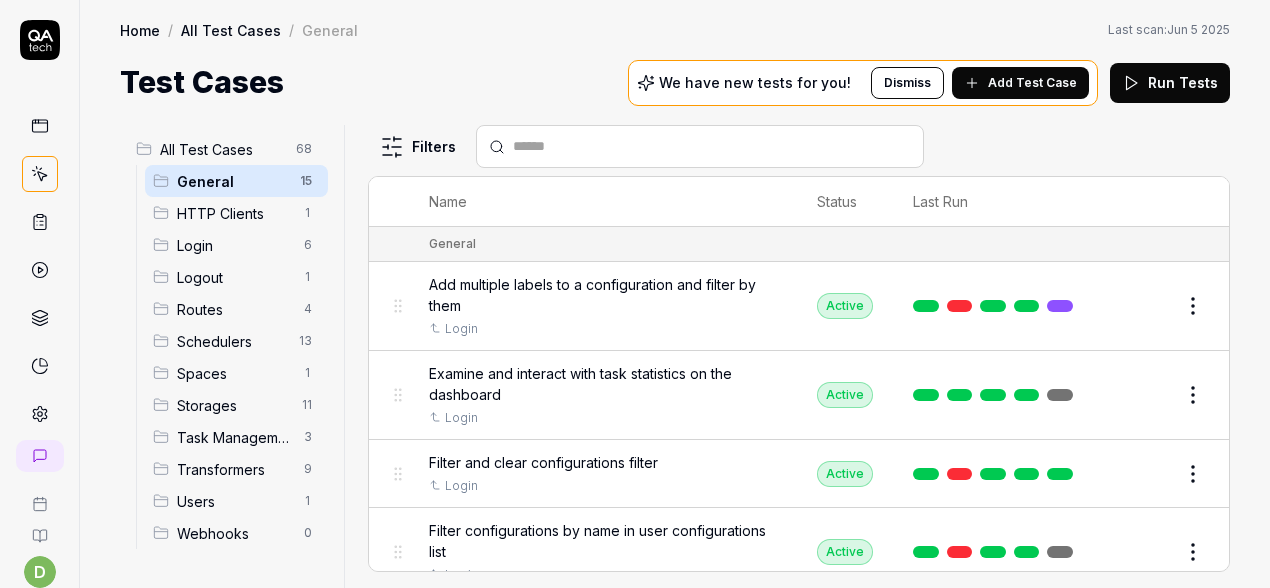 click 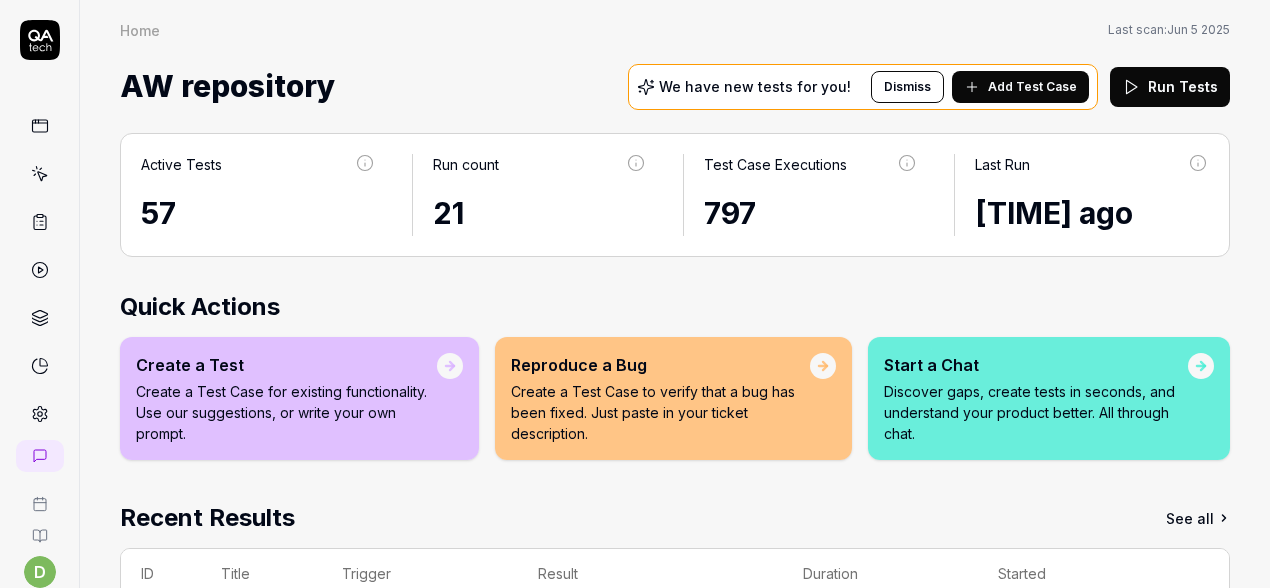 scroll, scrollTop: 304, scrollLeft: 0, axis: vertical 